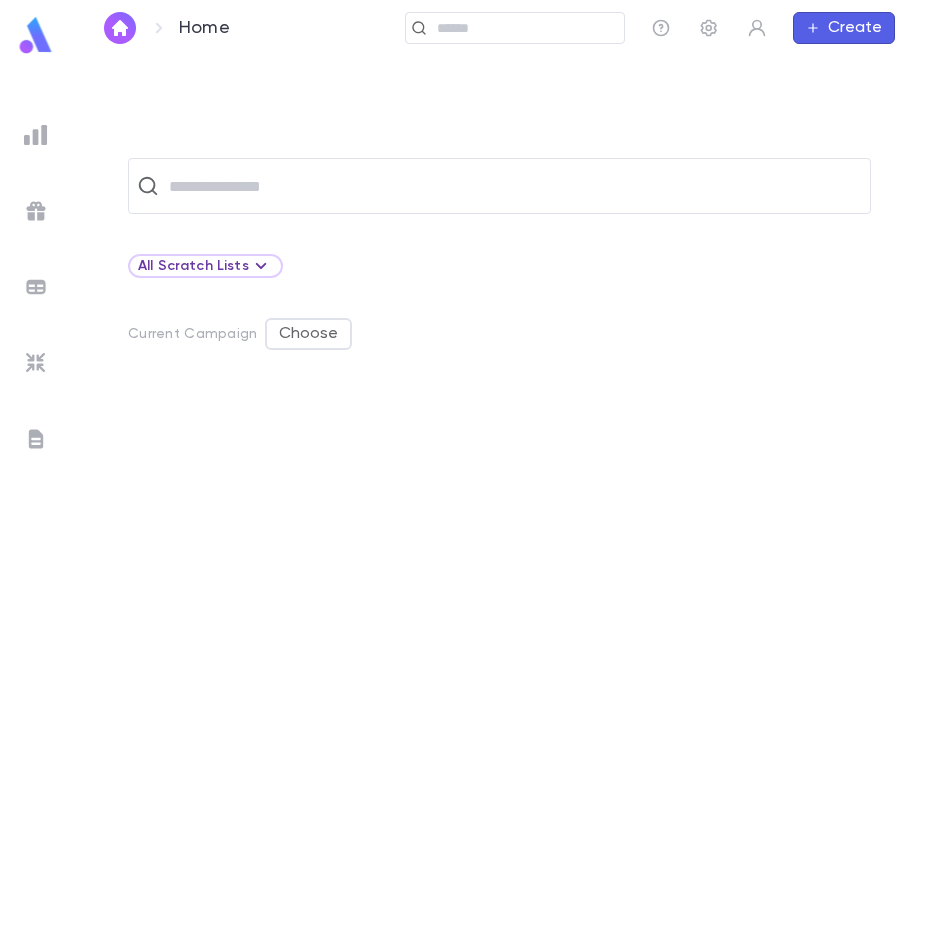 scroll, scrollTop: 0, scrollLeft: 0, axis: both 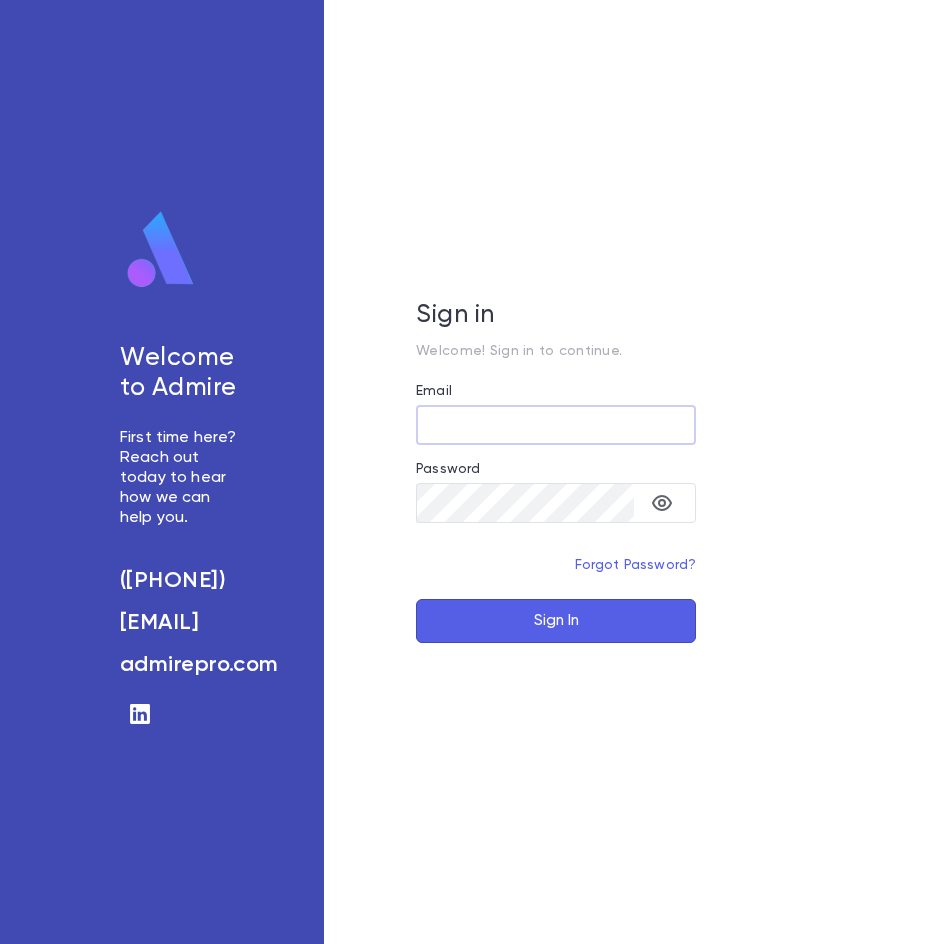 type on "**********" 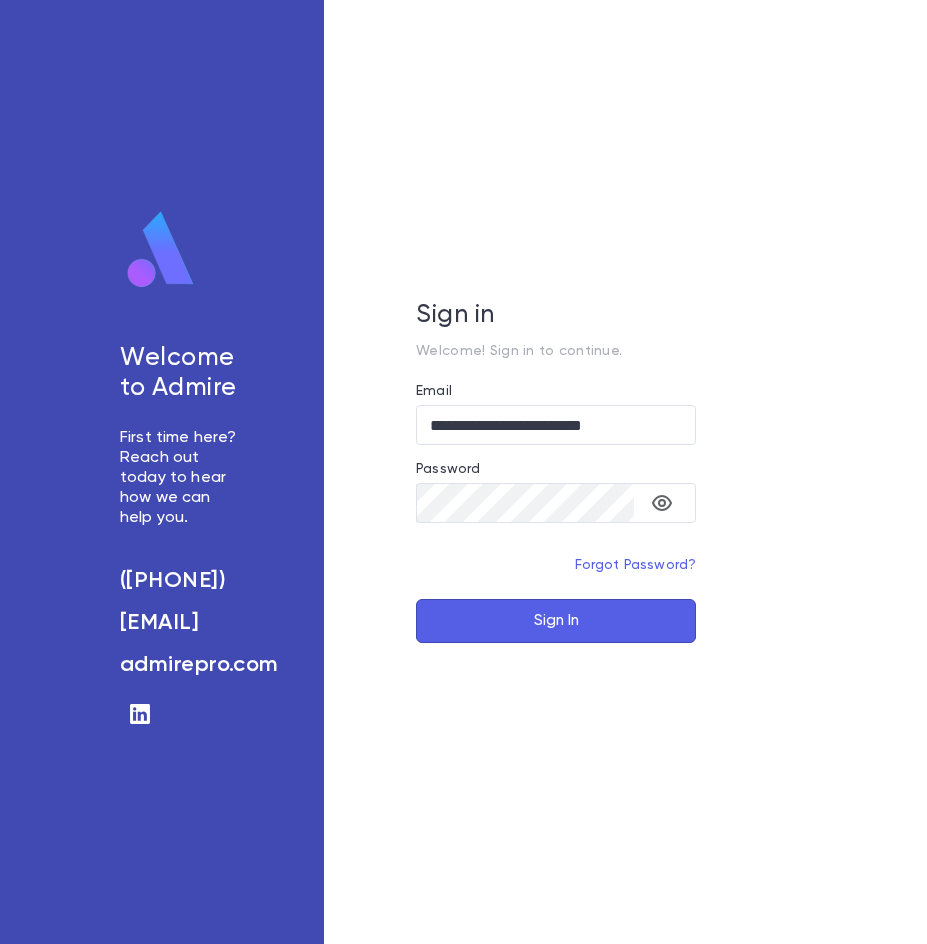 click on "Sign In" at bounding box center [556, 621] 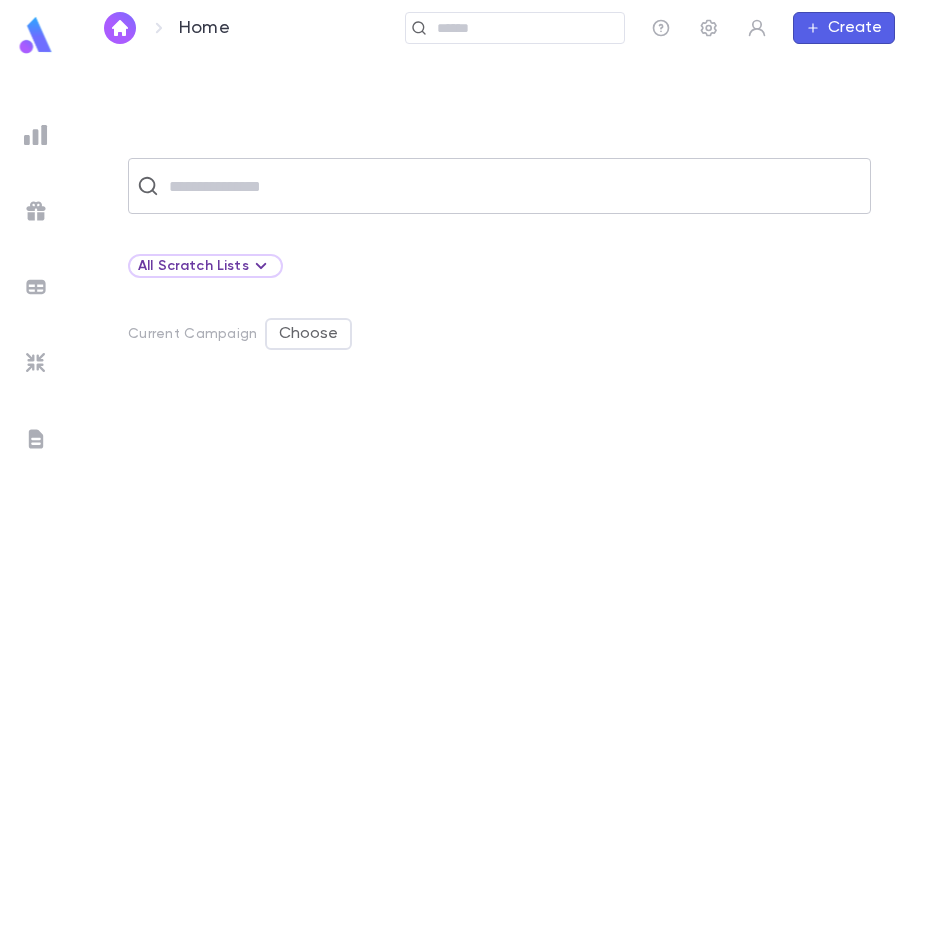 click at bounding box center [512, 186] 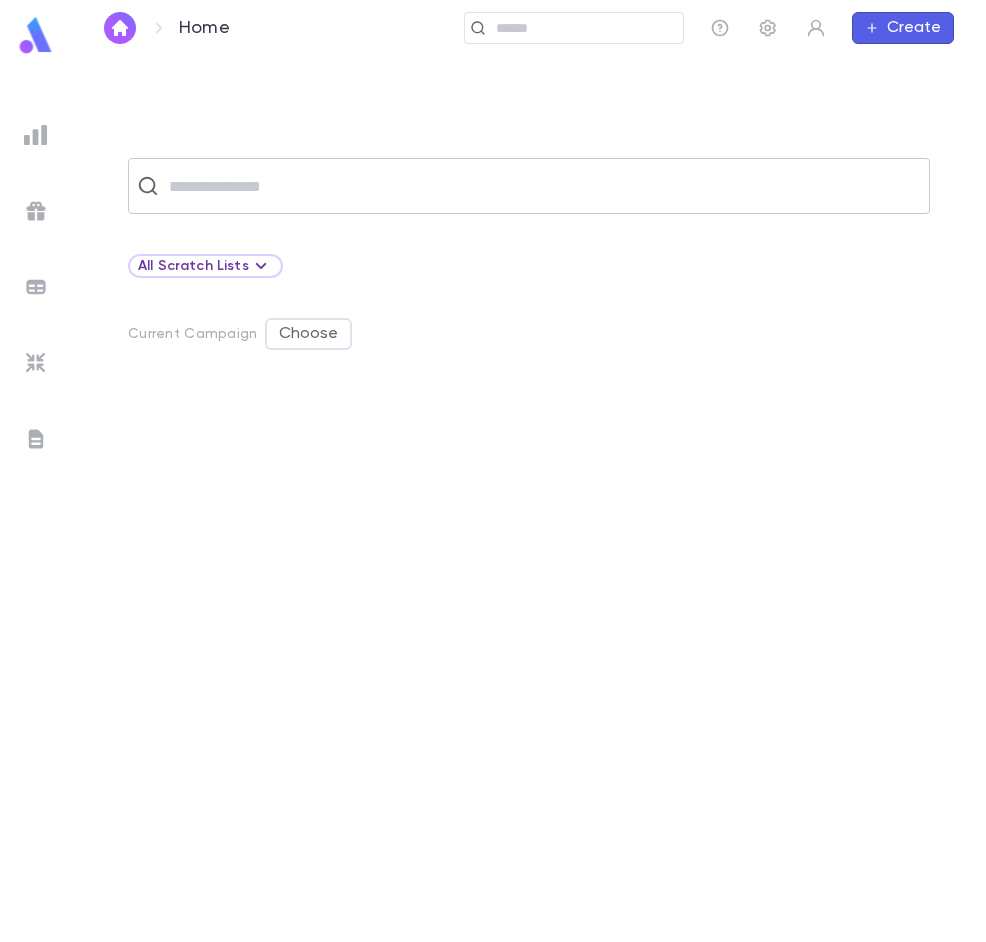 click at bounding box center [542, 186] 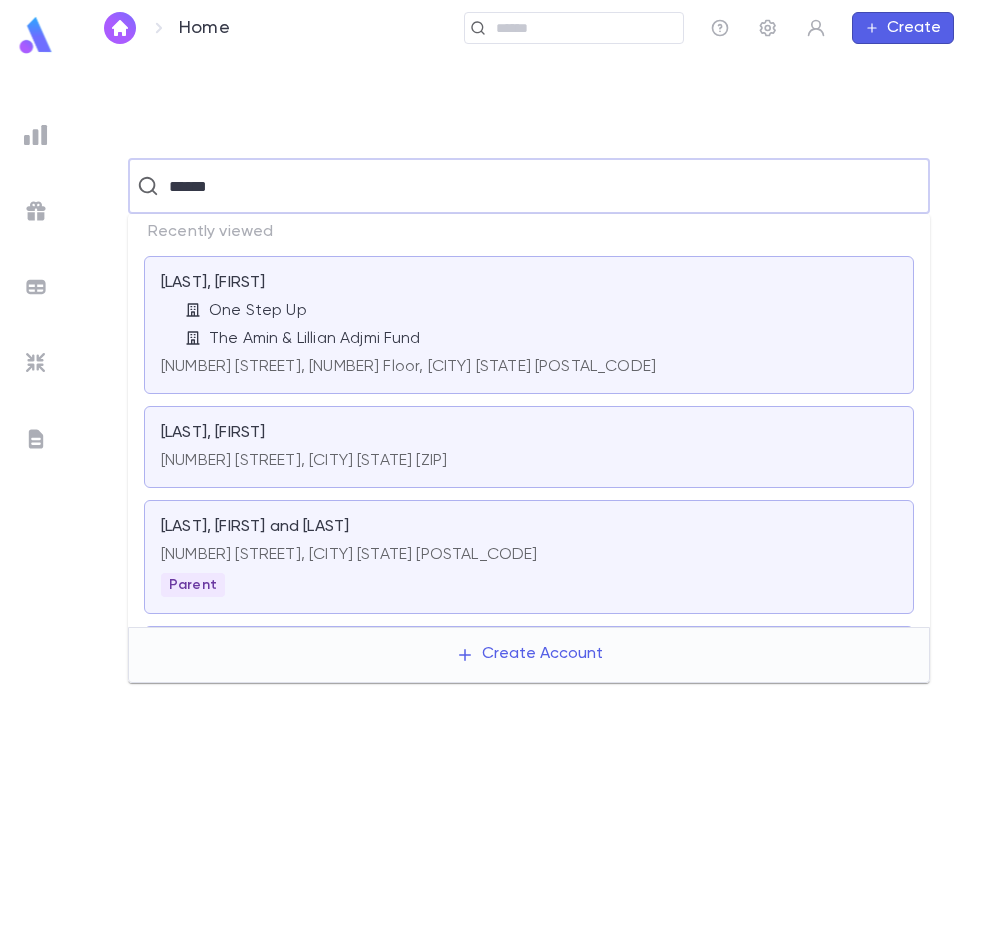 type on "******" 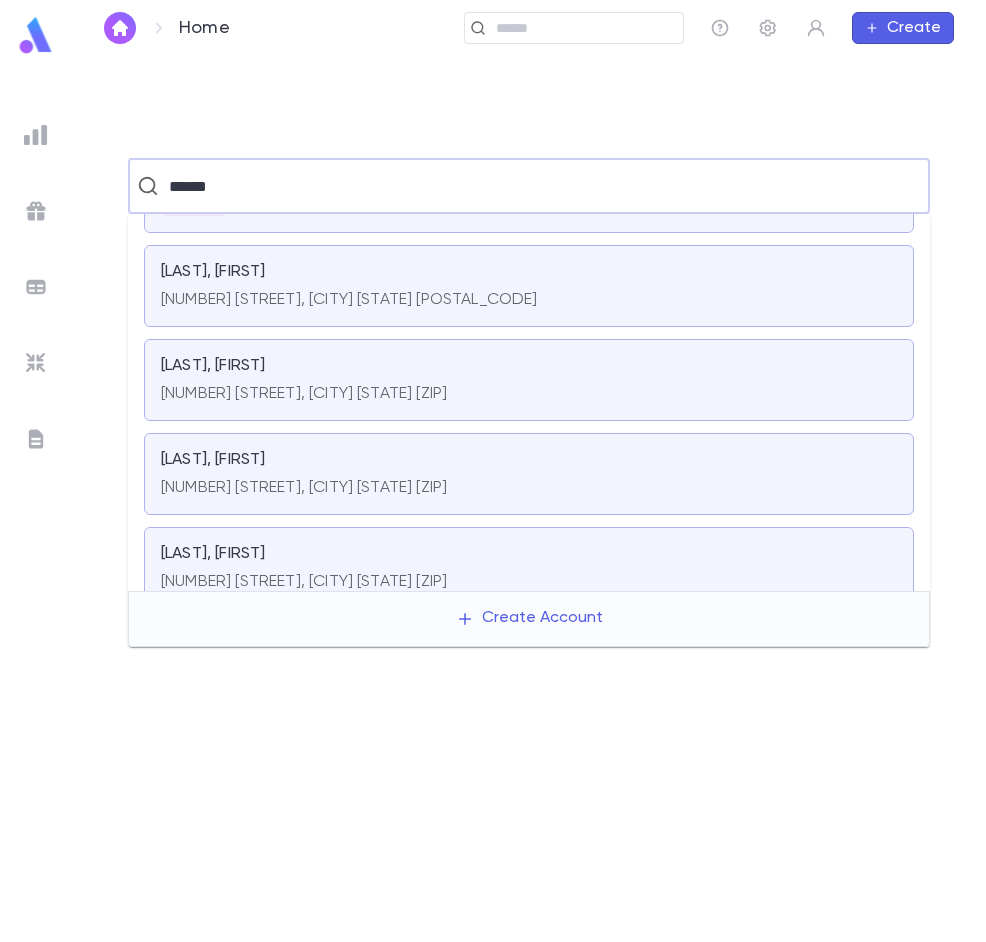 scroll, scrollTop: 875, scrollLeft: 0, axis: vertical 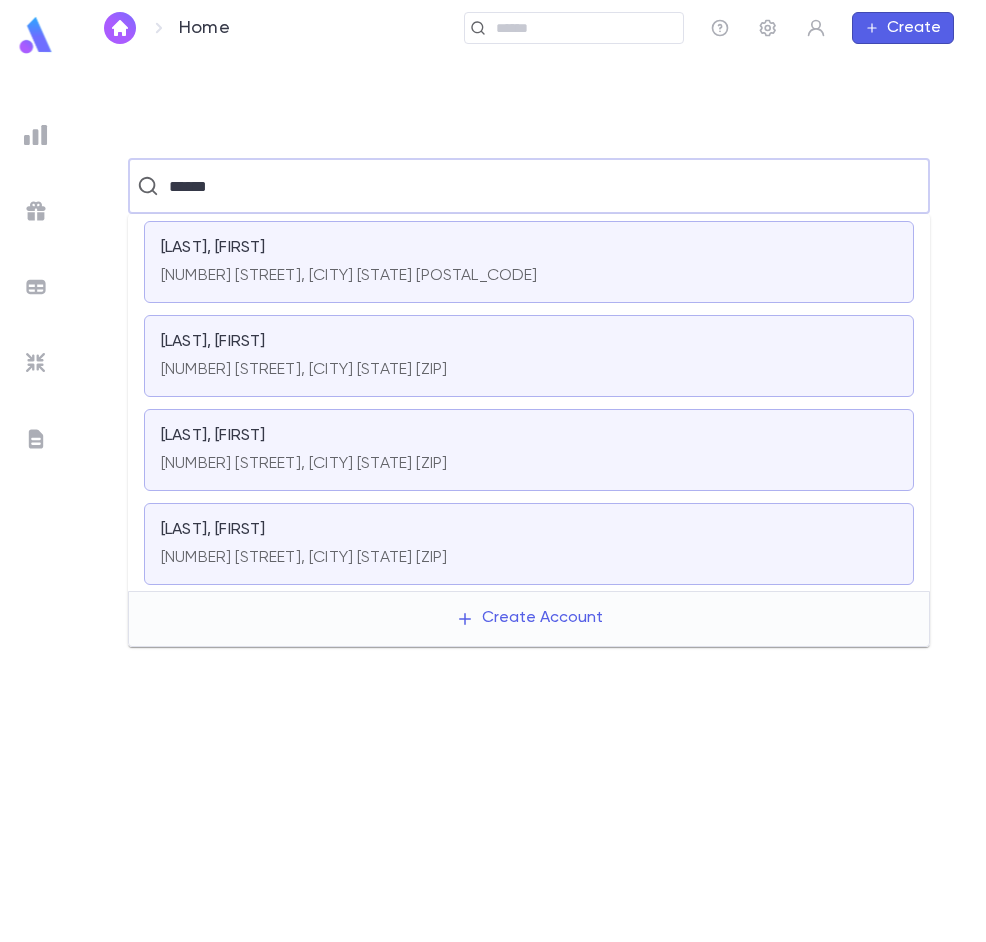 click on "[NUMBER] [STREET], [CITY] [STATE] [POSTAL_CODE]" at bounding box center [349, 272] 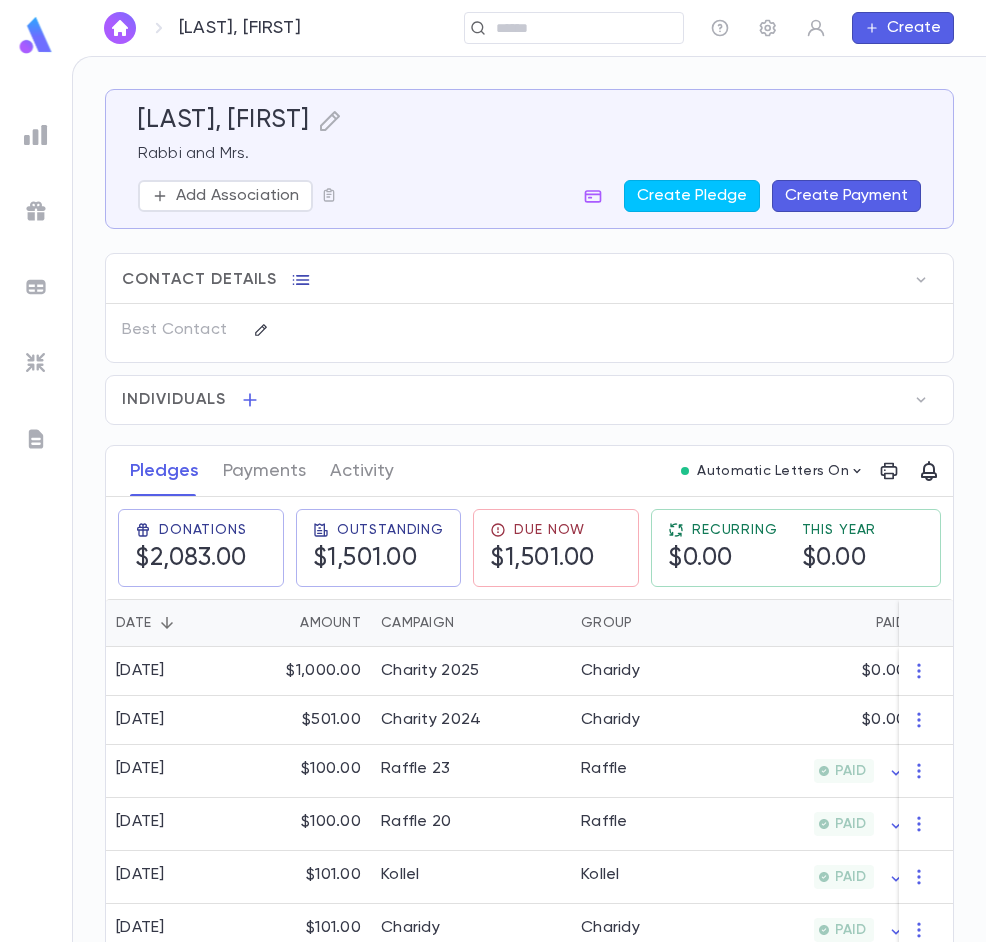 click 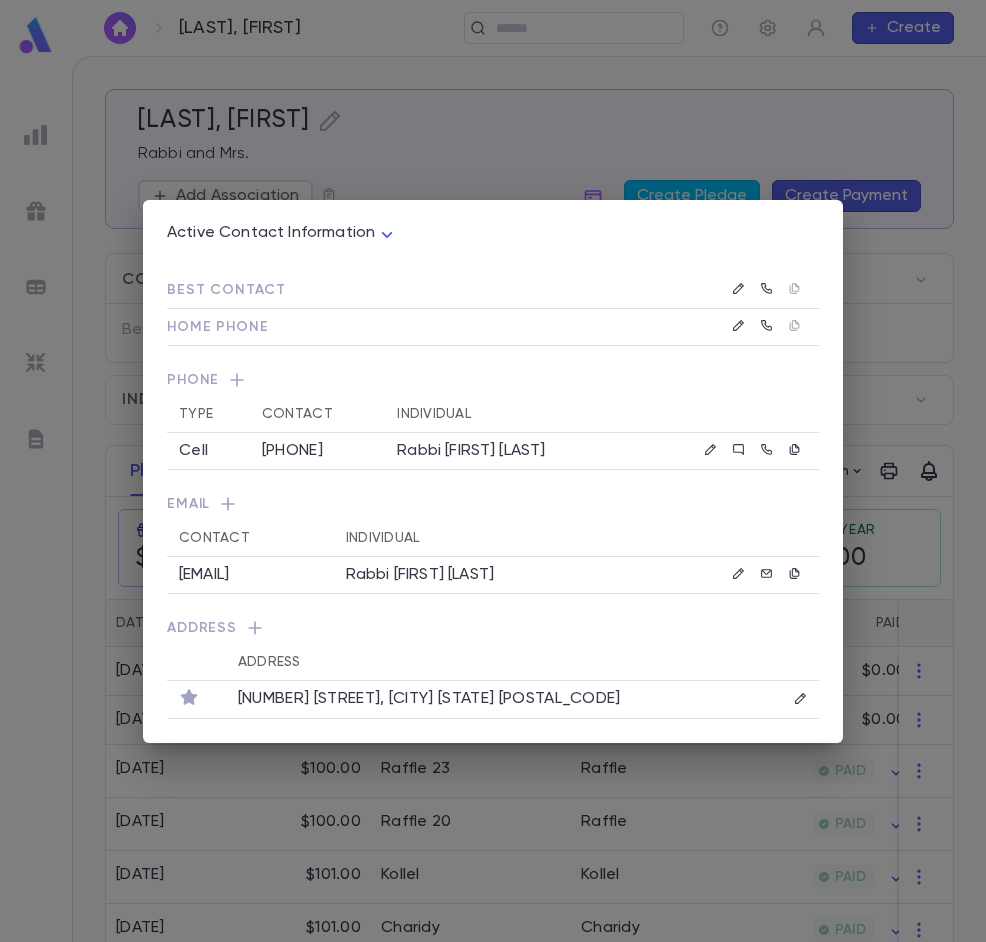 click on "Active Contact Information **** Best Contact Home Phone Phone Type Contact Individual Cell [PHONE] Rabbi [LAST] [LAST] Email Contact Individual [EMAIL] Rabbi [LAST] [LAST] Address Address [NUMBER] [STREET], [CITY] [STATE] [ZIP]" at bounding box center [493, 471] 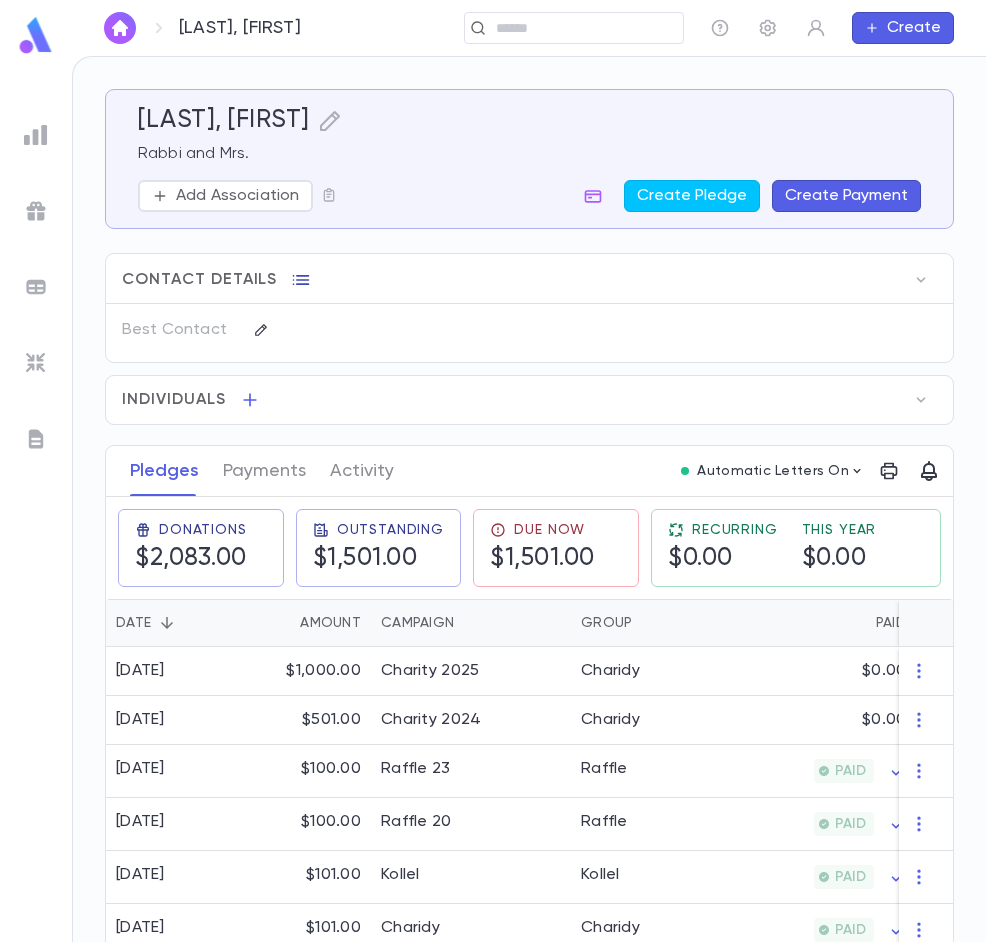 click 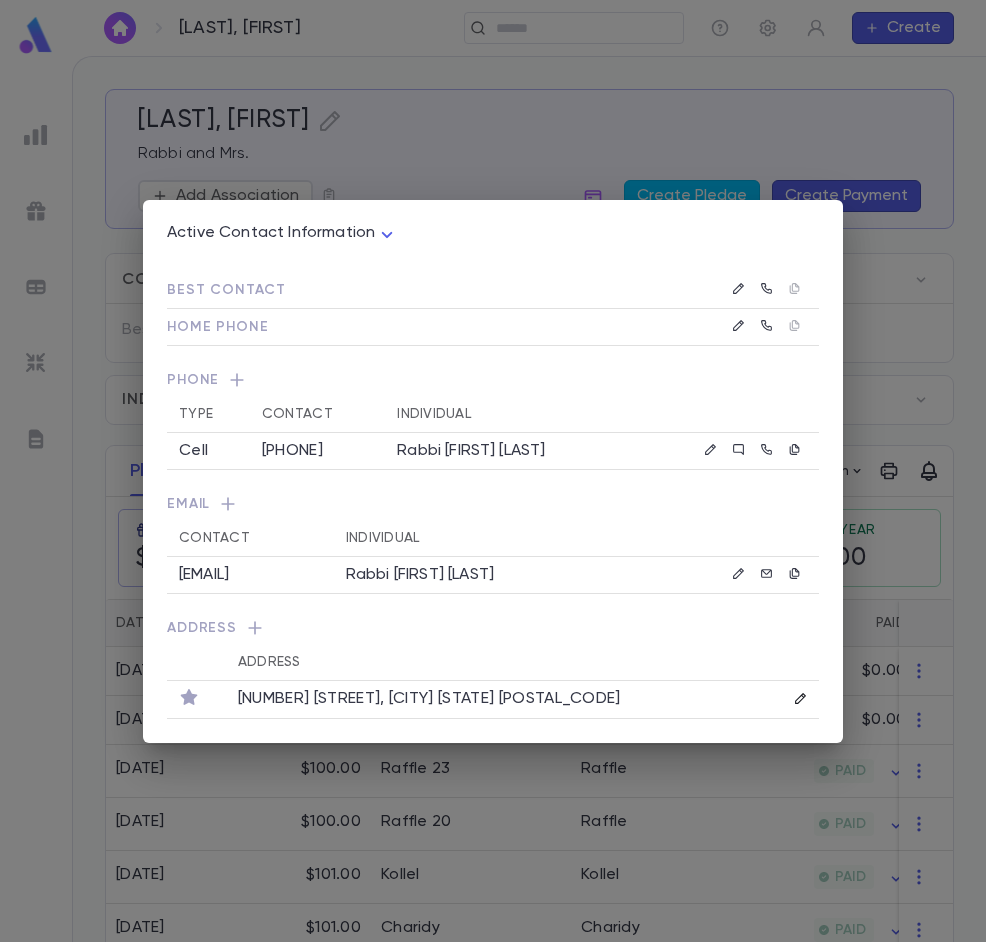 click 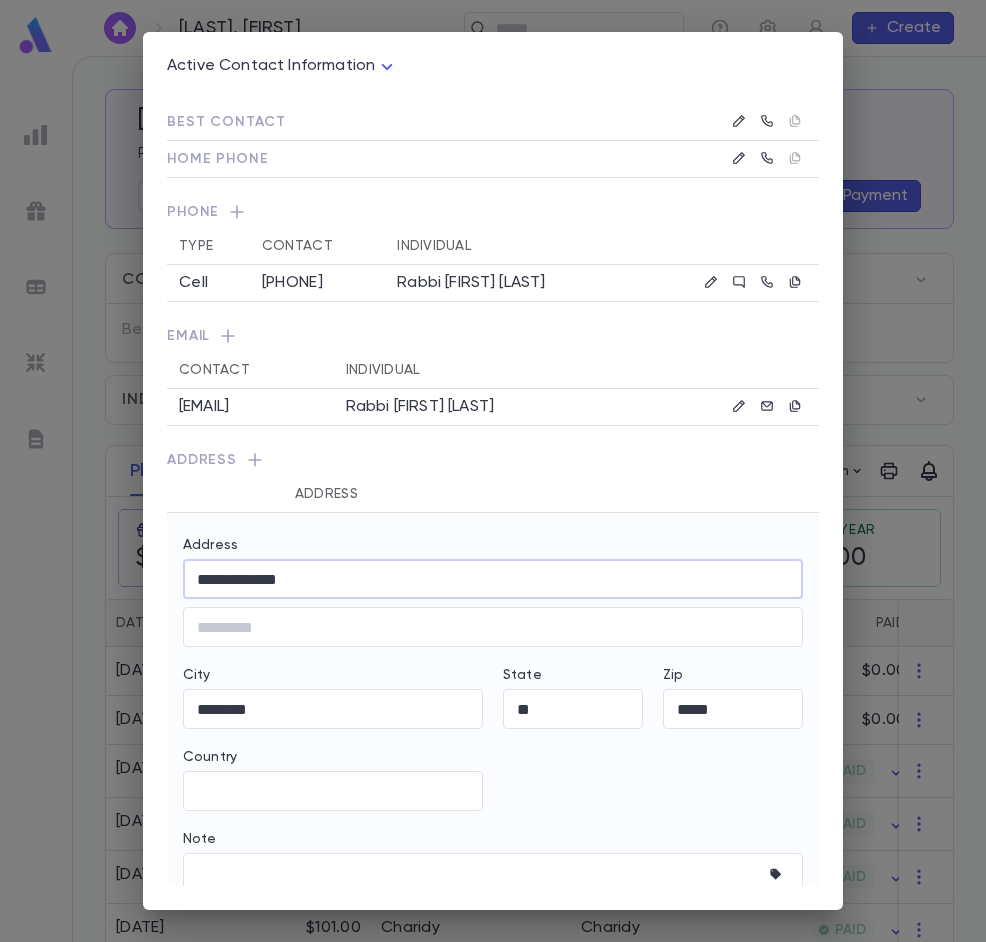 drag, startPoint x: 349, startPoint y: 573, endPoint x: -271, endPoint y: 576, distance: 620.00726 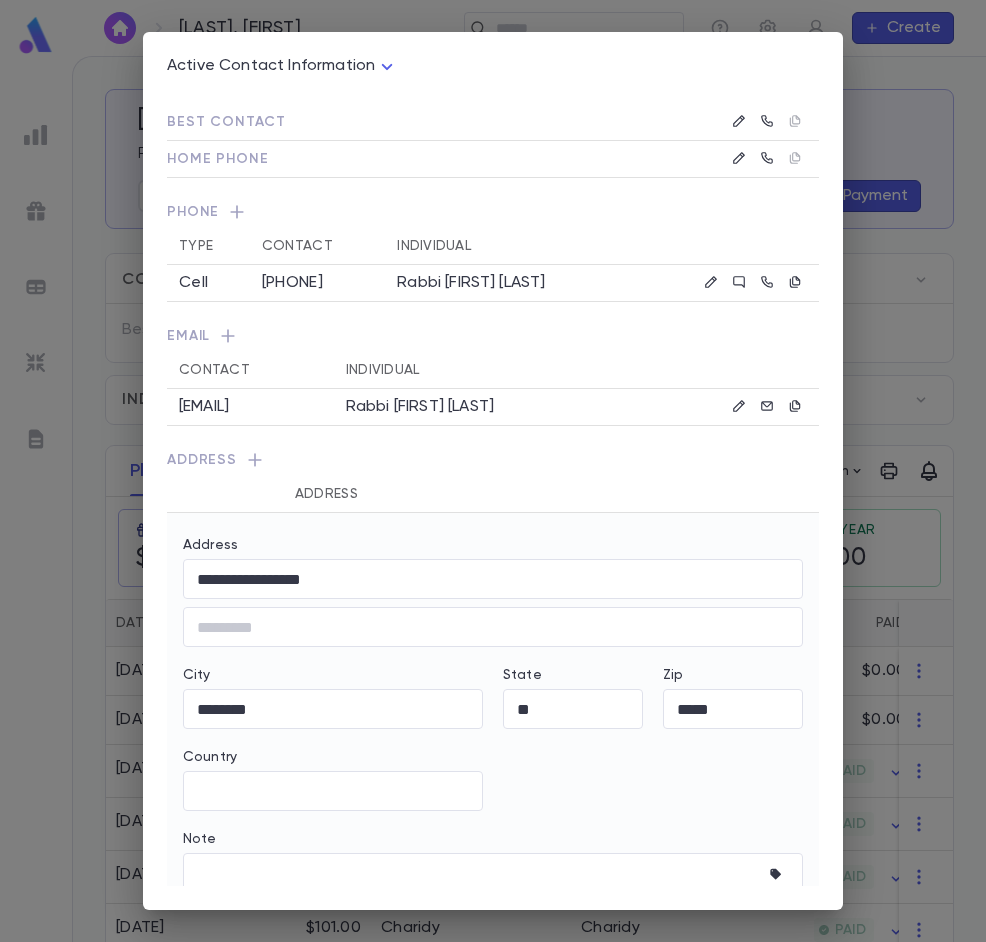 click on "[CITY], [STATE] [POSTAL_CODE], [COUNTRY]" at bounding box center (375, 632) 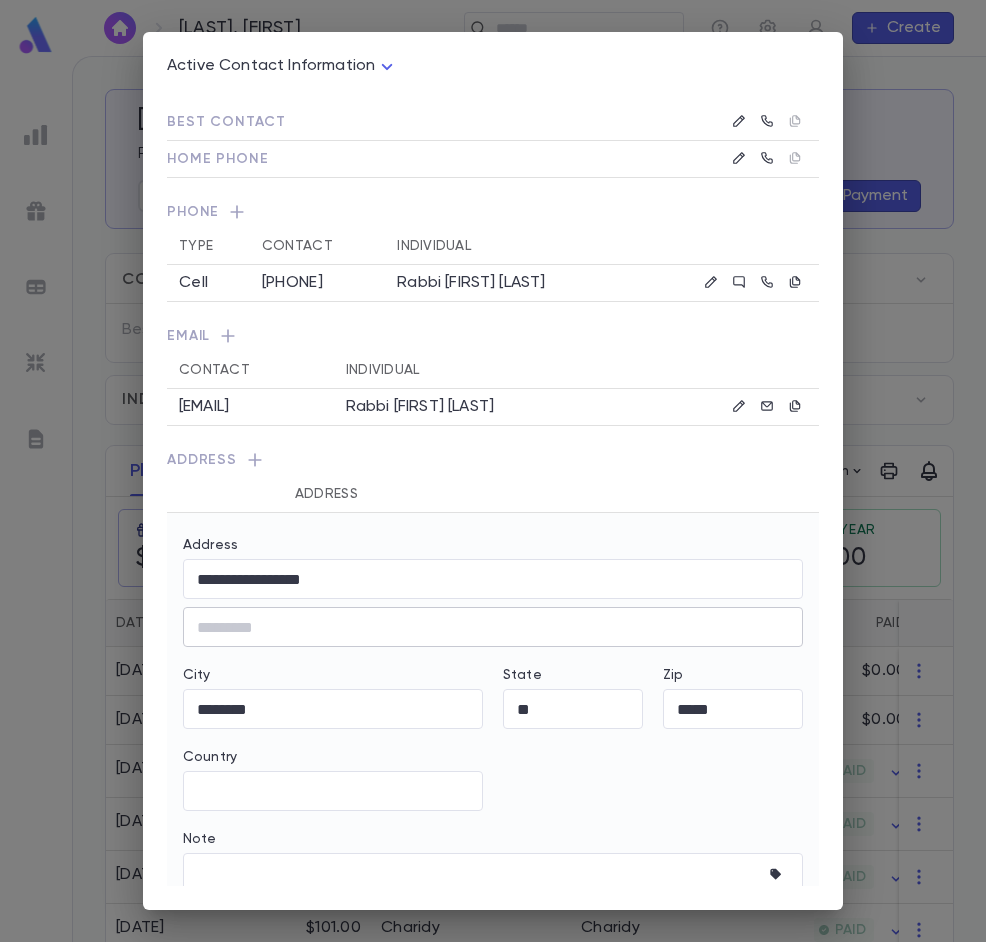 type on "**********" 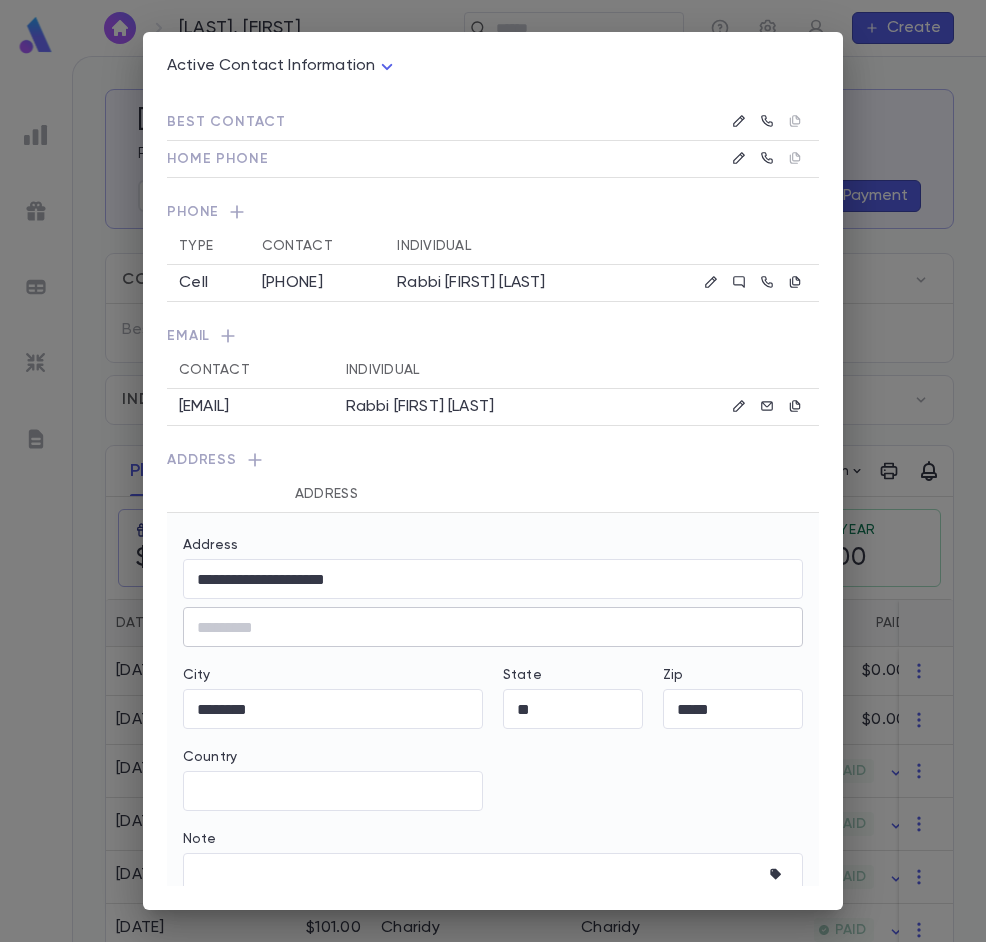 type on "**********" 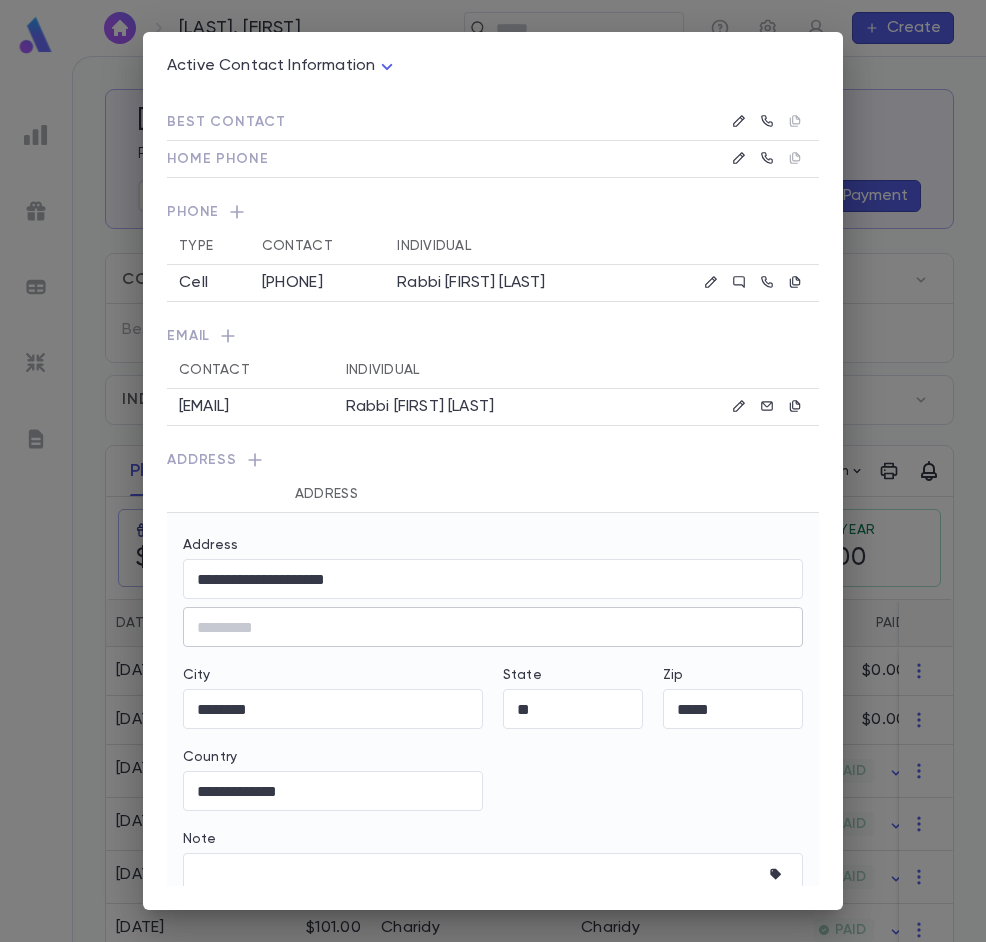 type on "*****" 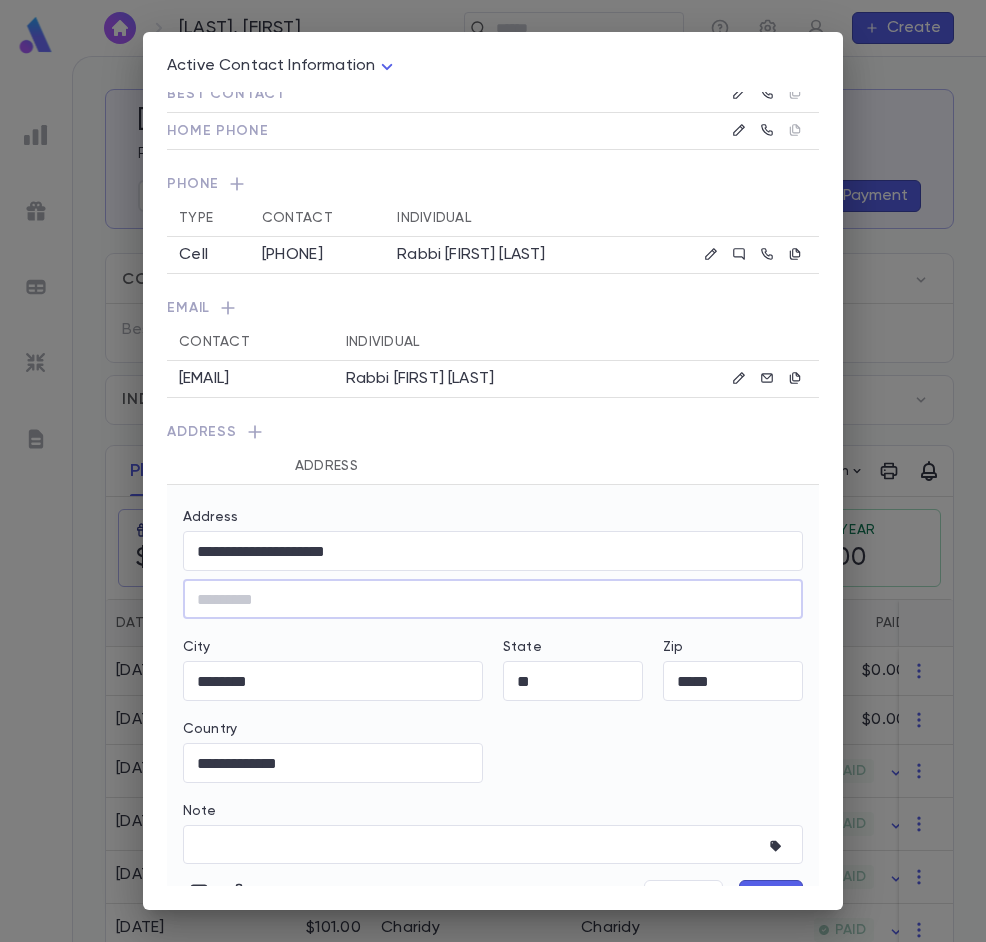 scroll, scrollTop: 71, scrollLeft: 0, axis: vertical 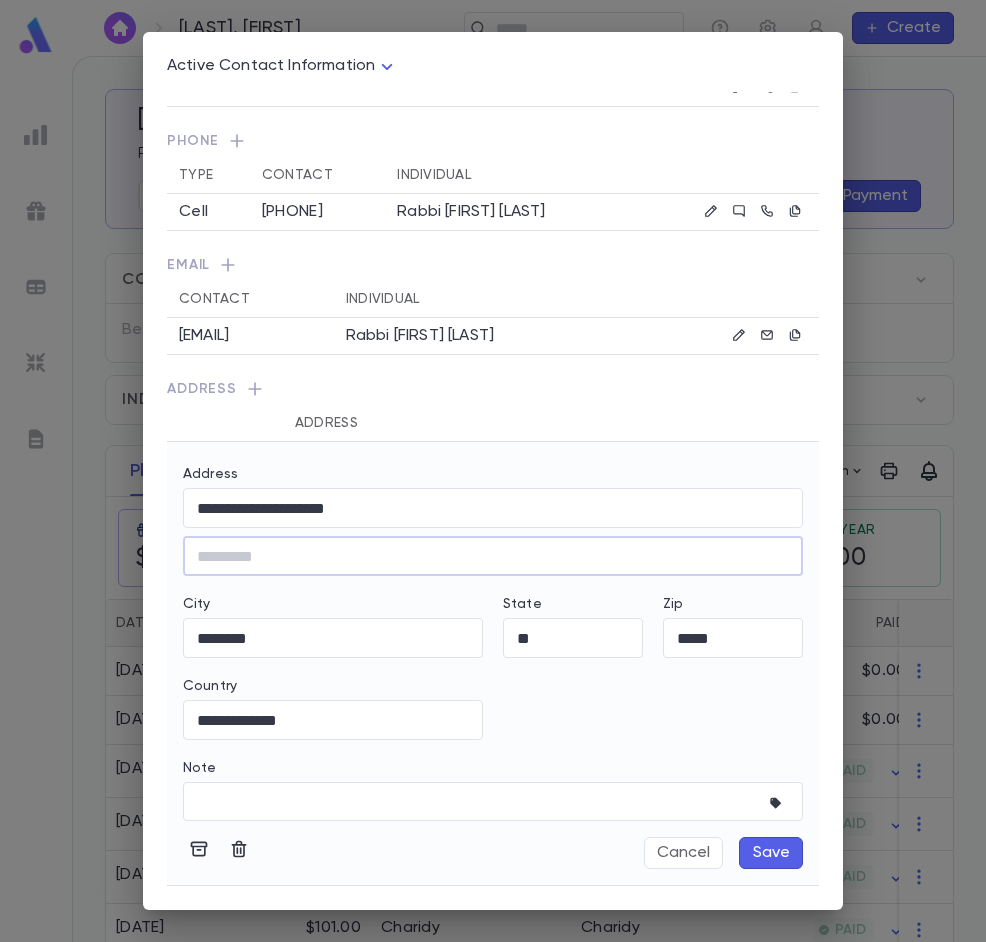 click on "Save" at bounding box center (771, 853) 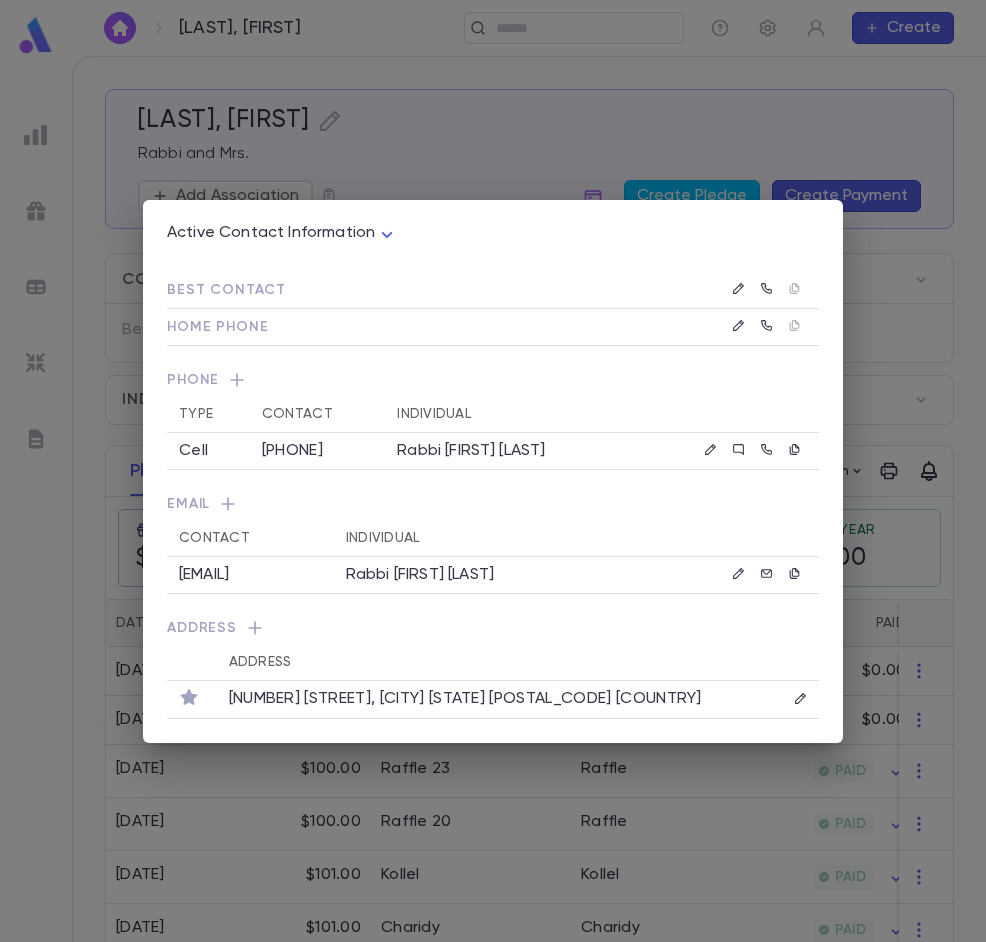 scroll, scrollTop: 0, scrollLeft: 0, axis: both 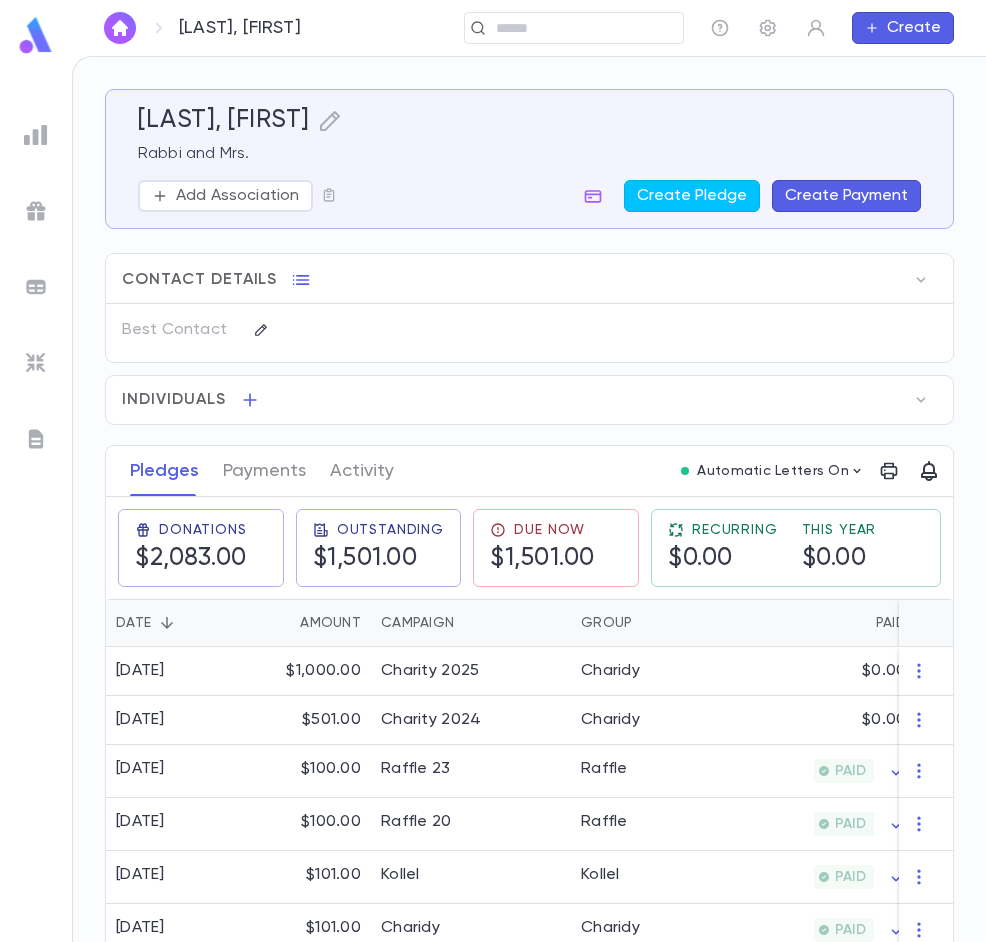 drag, startPoint x: 124, startPoint y: 32, endPoint x: 165, endPoint y: 86, distance: 67.80118 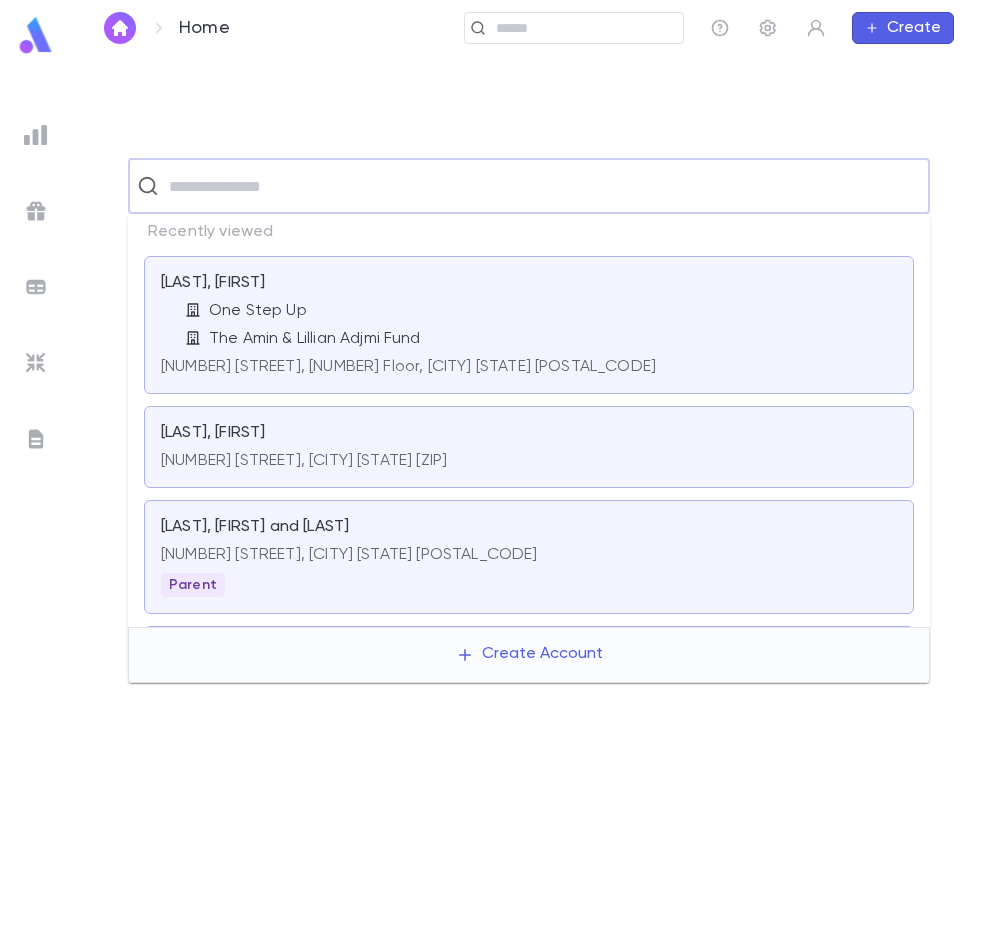 click at bounding box center (542, 186) 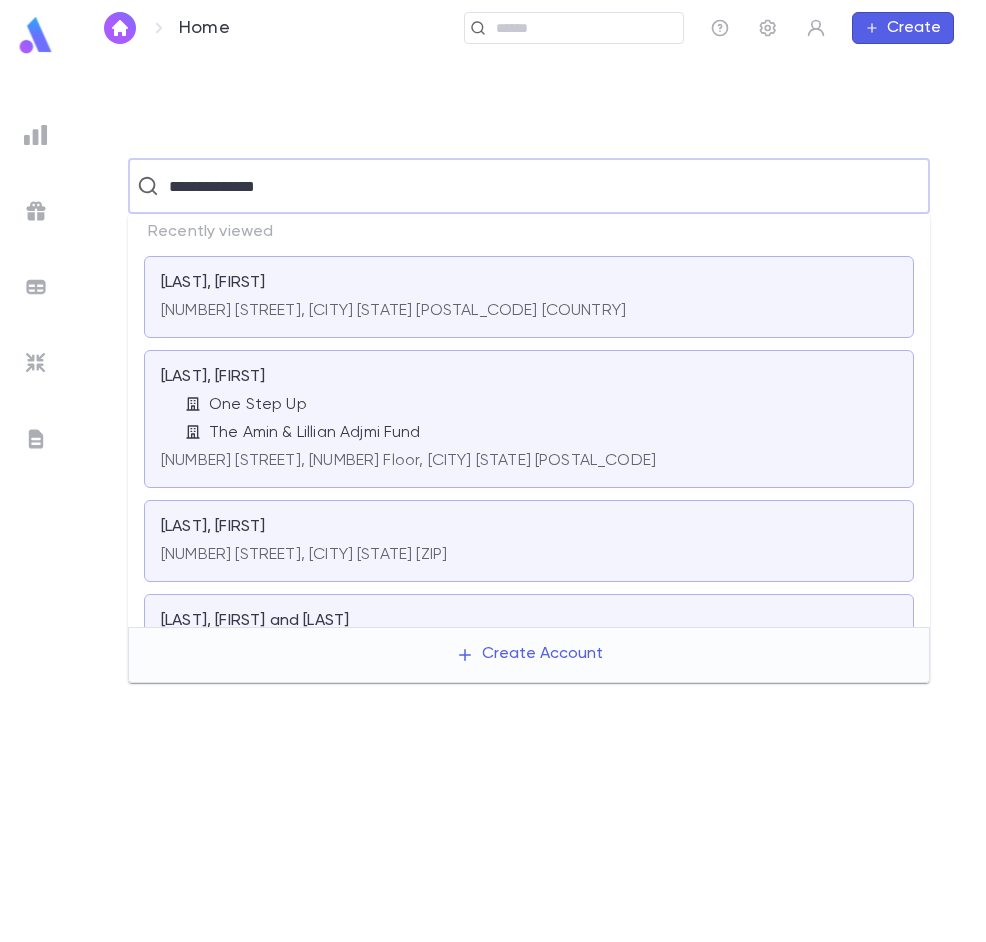 type on "**********" 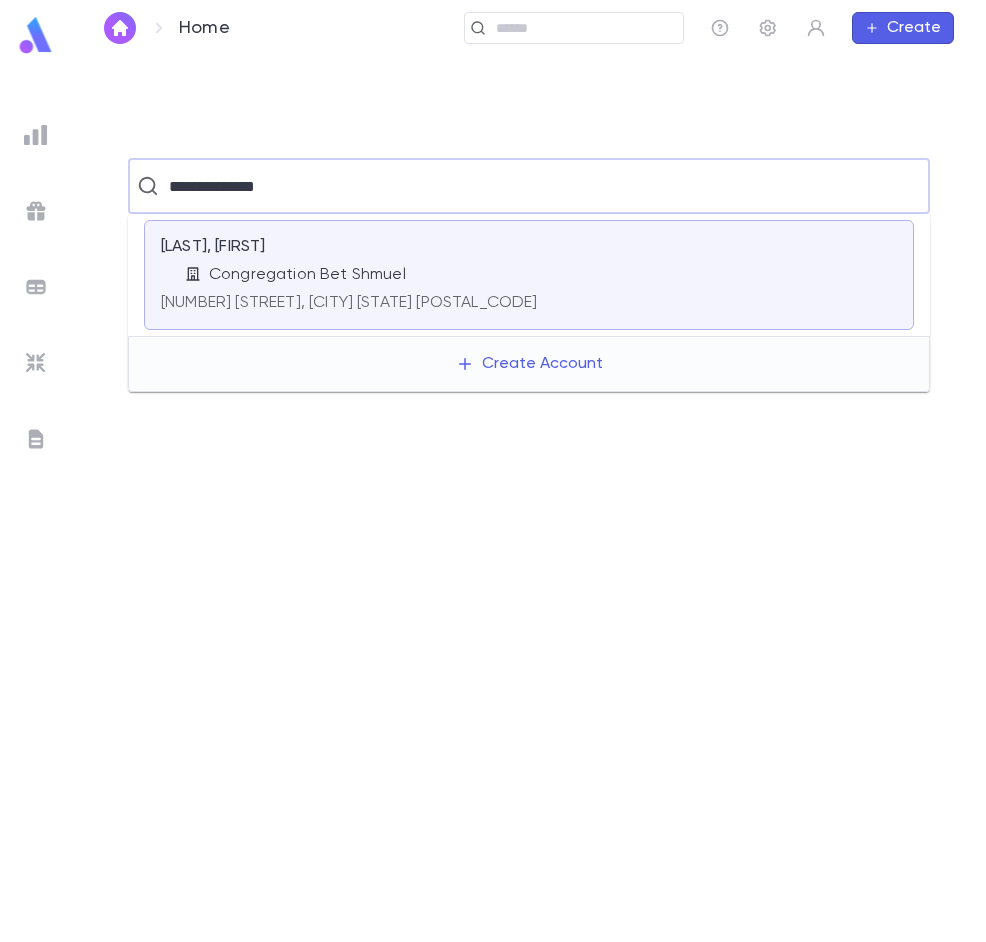 click on "[LAST], [FIRST] Congregation Bet Shmuel" at bounding box center [529, 261] 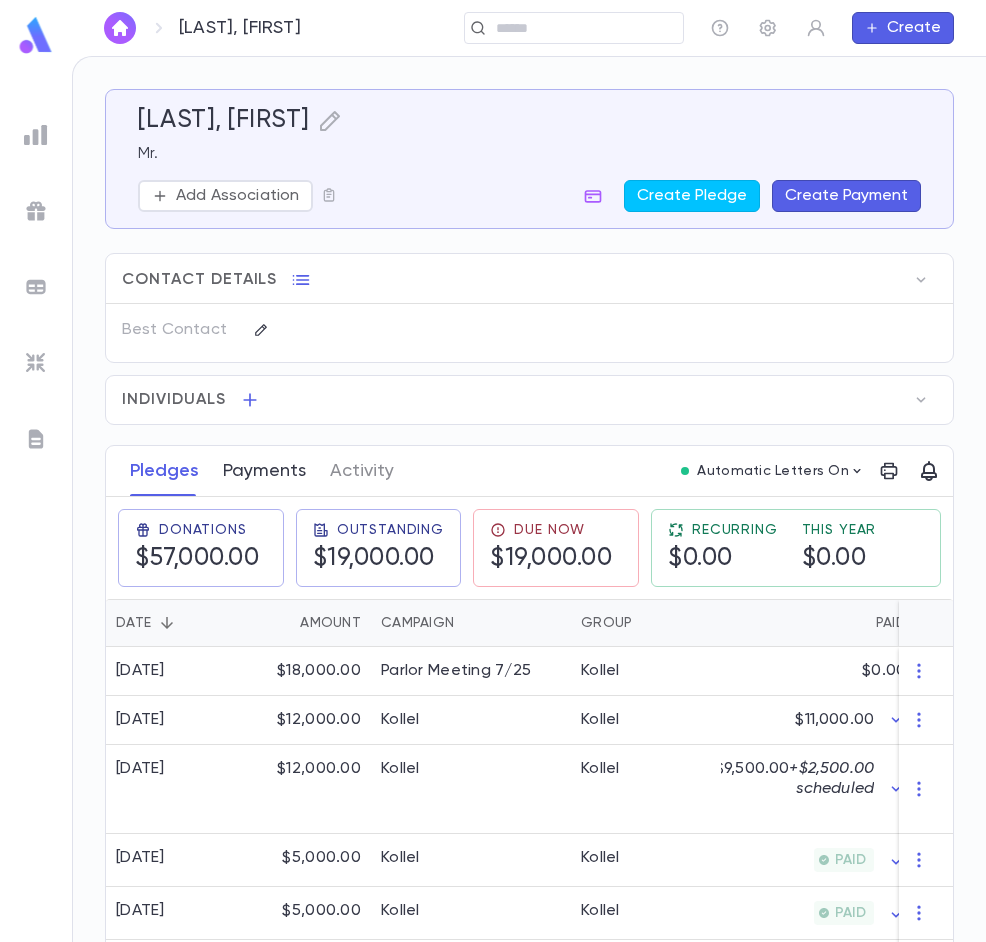 click on "Payments" at bounding box center [264, 471] 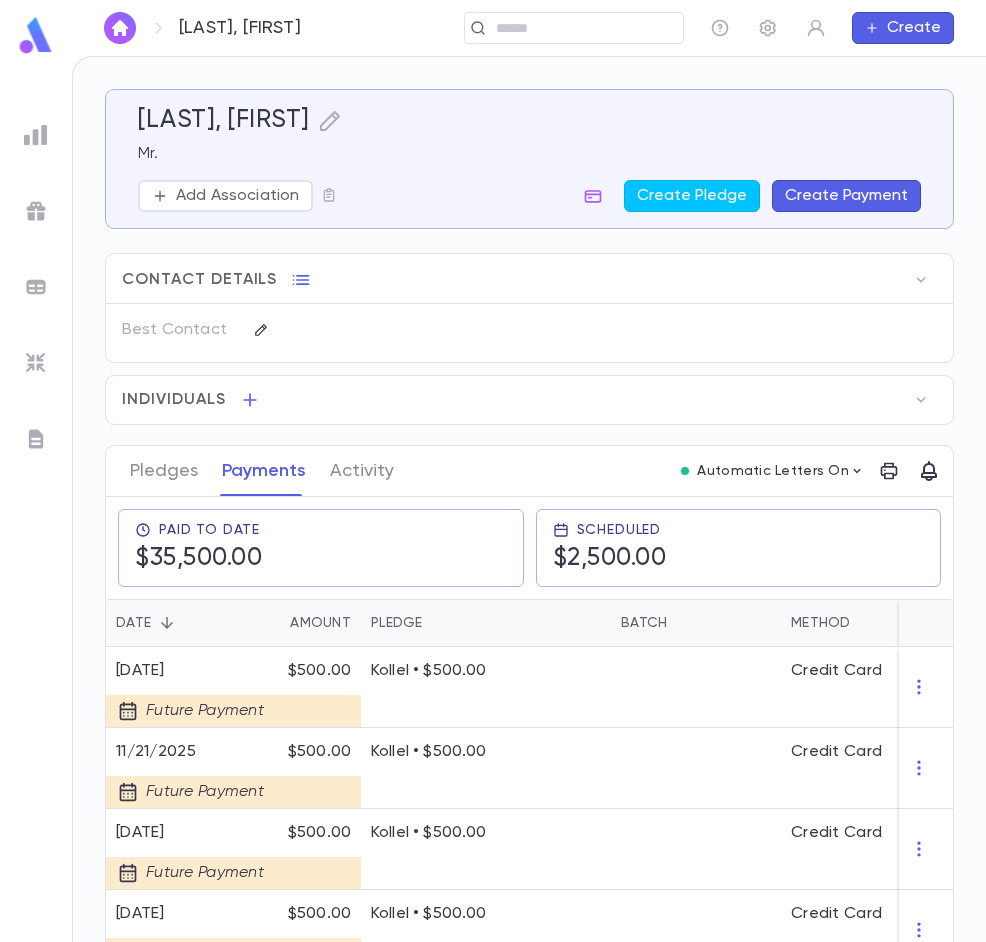 click on "Create Payment" at bounding box center [846, 196] 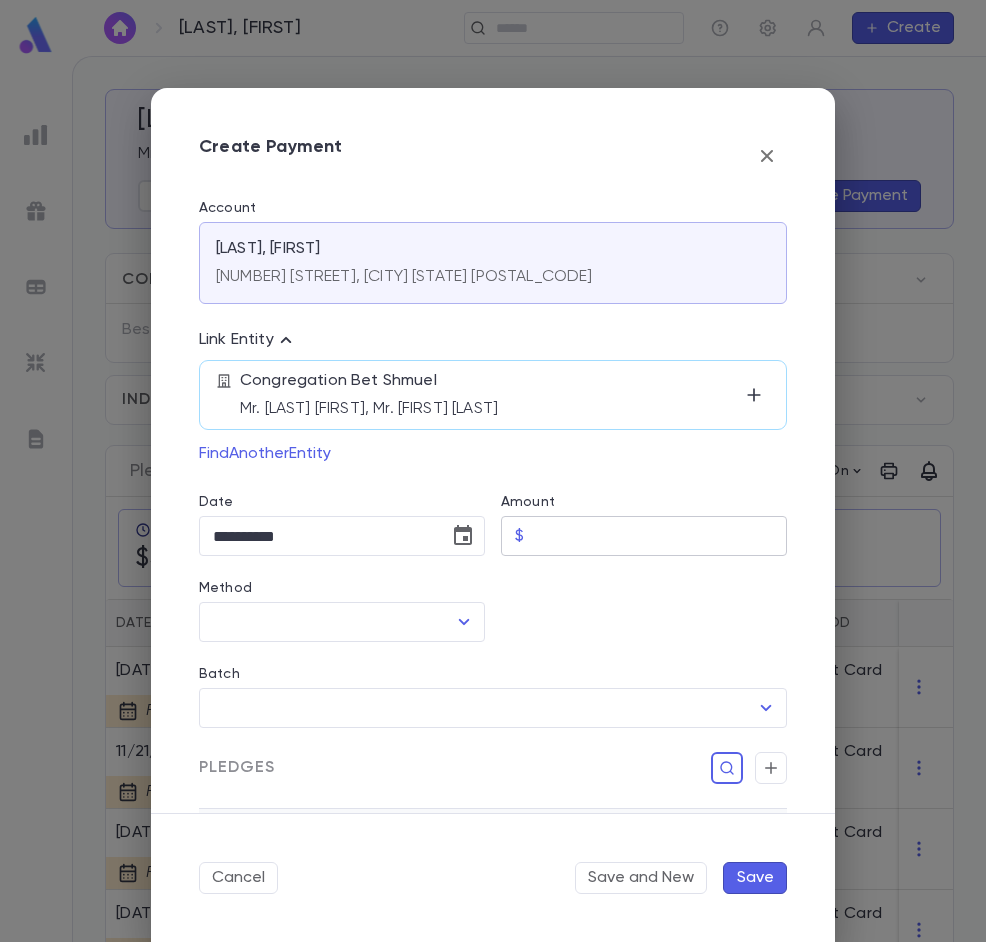 click on "Amount" at bounding box center [659, 536] 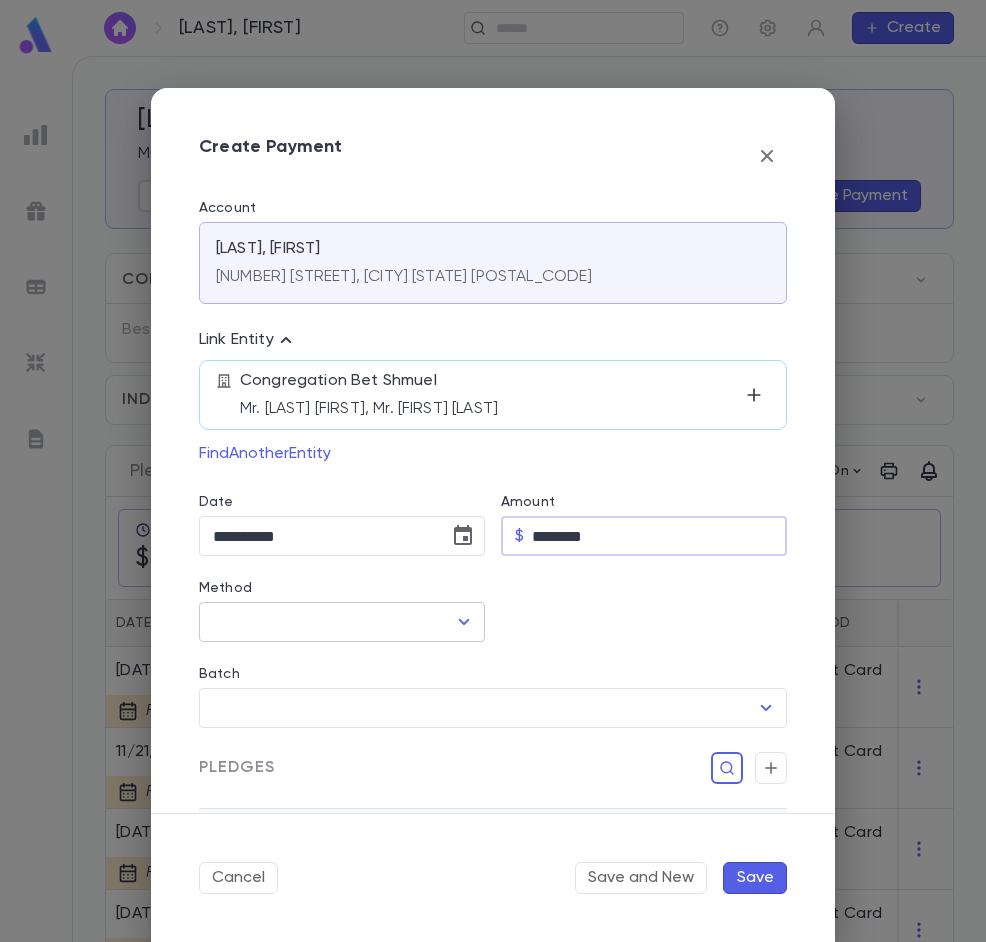 type on "********" 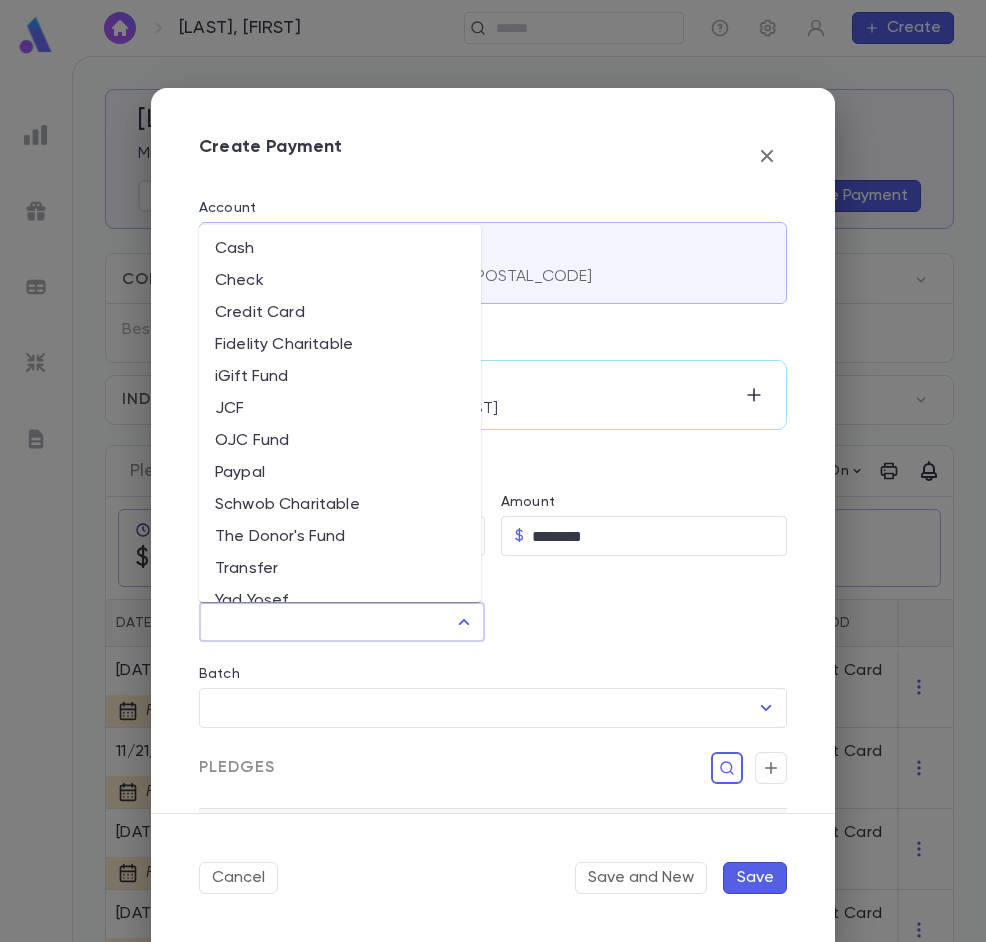 click on "Method" at bounding box center (327, 622) 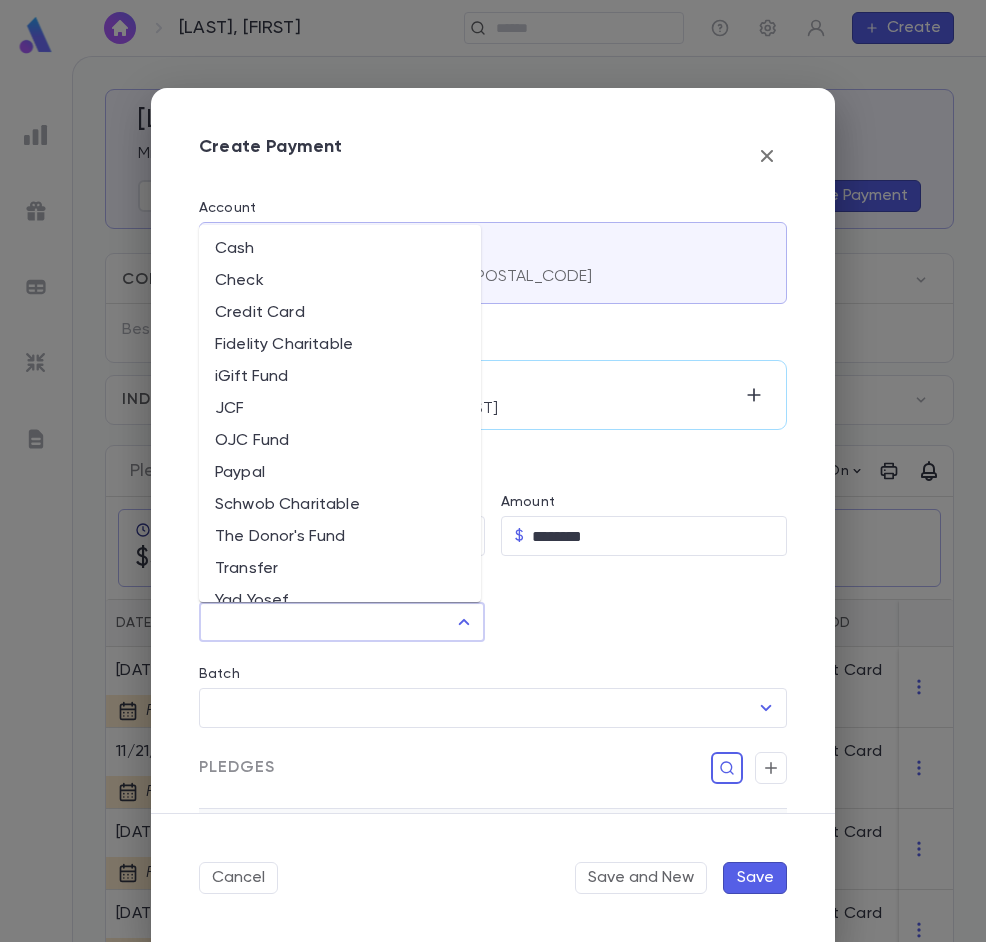 click on "The Donor's Fund" at bounding box center (340, 537) 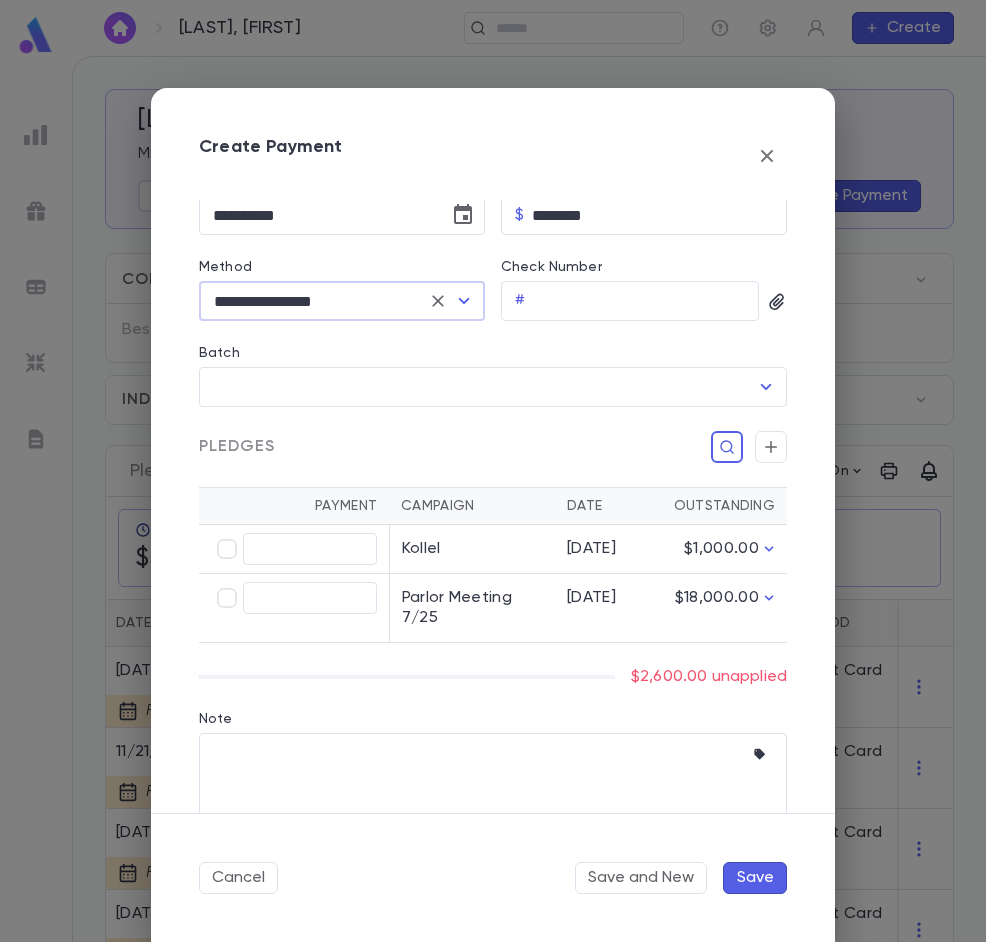 scroll, scrollTop: 351, scrollLeft: 0, axis: vertical 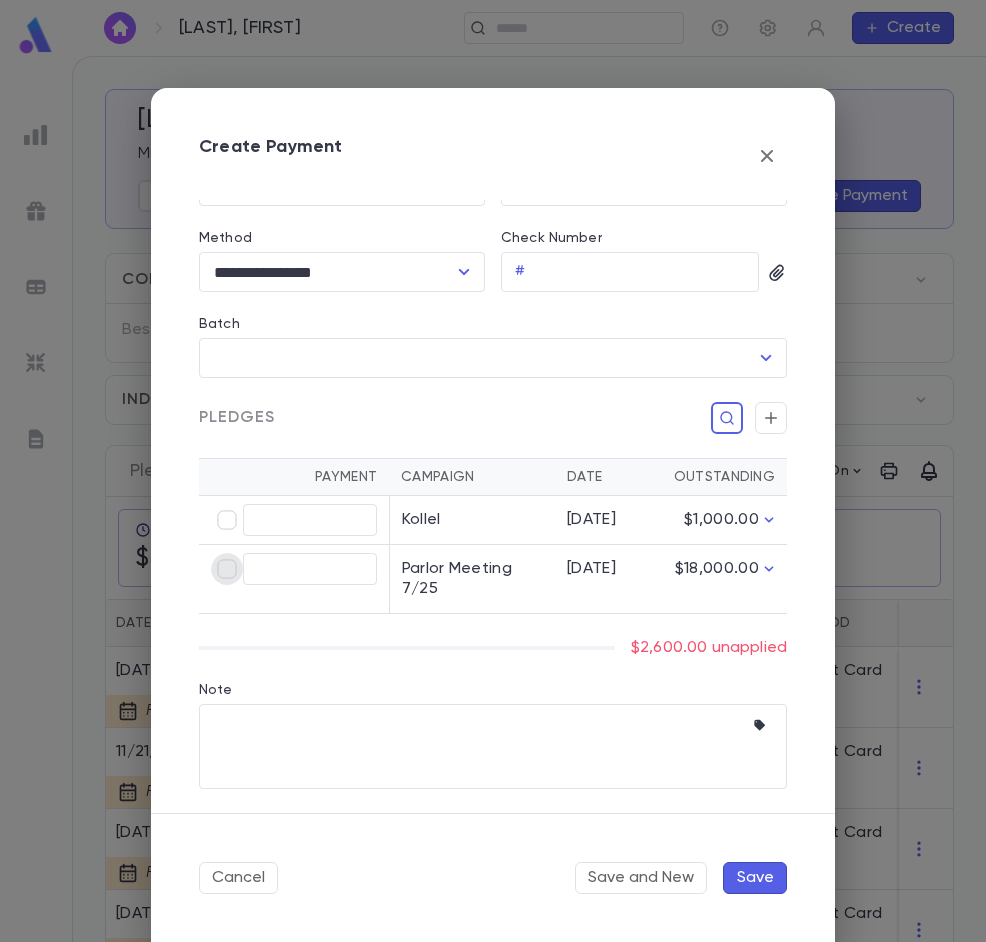 type on "********" 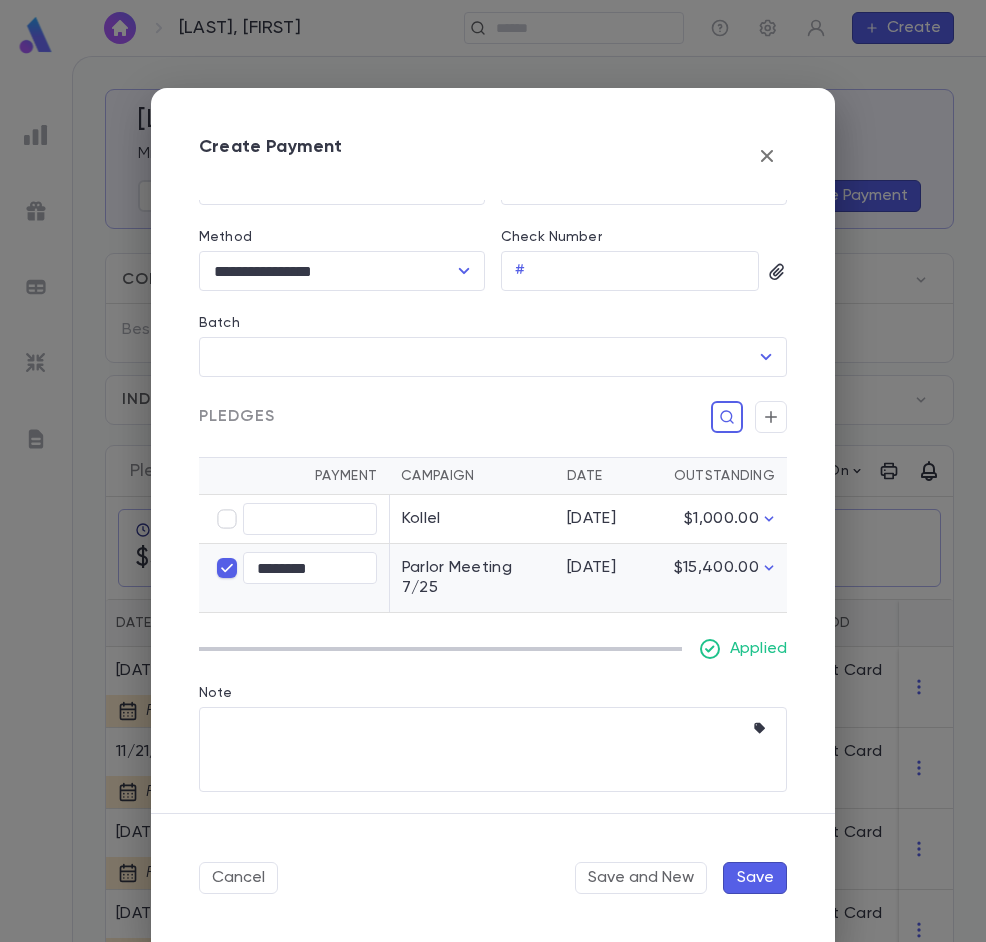 click on "Save" at bounding box center [755, 878] 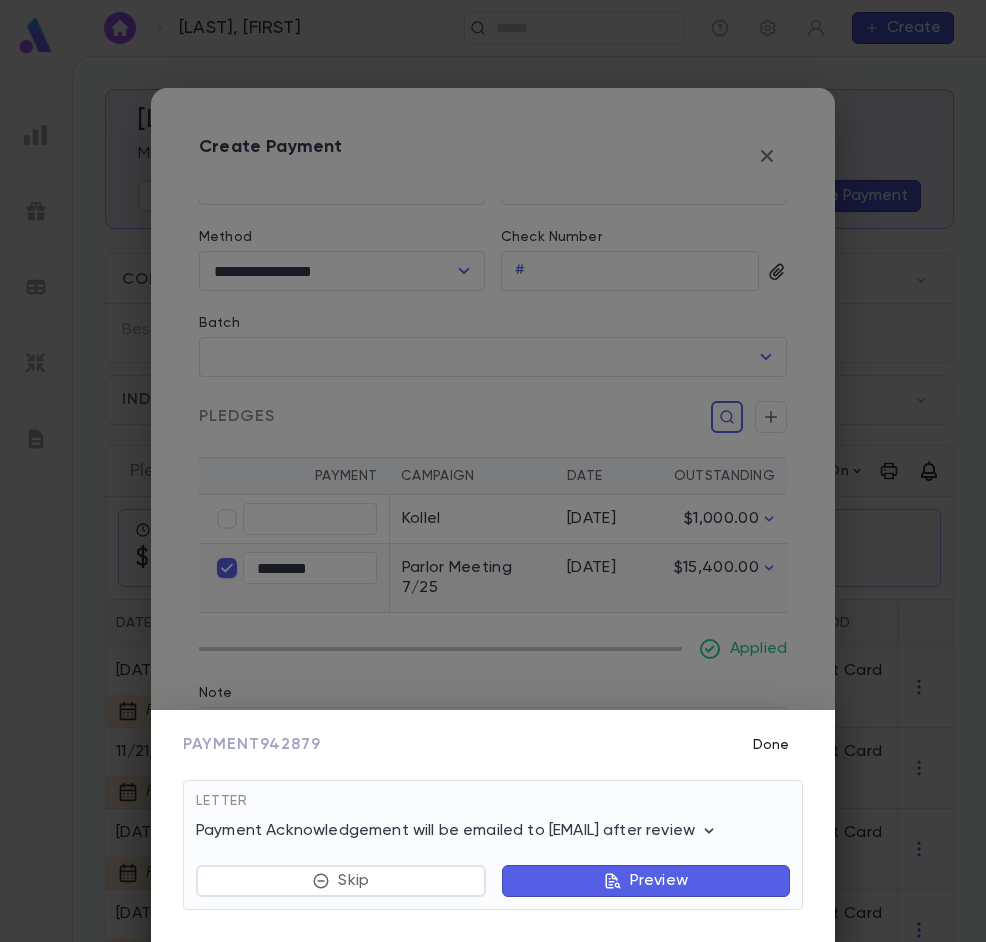 click on "Done" at bounding box center [771, 745] 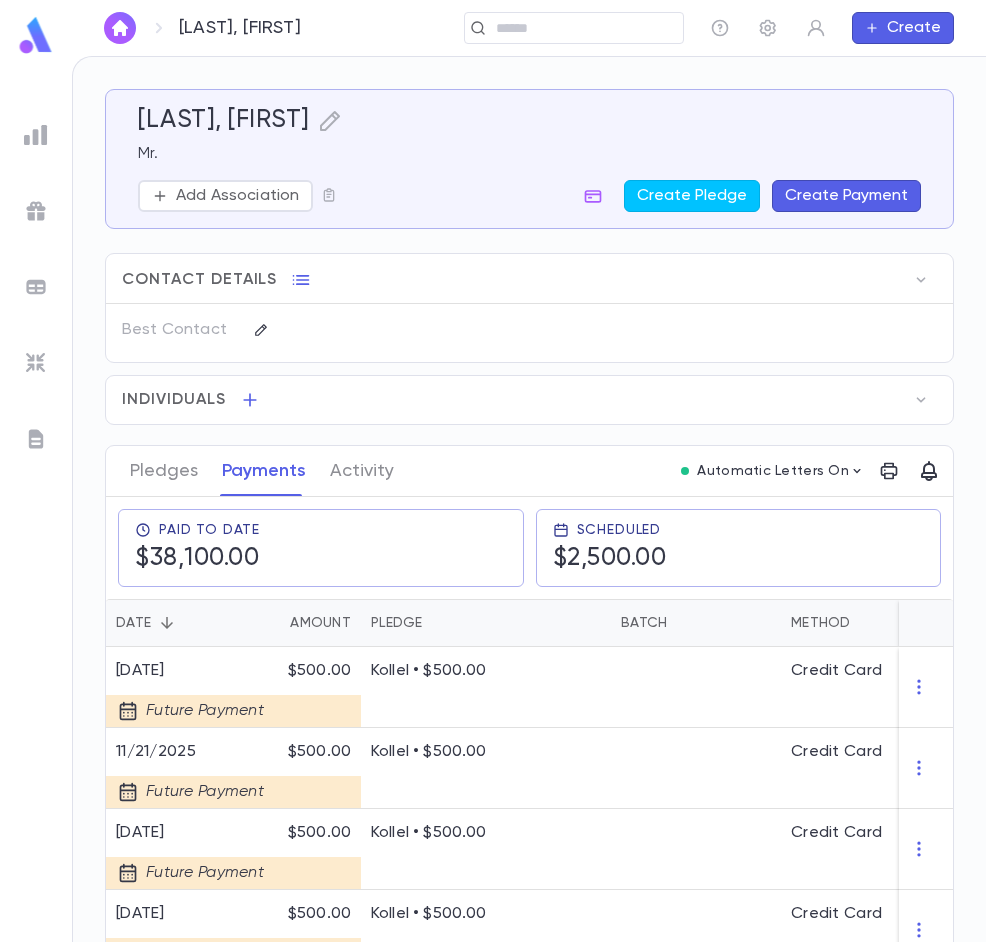 click at bounding box center (120, 28) 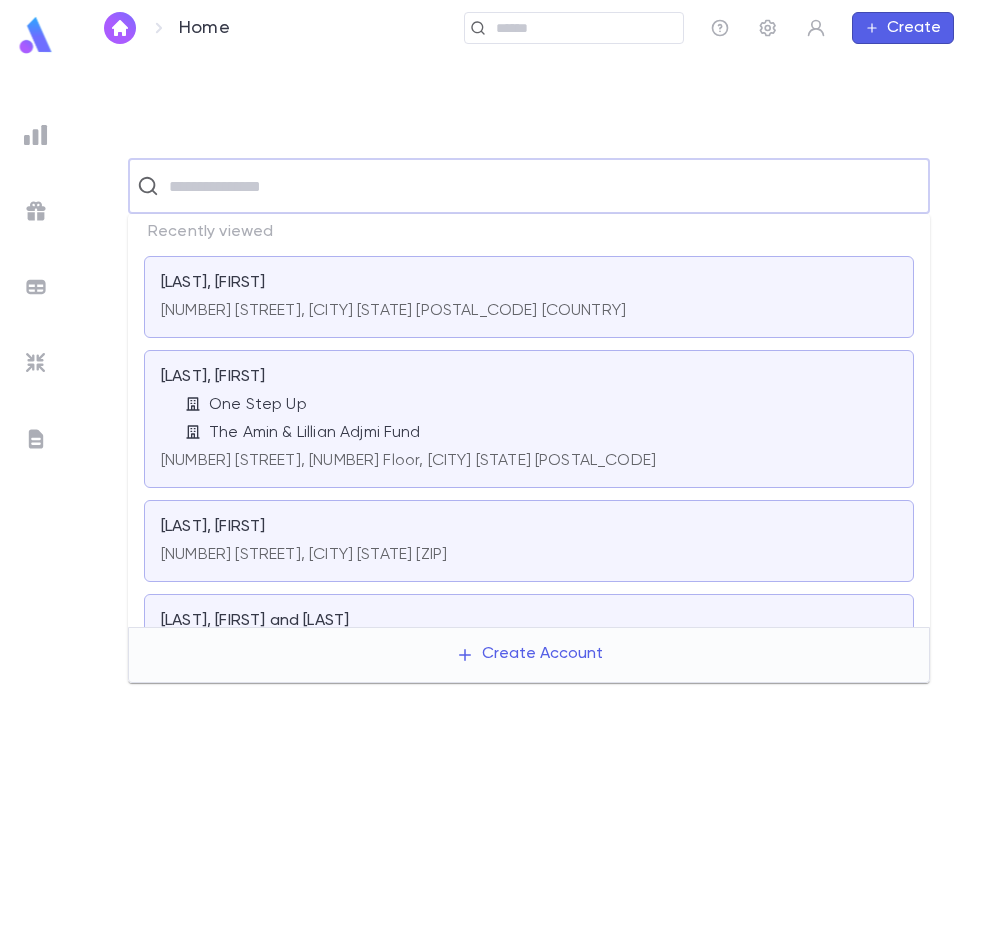 click at bounding box center [542, 186] 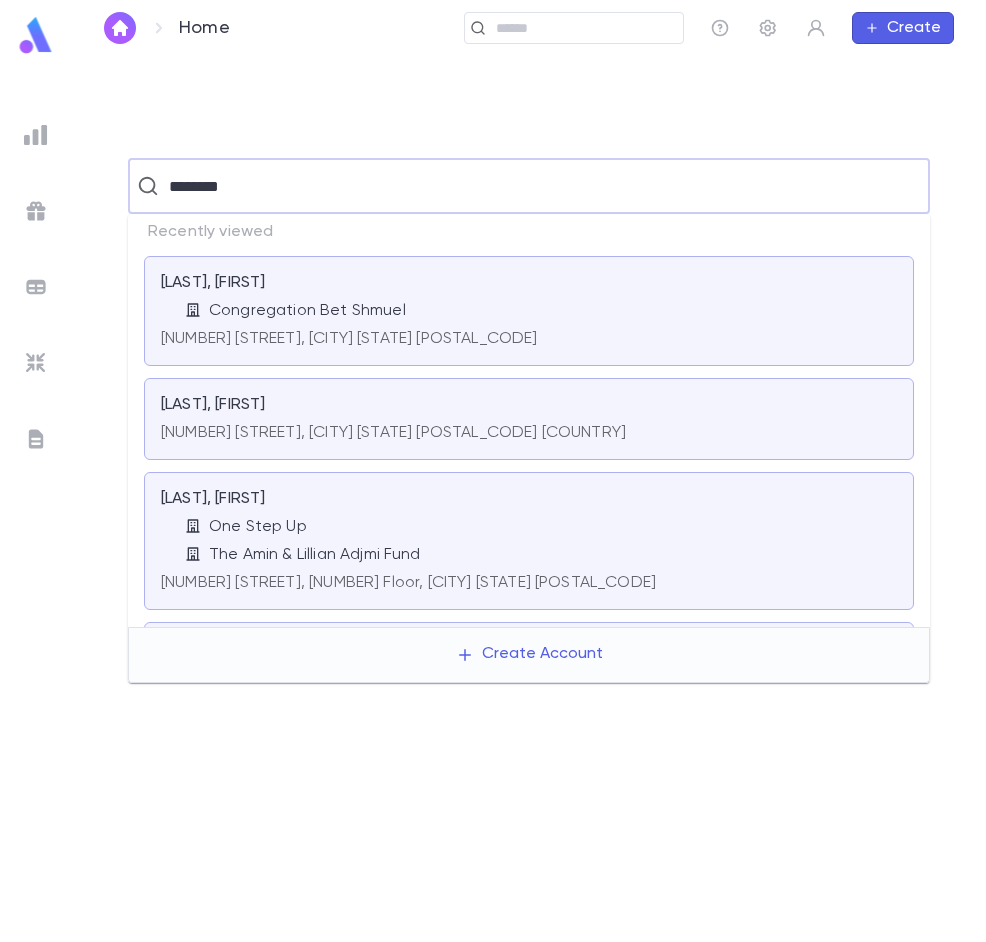 type on "********" 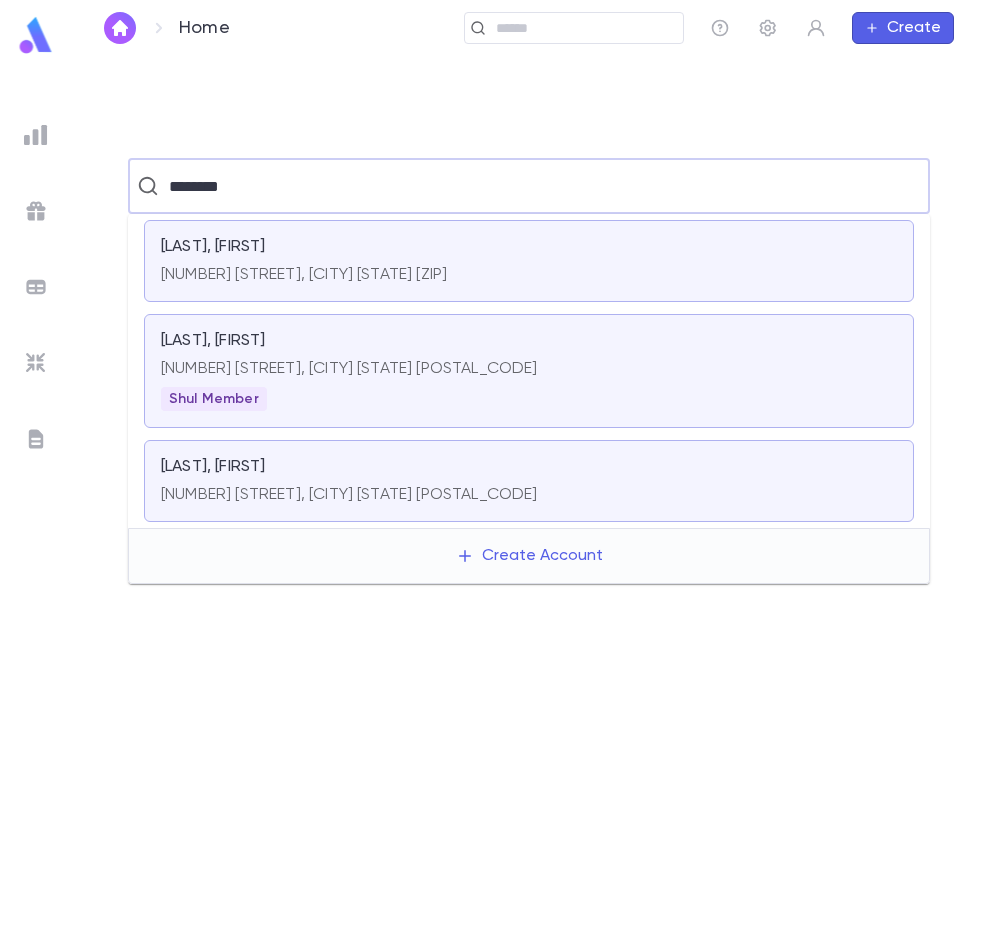 click on "[NUMBER] [STREET], [CITY] [STATE] [POSTAL_CODE] Shul Member" at bounding box center [529, 381] 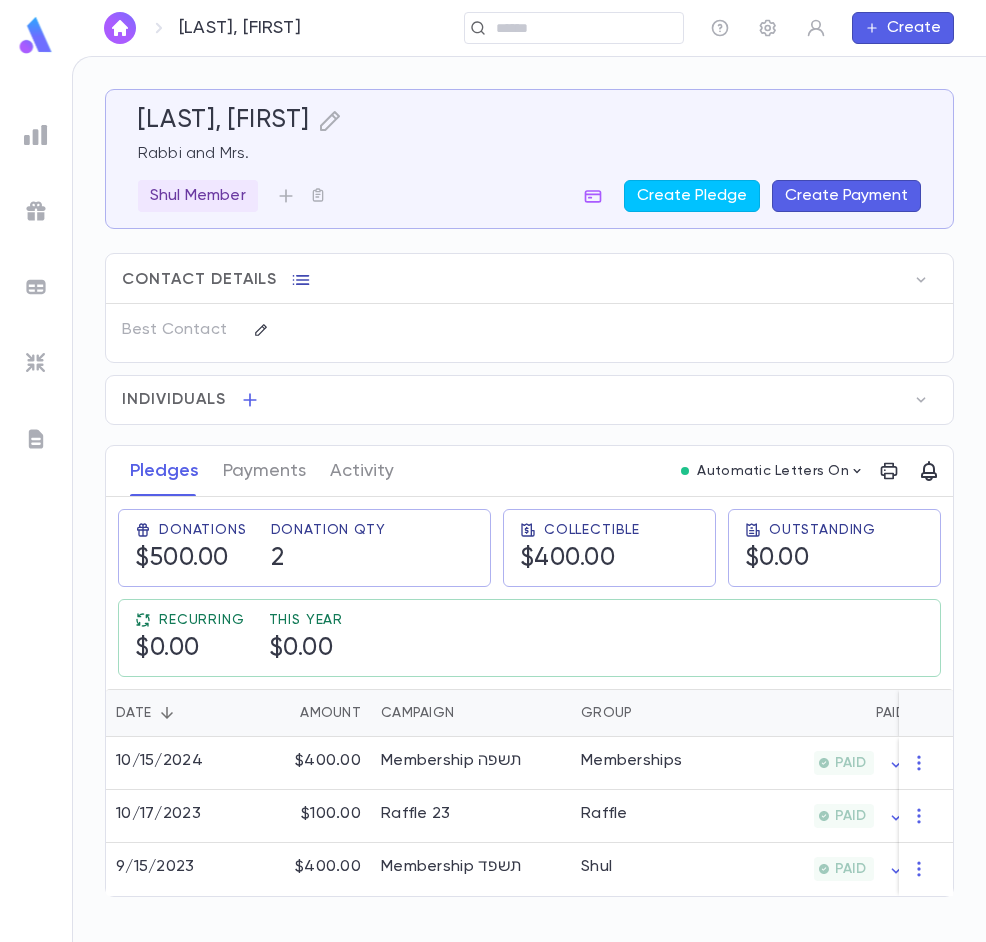 click 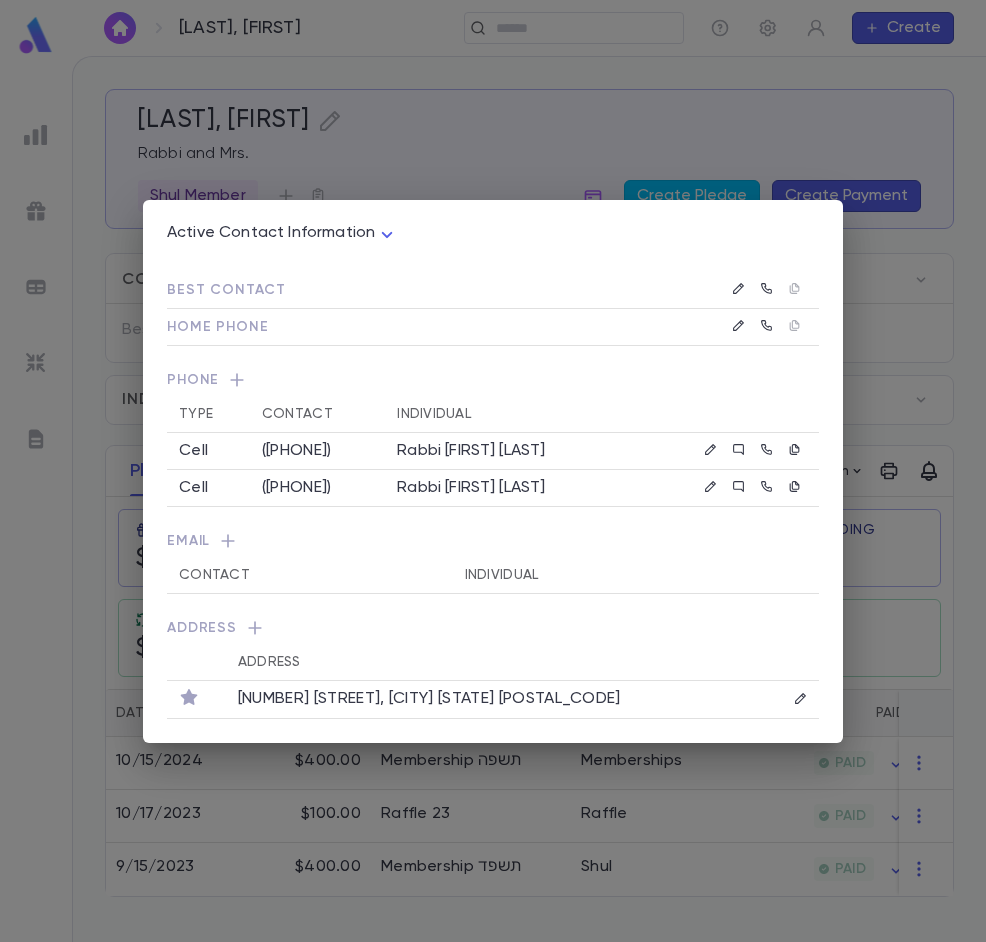 click on "Active Contact Information **** Best Contact Home Phone Phone Type Contact Individual Cell ([PHONE]) Rabbi [FIRST] [LAST] Cell ([PHONE]) Rabbi [FIRST] [LAST] Email Contact Individual Address Address [NUMBER] [STREET], [CITY] [STATE] [POSTAL_CODE]" at bounding box center [493, 471] 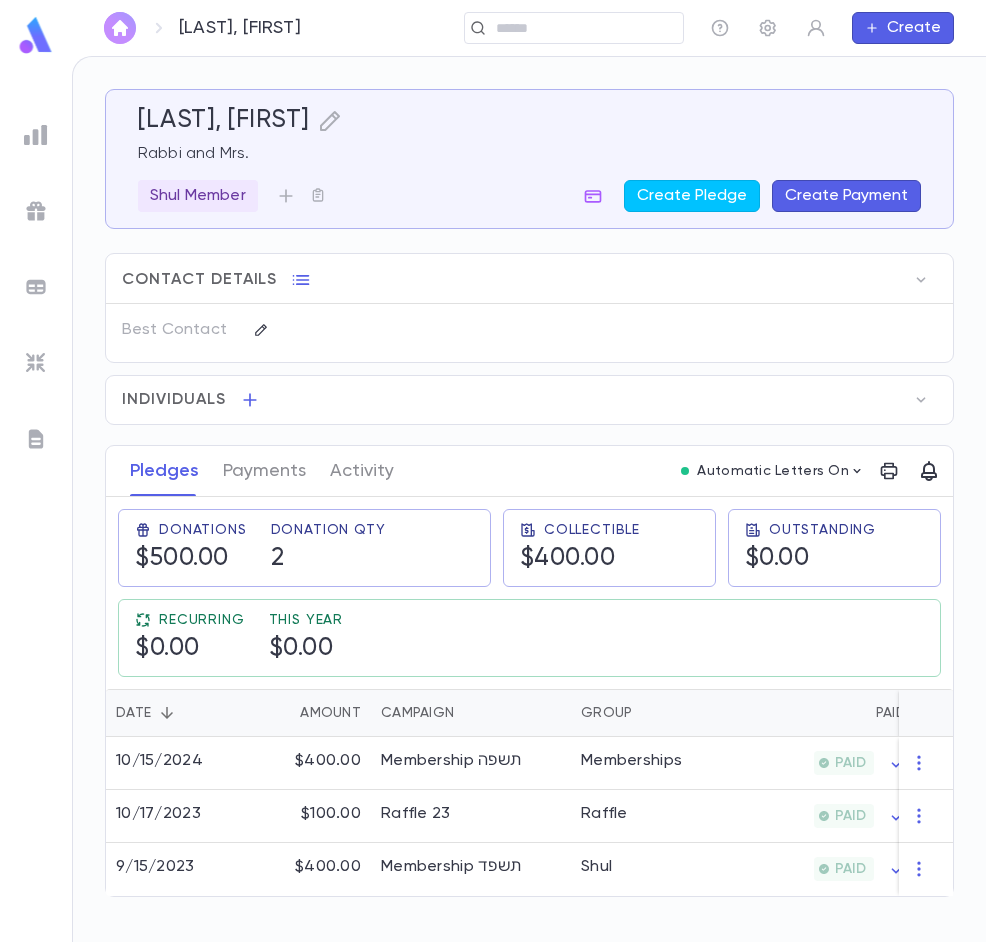 click at bounding box center [120, 28] 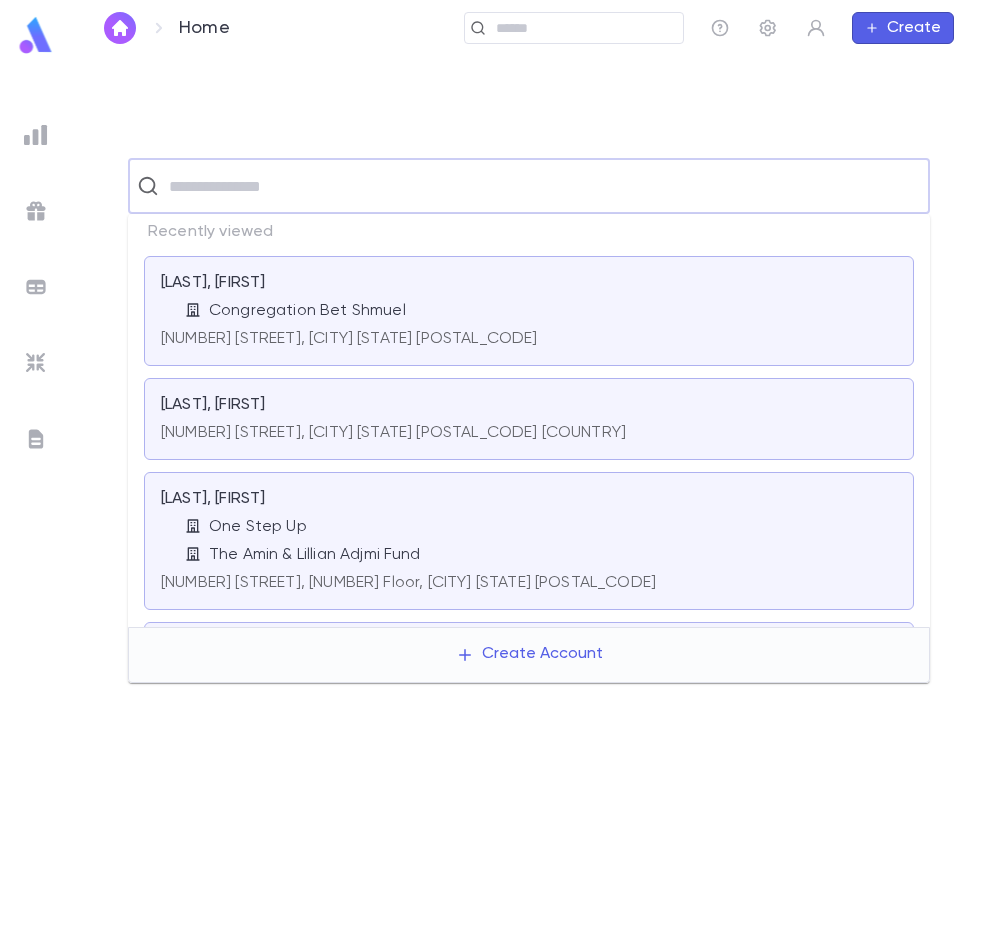 click at bounding box center (542, 186) 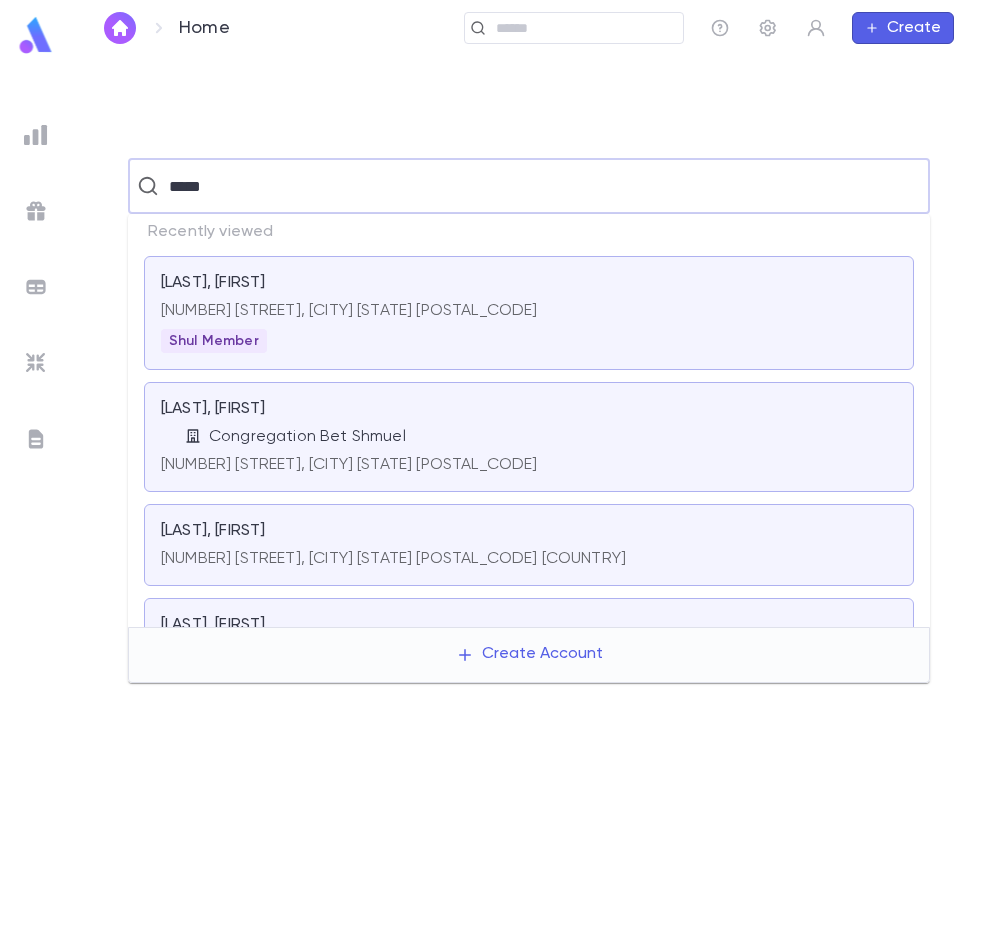 type on "******" 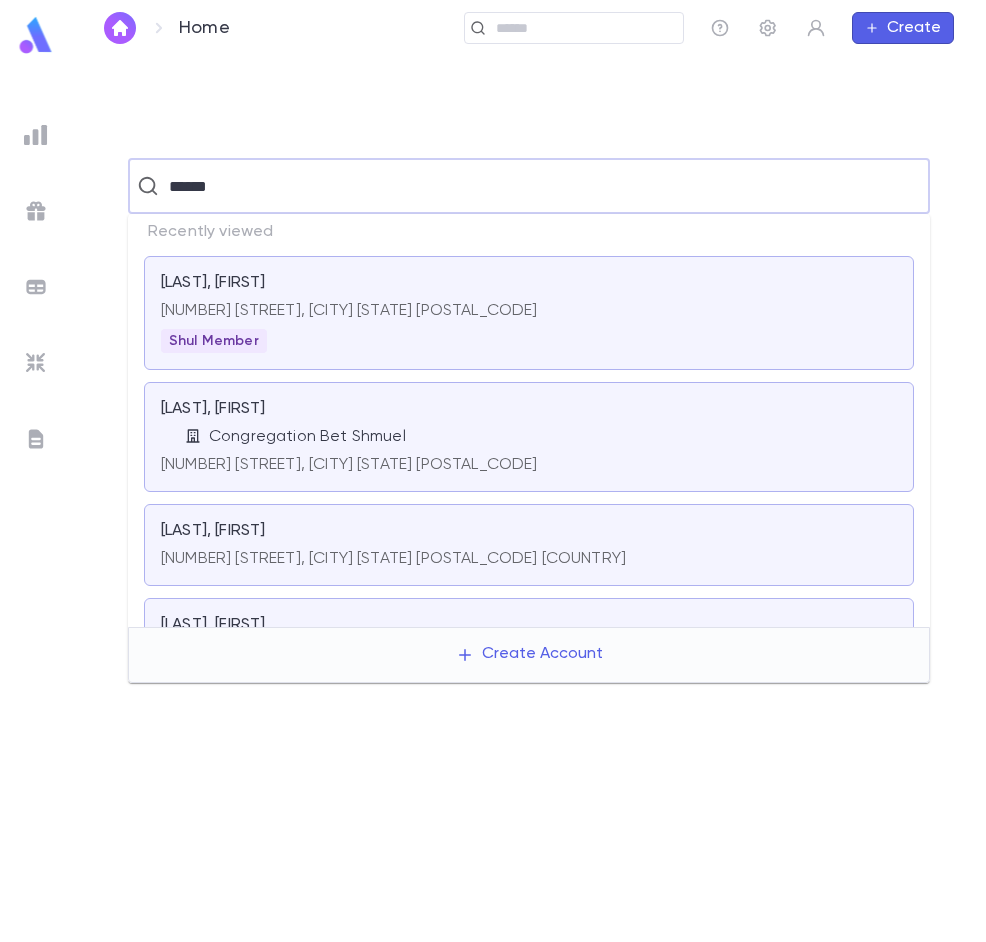 click on "[LAST], [FIRST]" at bounding box center (213, 531) 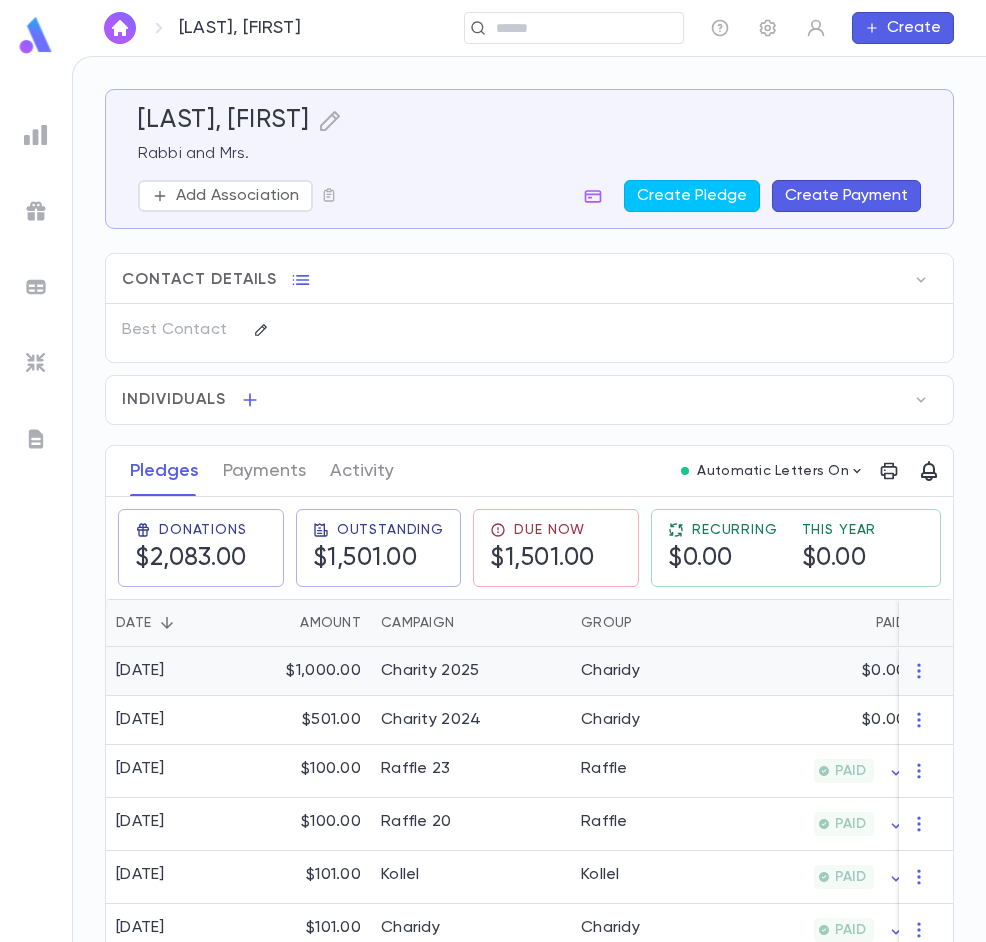 click on "$1,000.00" at bounding box center [306, 671] 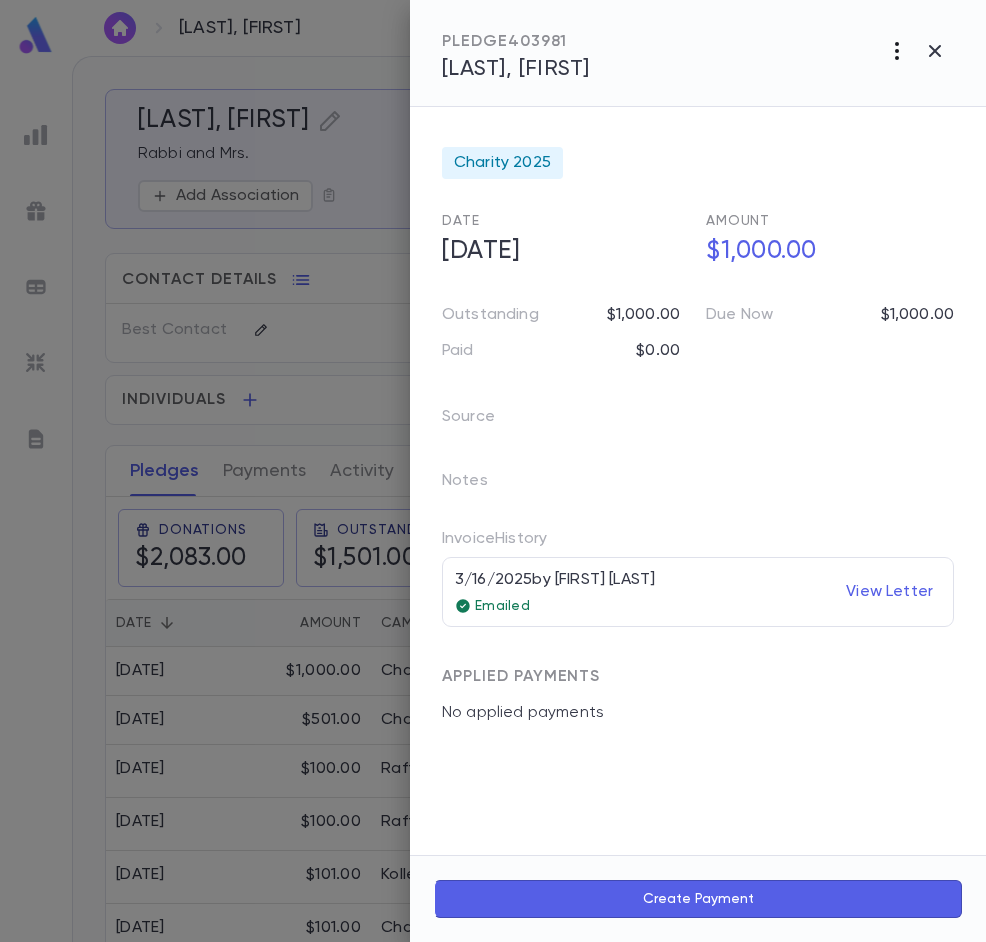 click 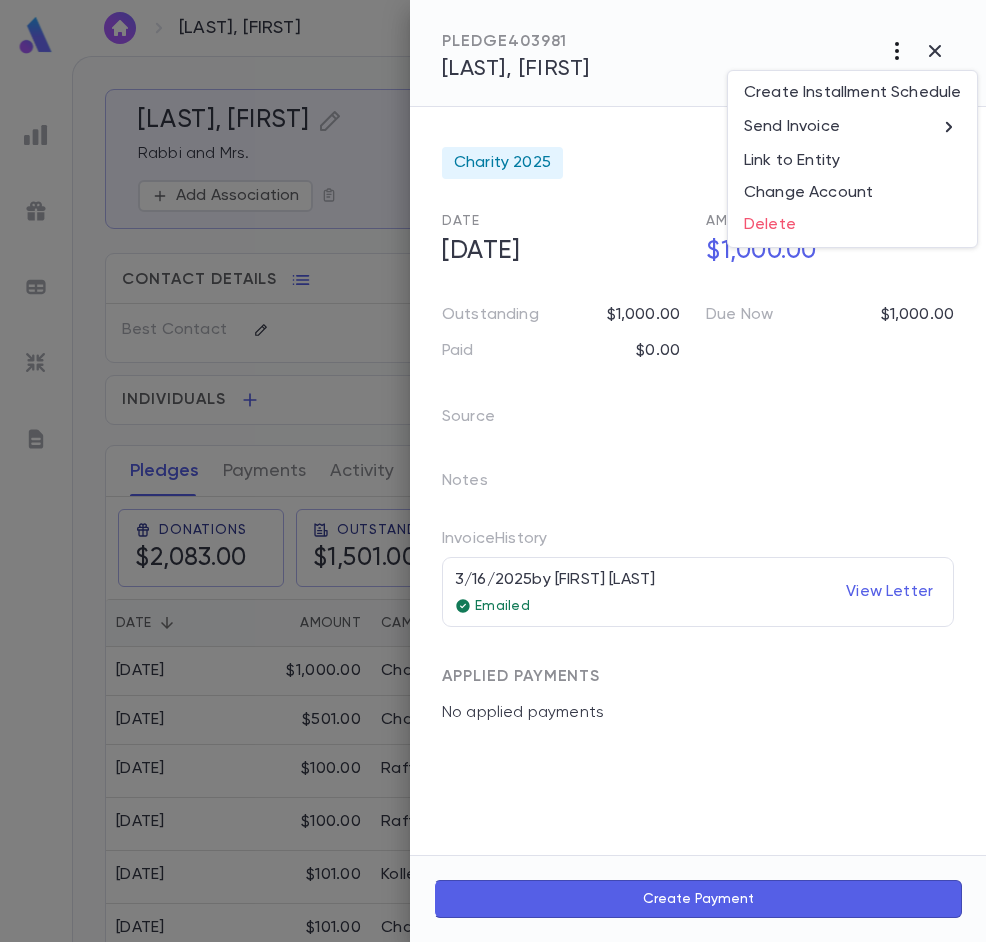 click at bounding box center [493, 471] 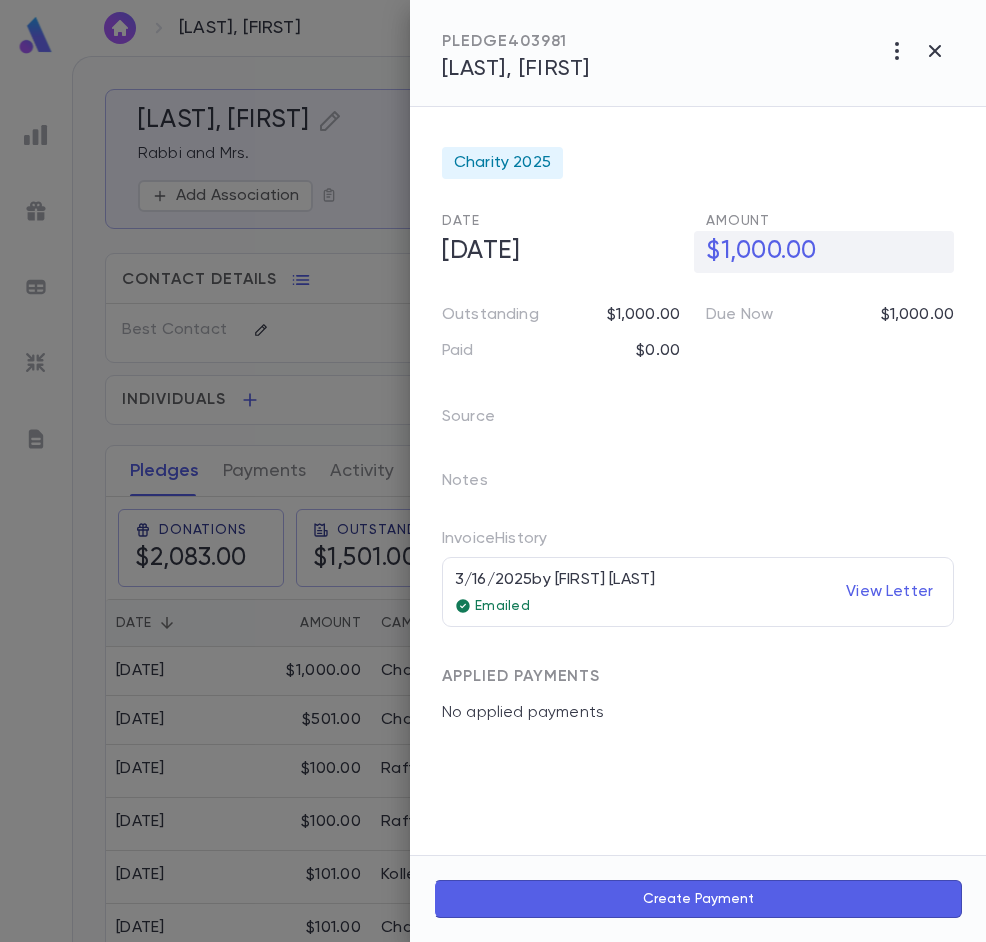 click on "$1,000.00" at bounding box center (824, 252) 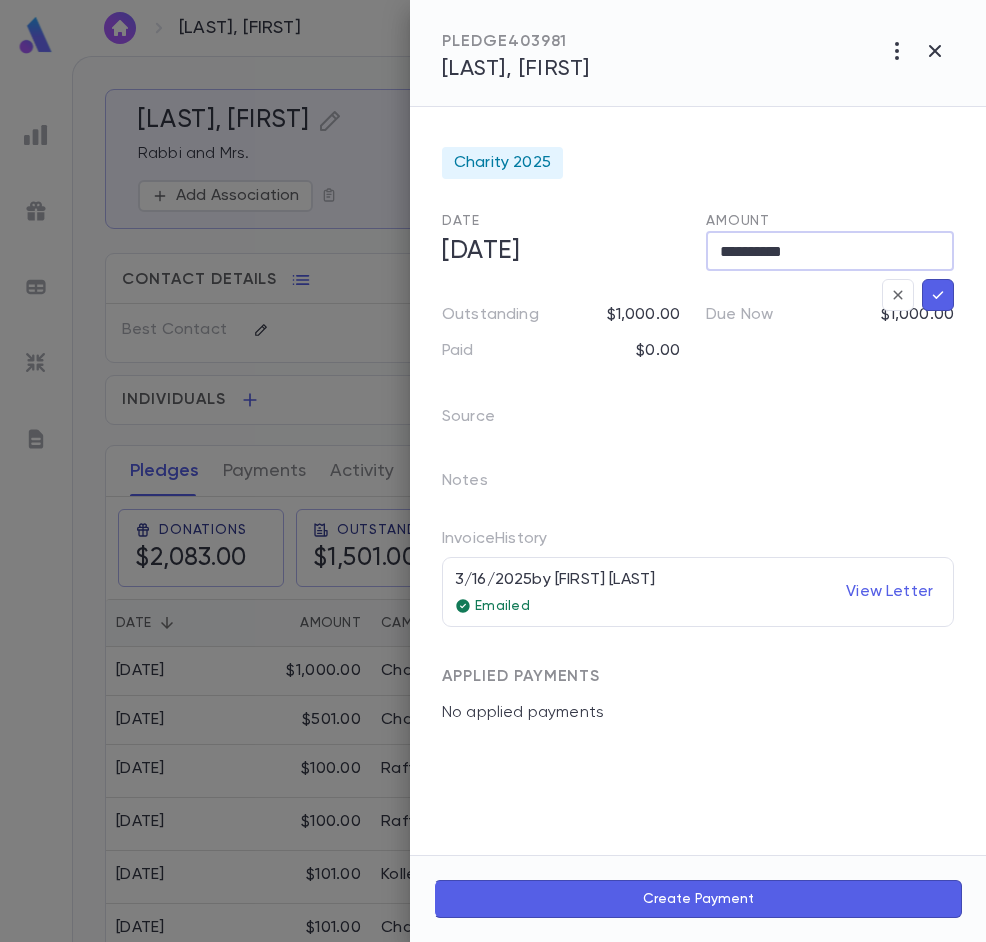 drag, startPoint x: 733, startPoint y: 250, endPoint x: 768, endPoint y: 254, distance: 35.22783 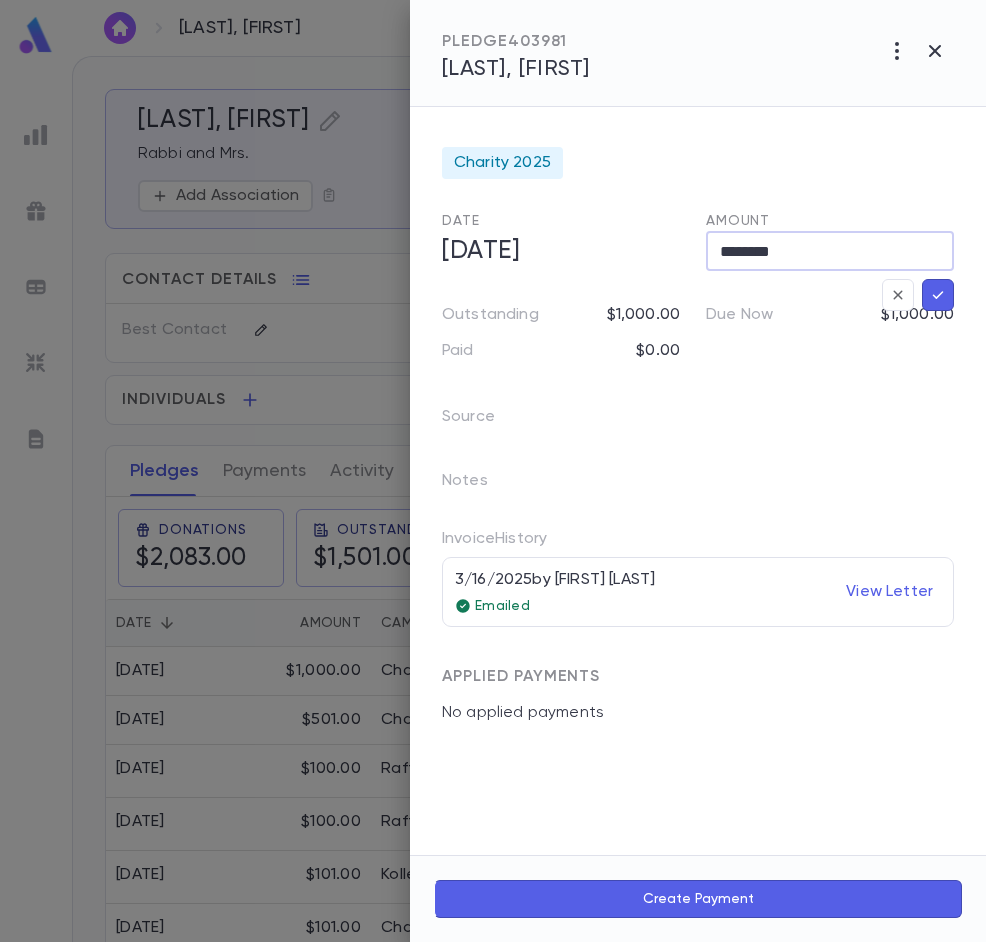 type on "********" 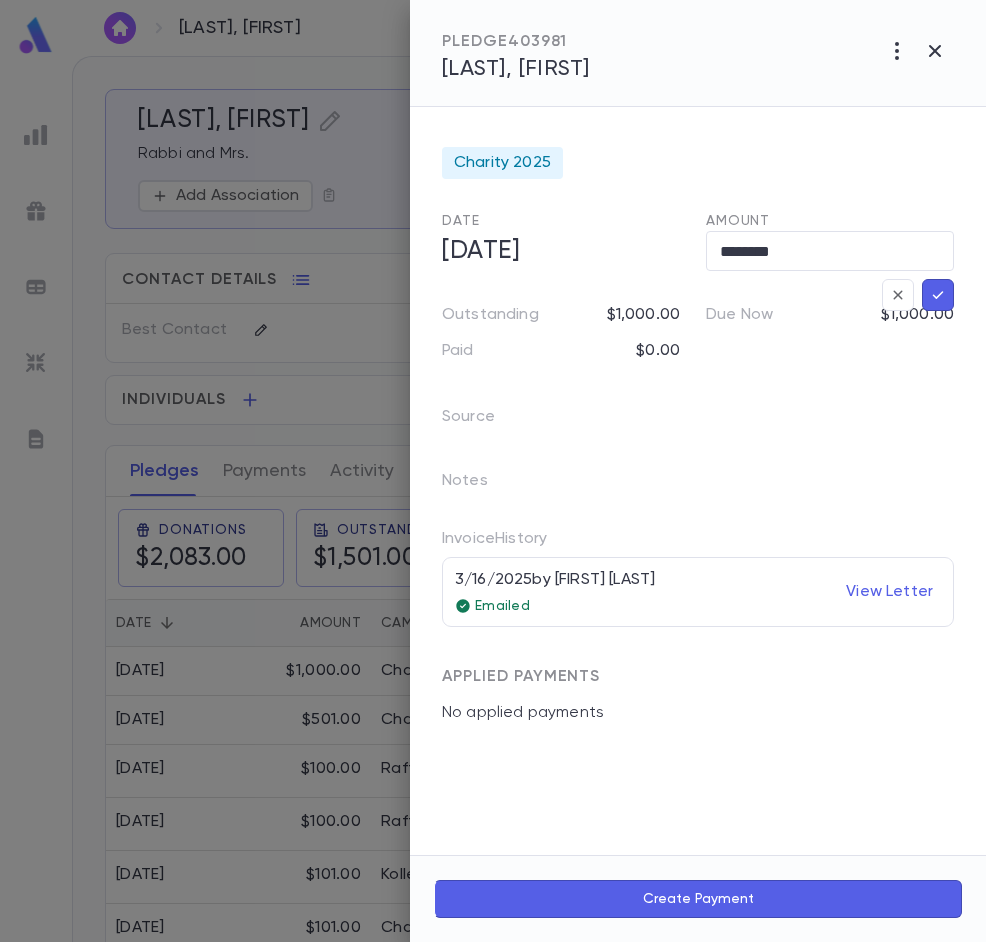 click 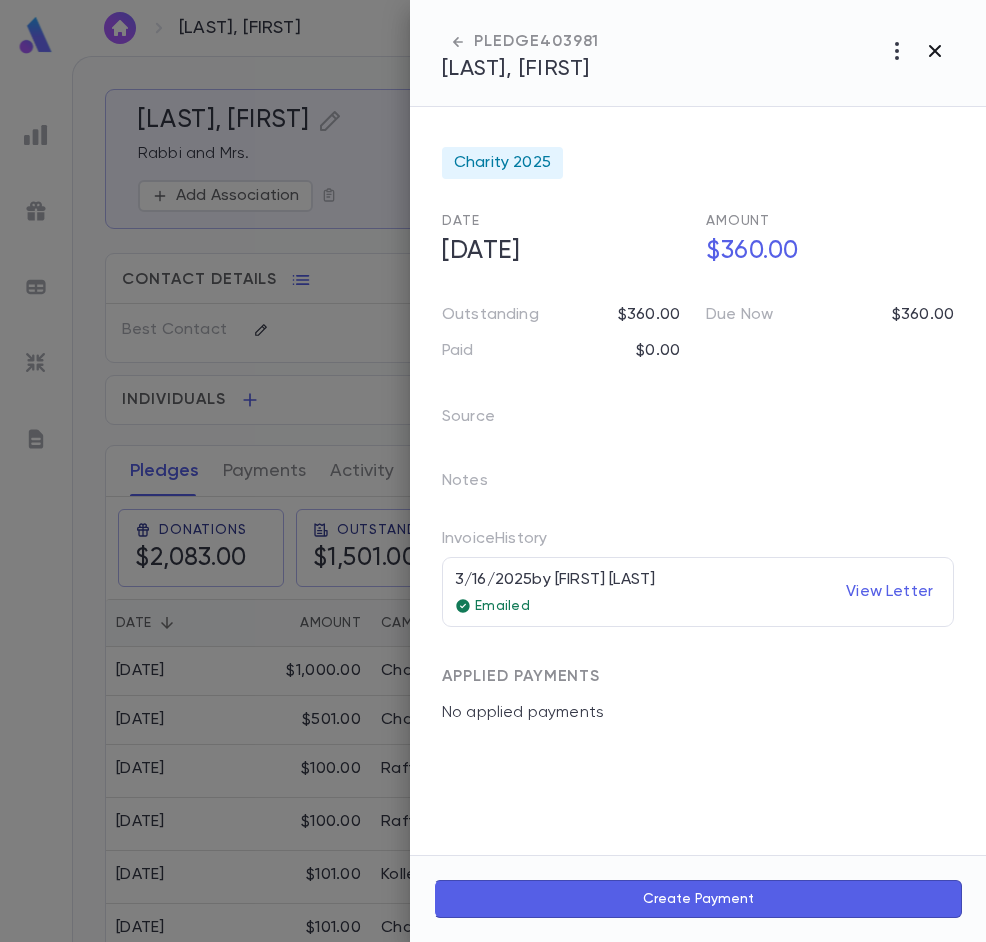click 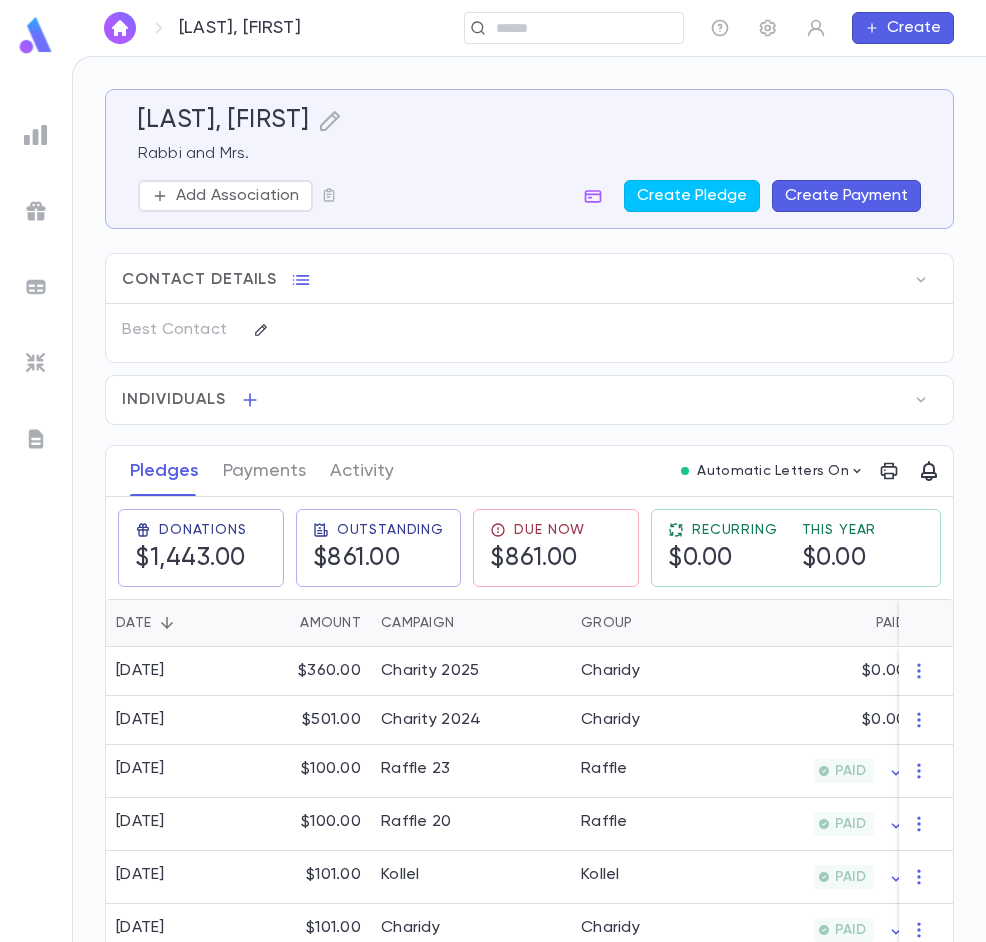 click at bounding box center (120, 28) 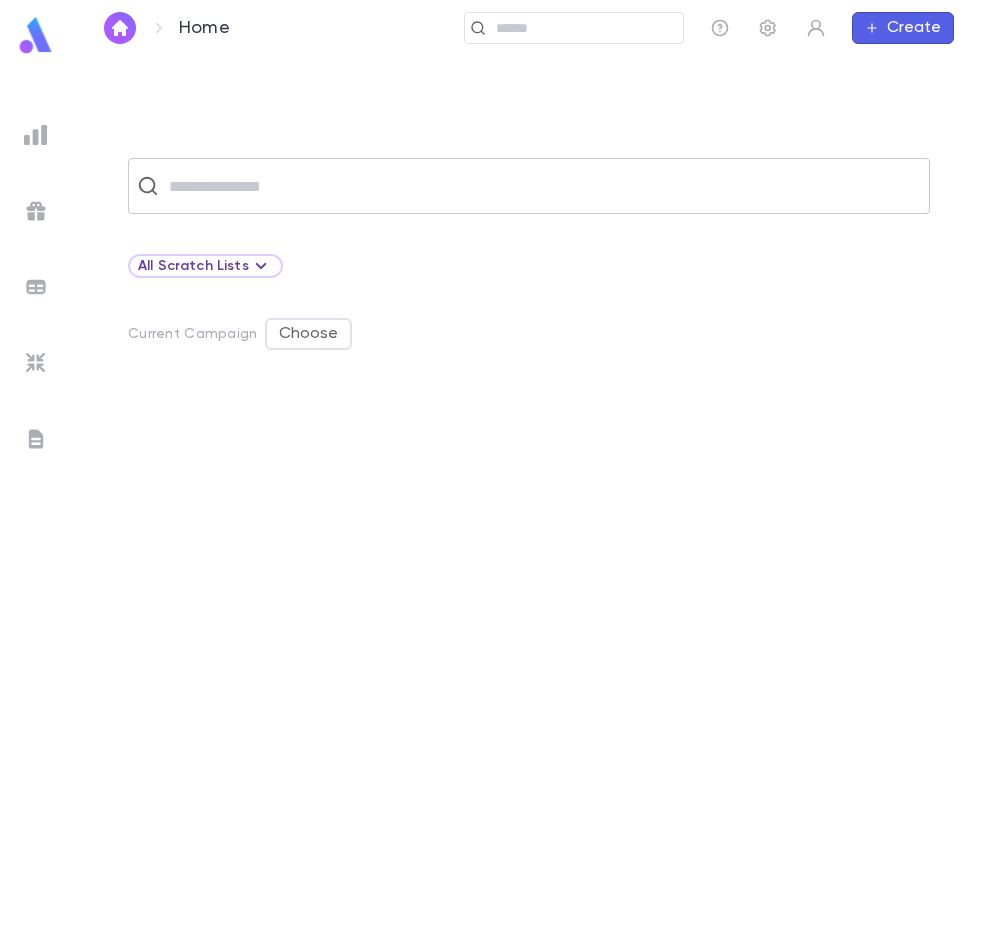 click at bounding box center [542, 186] 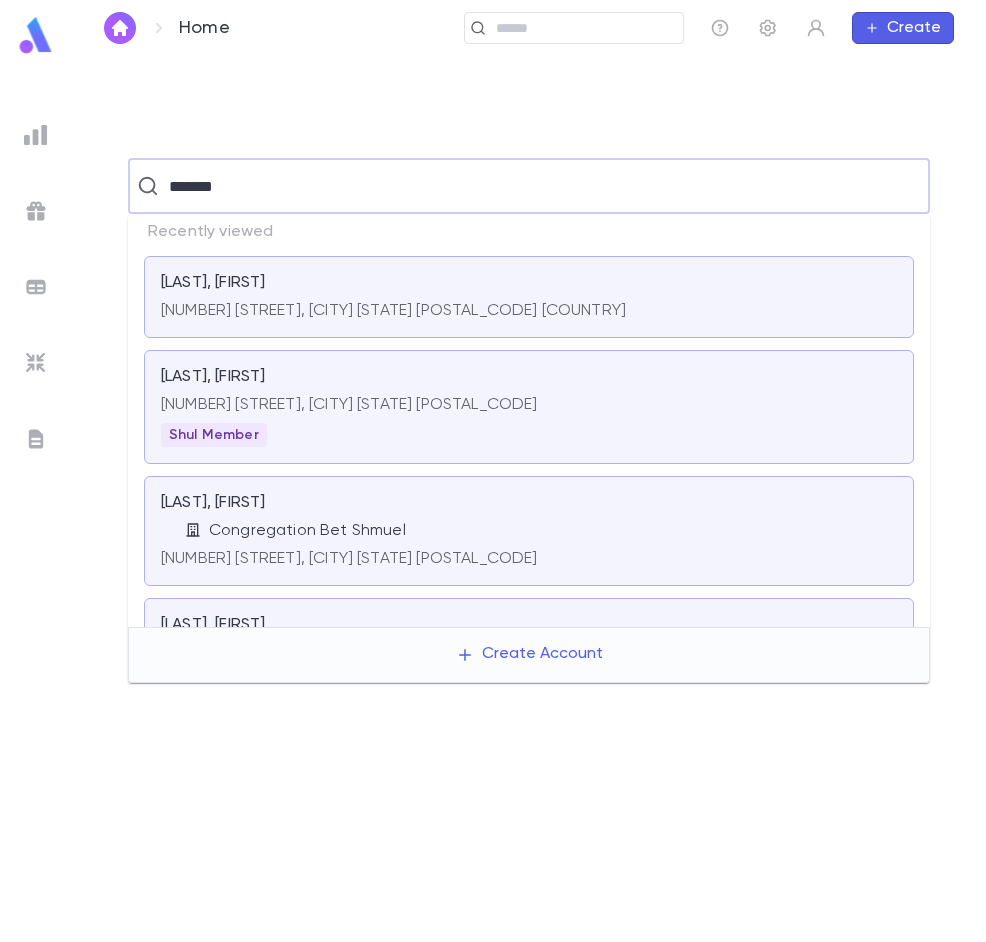 type on "*******" 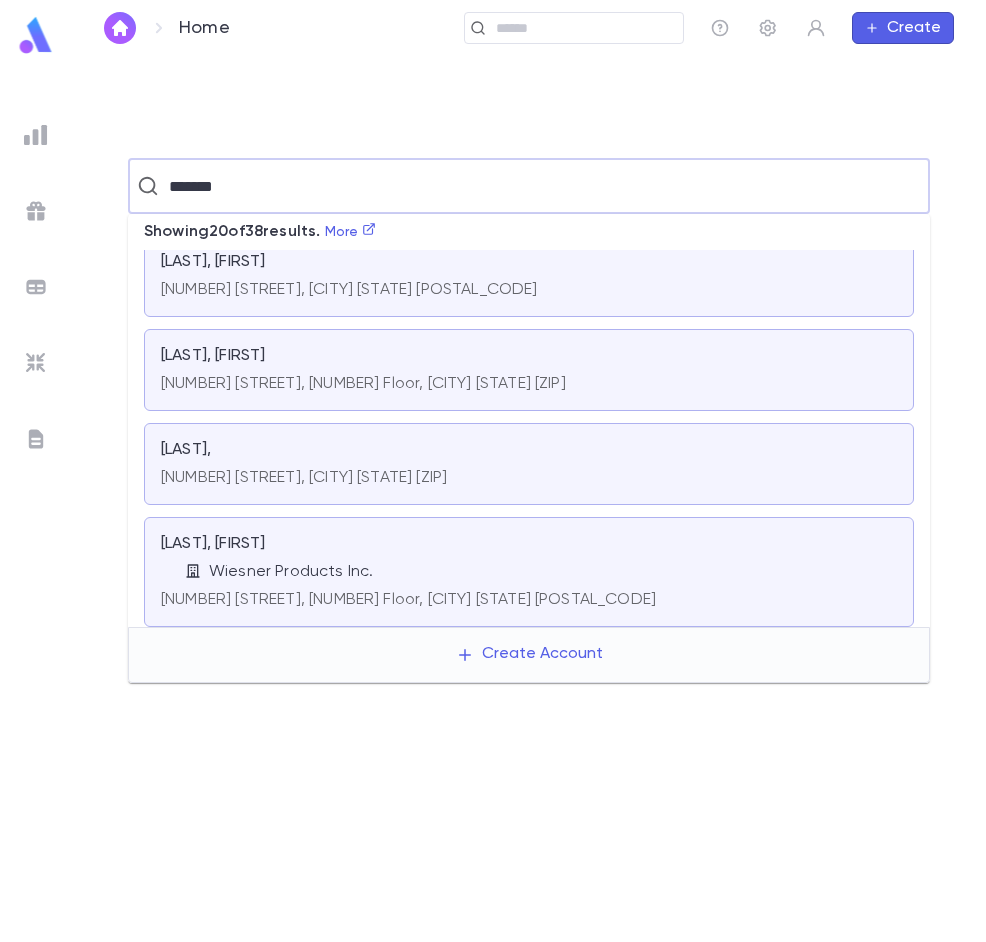 scroll, scrollTop: 600, scrollLeft: 0, axis: vertical 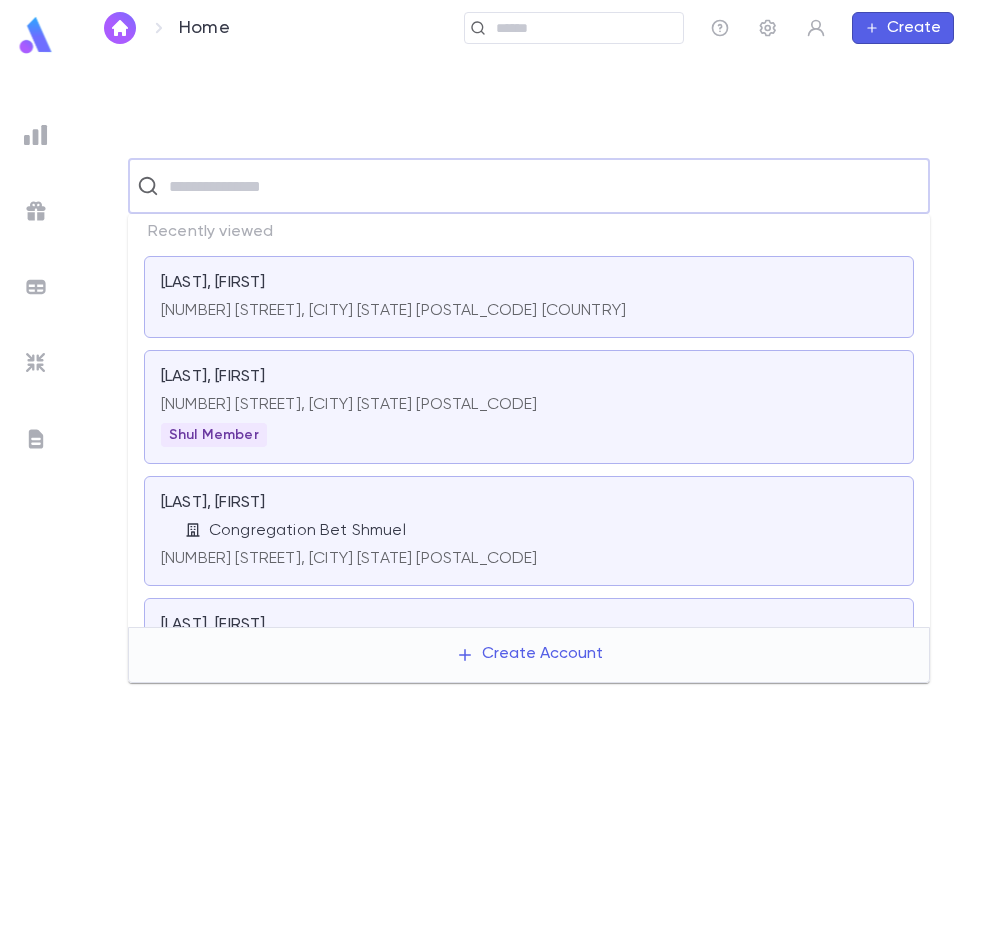 click at bounding box center (542, 186) 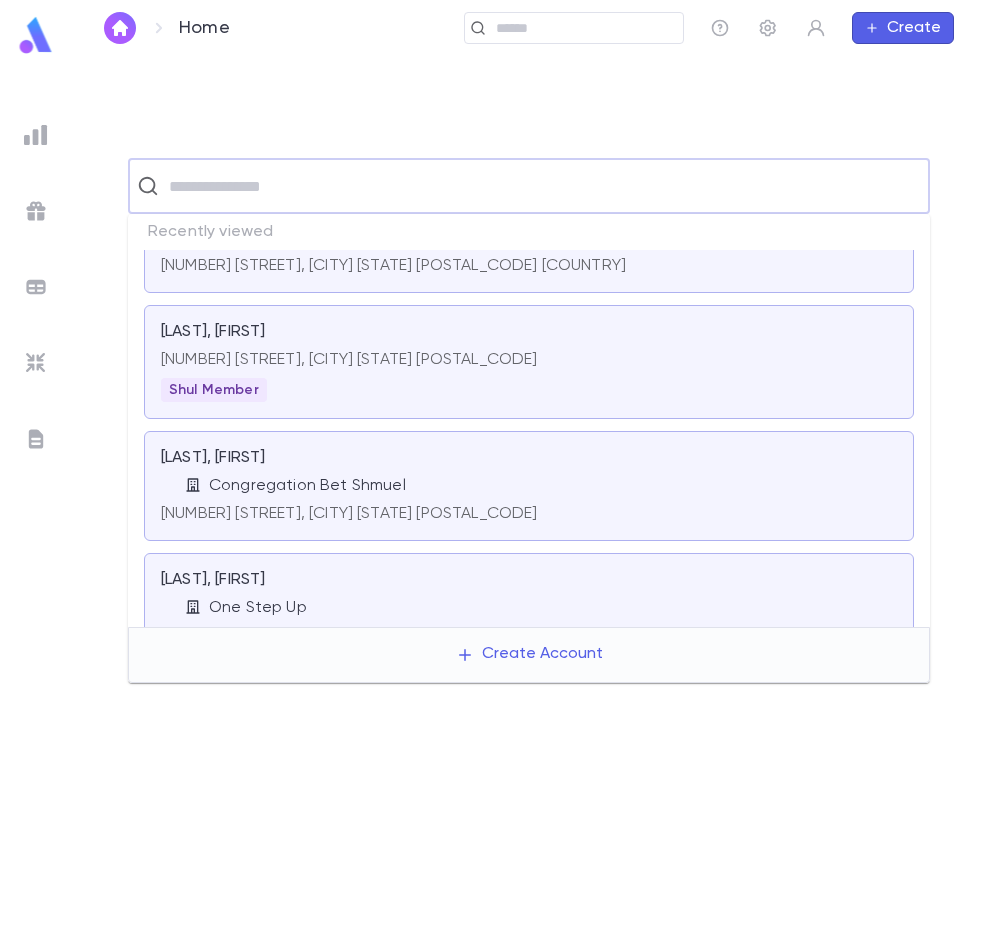 scroll, scrollTop: 0, scrollLeft: 0, axis: both 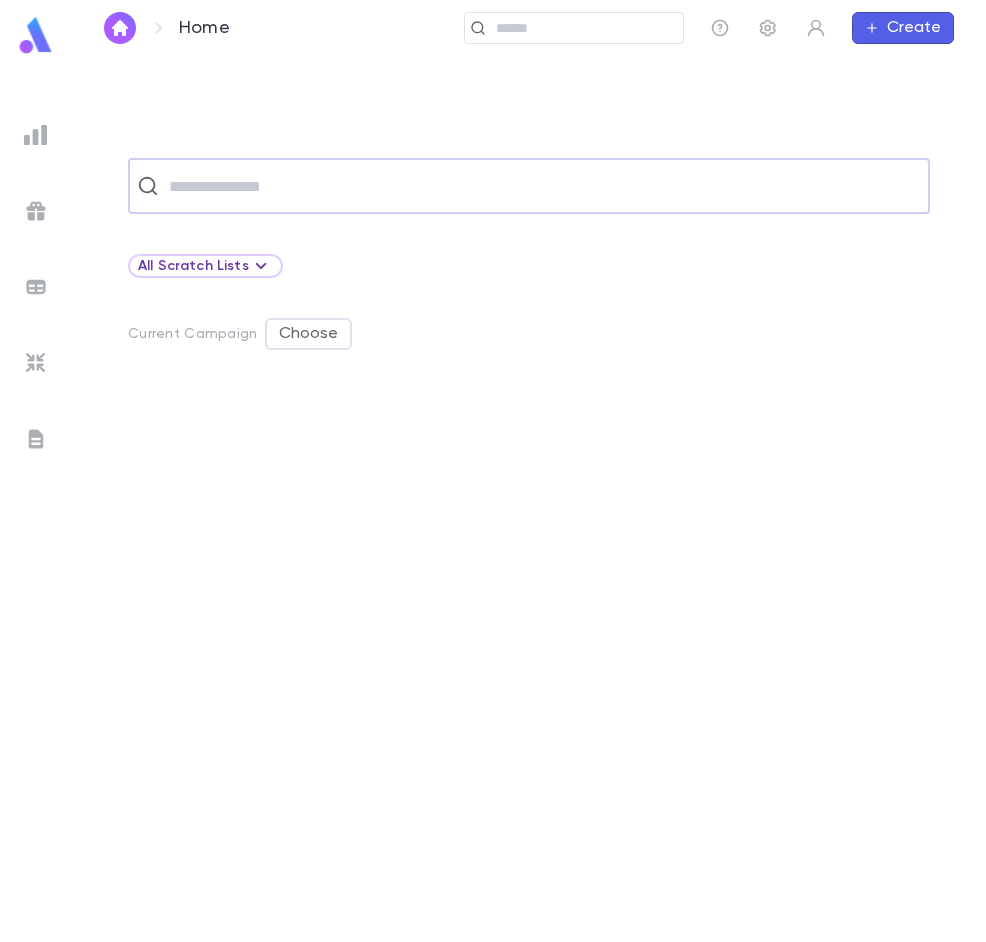 click at bounding box center [542, 186] 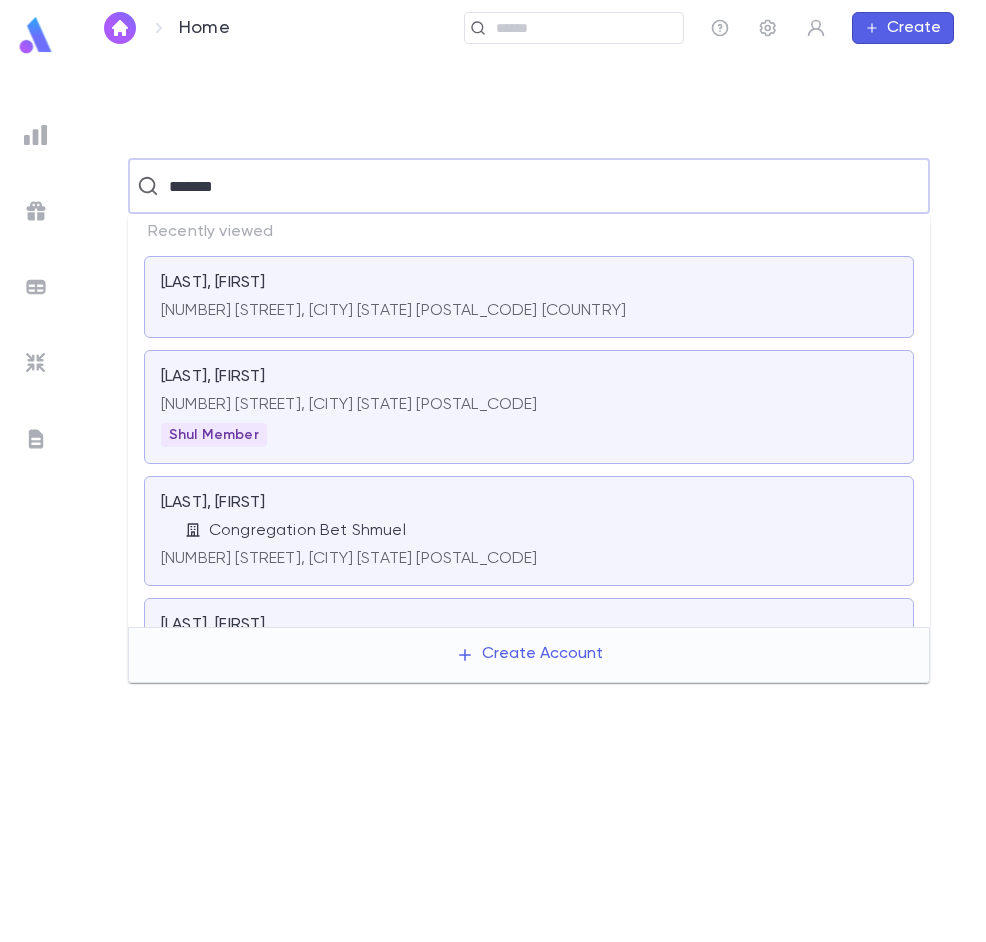 type on "*******" 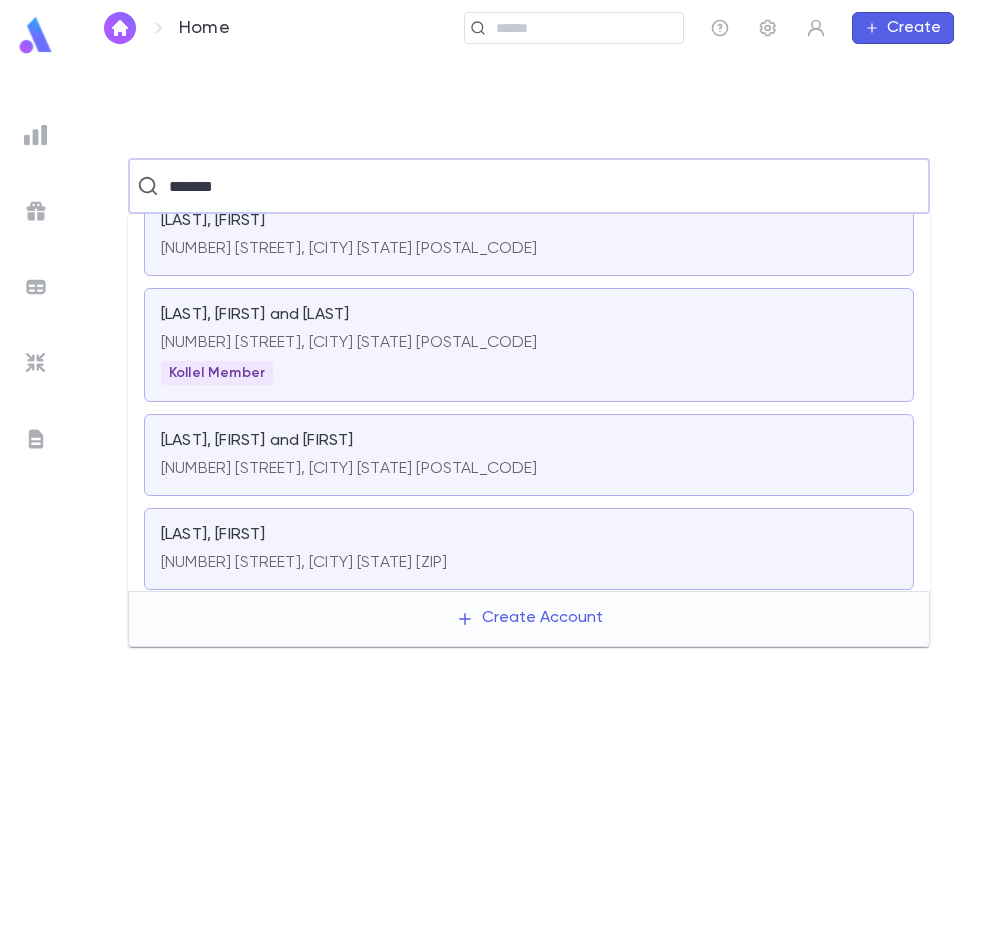 scroll, scrollTop: 313, scrollLeft: 0, axis: vertical 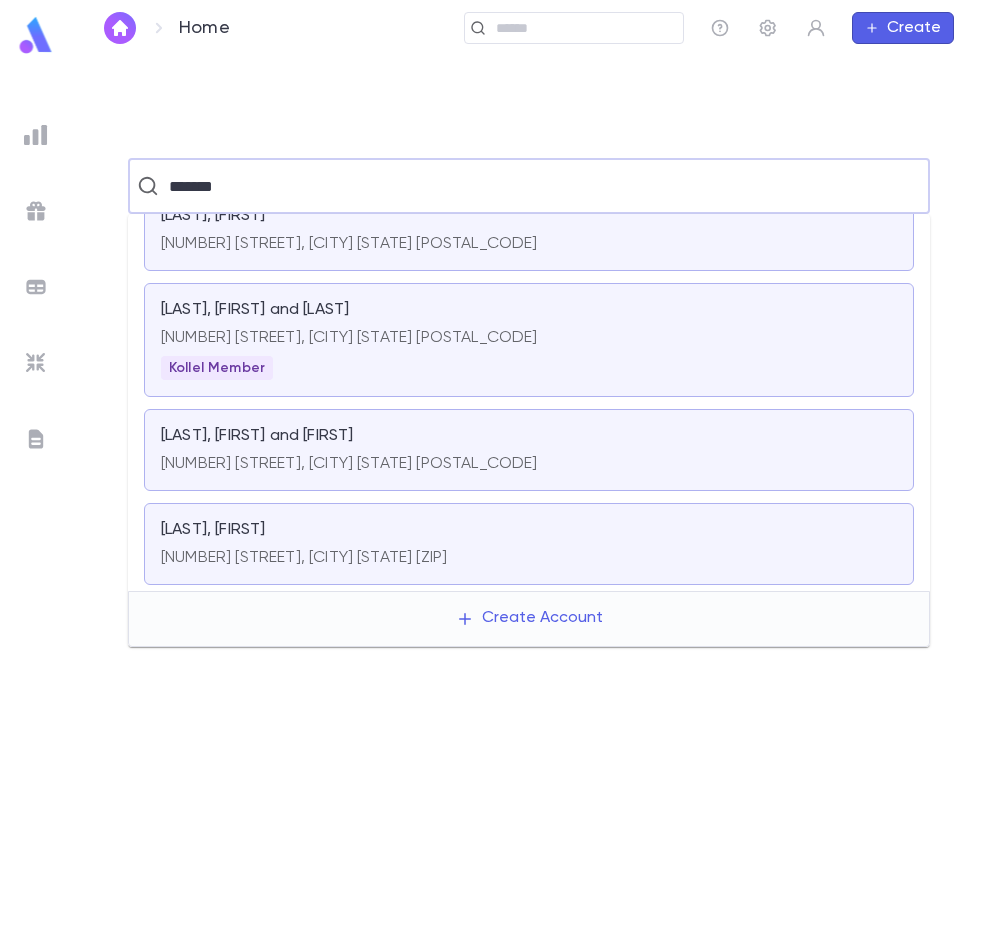 click on "[LAST], [FIRST] and [LAST] [NUMBER] [STREET], [CITY] [STATE] [POSTAL_CODE]" at bounding box center [529, 450] 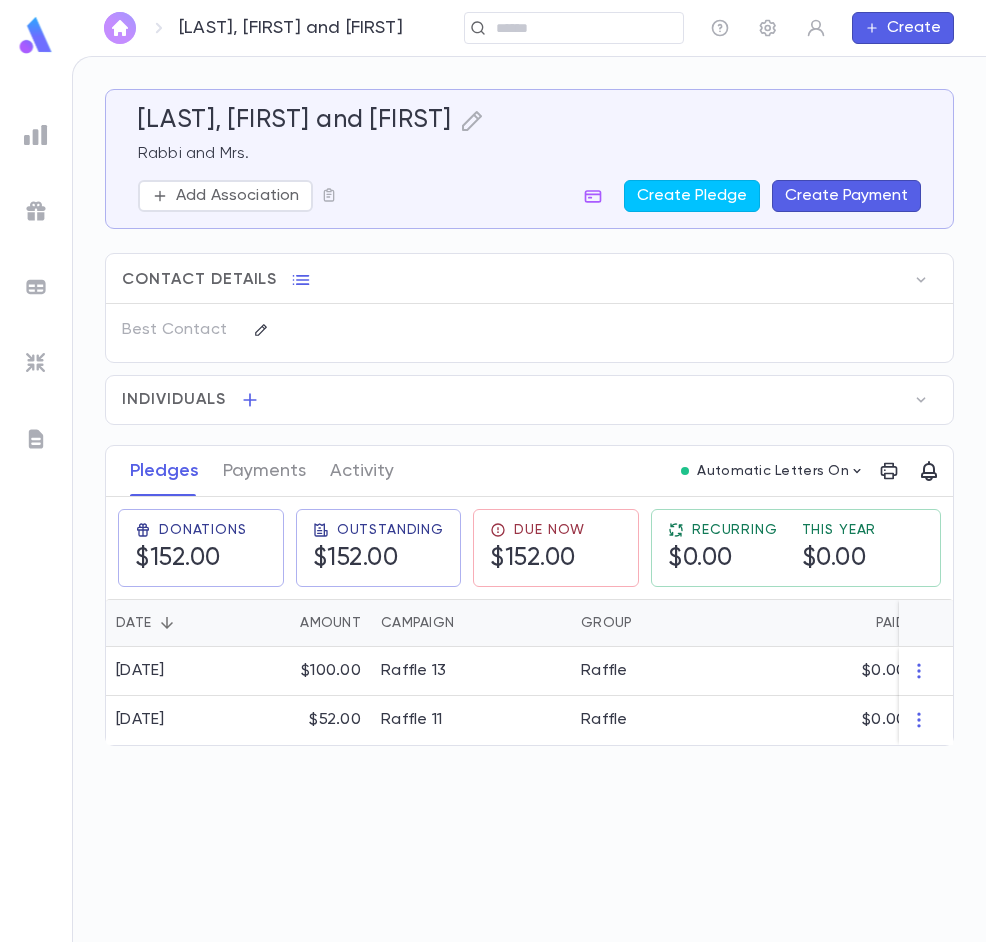 click at bounding box center [120, 28] 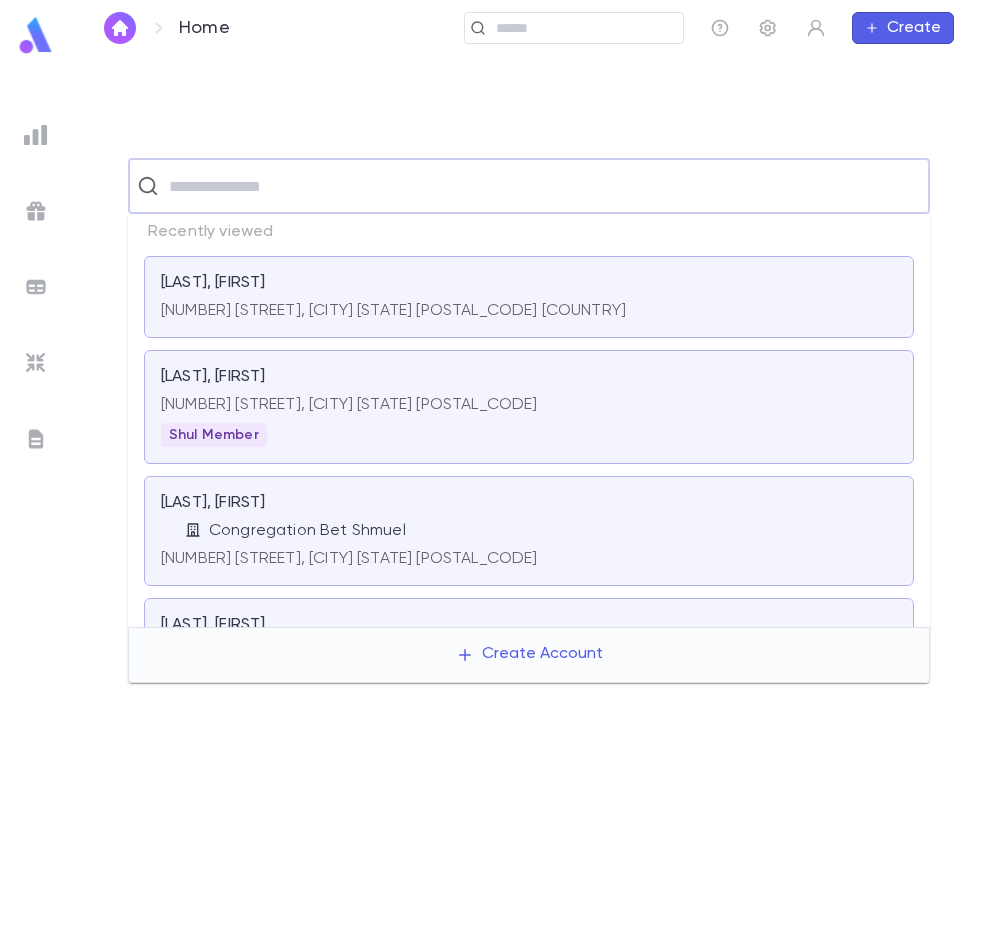 click at bounding box center (542, 186) 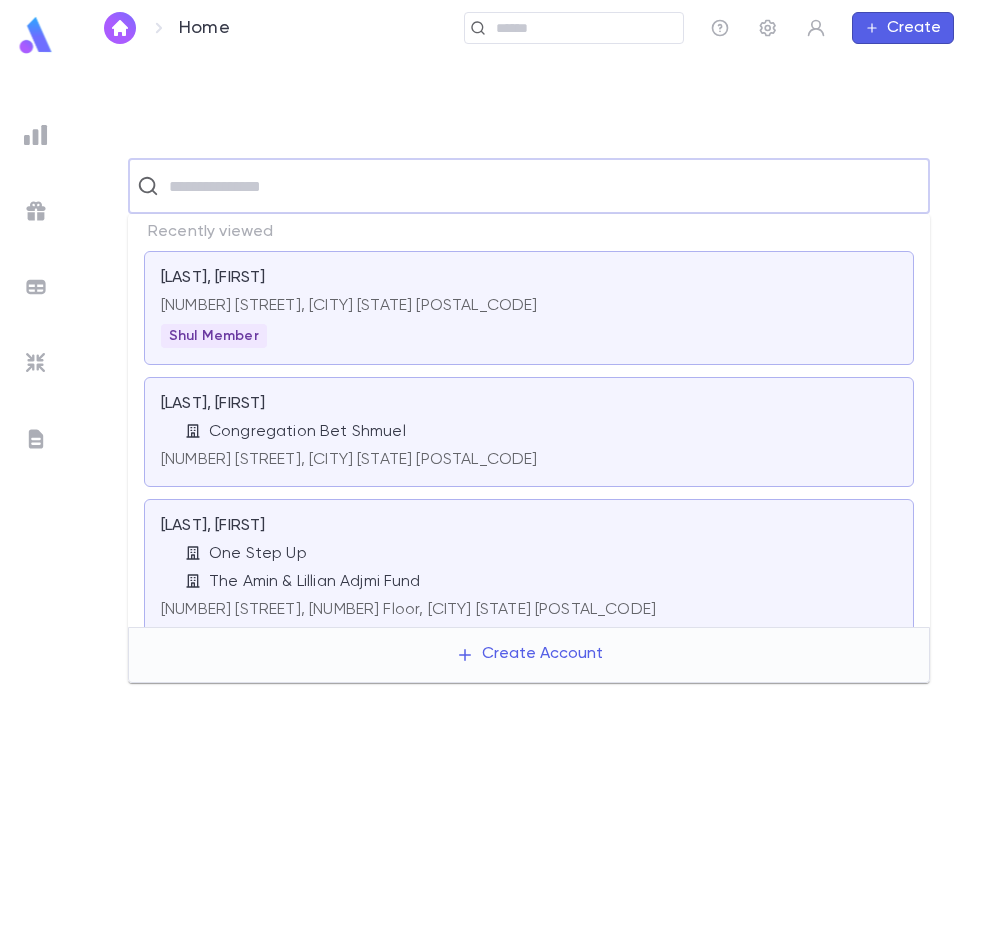 scroll, scrollTop: 200, scrollLeft: 0, axis: vertical 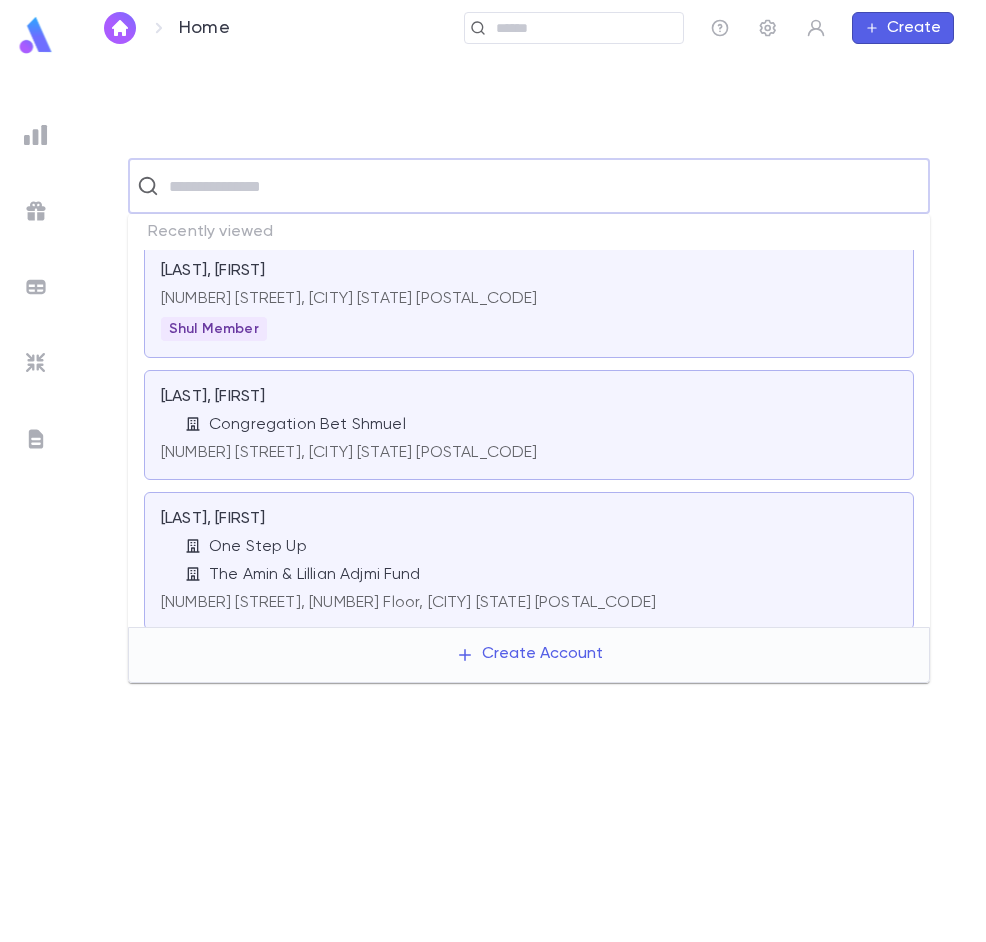 click on "[NUMBER] [STREET], [CITY] [STATE] [POSTAL_CODE]" at bounding box center [349, 449] 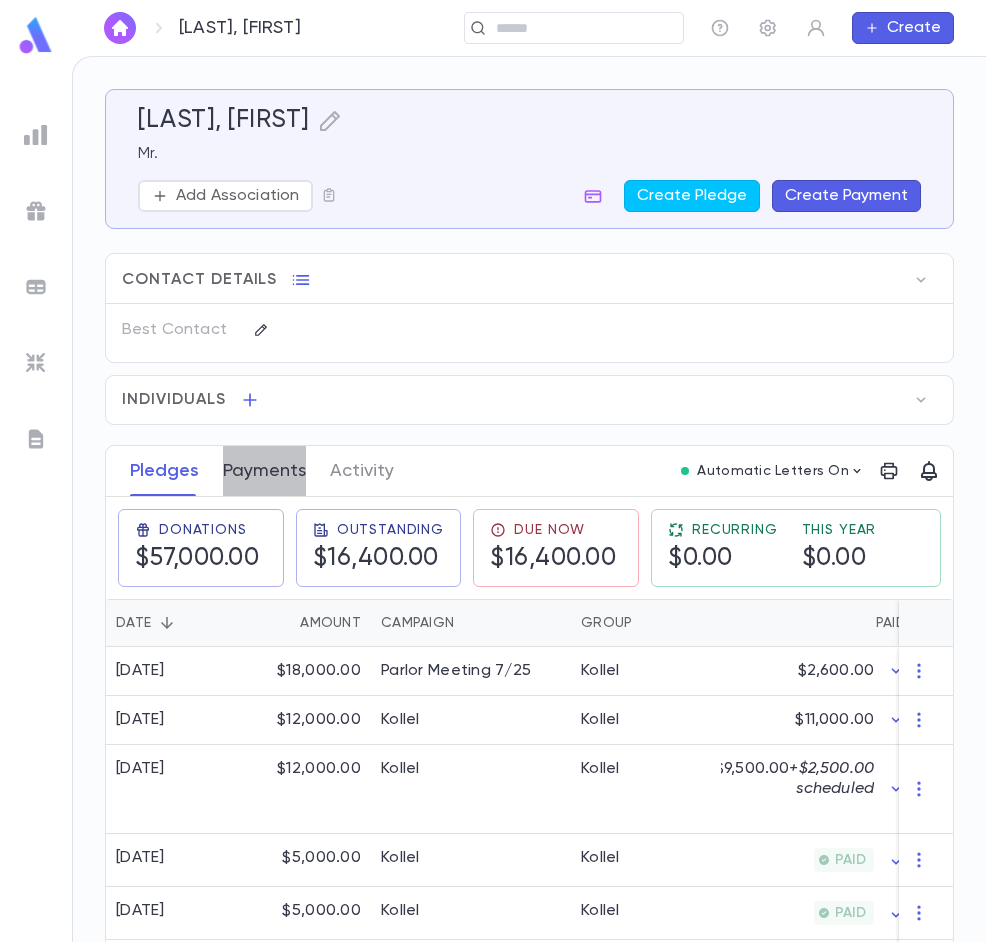 click on "Payments" at bounding box center (264, 471) 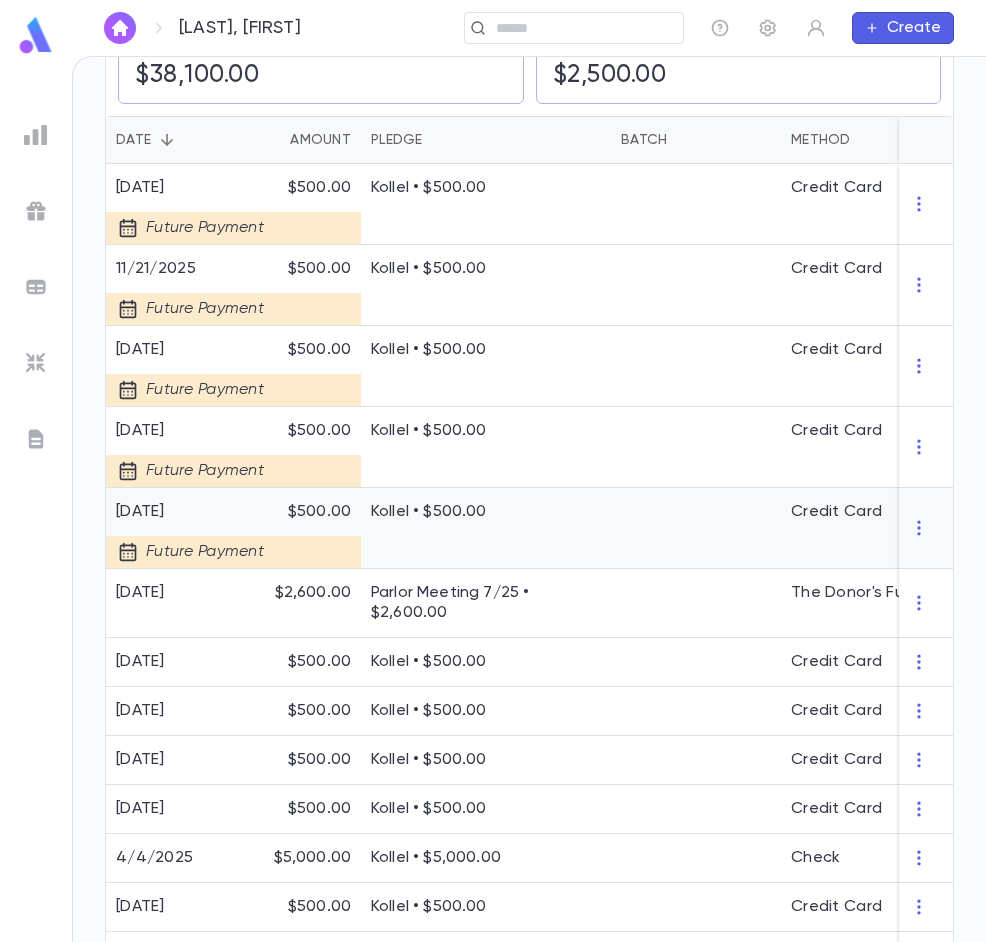 scroll, scrollTop: 500, scrollLeft: 0, axis: vertical 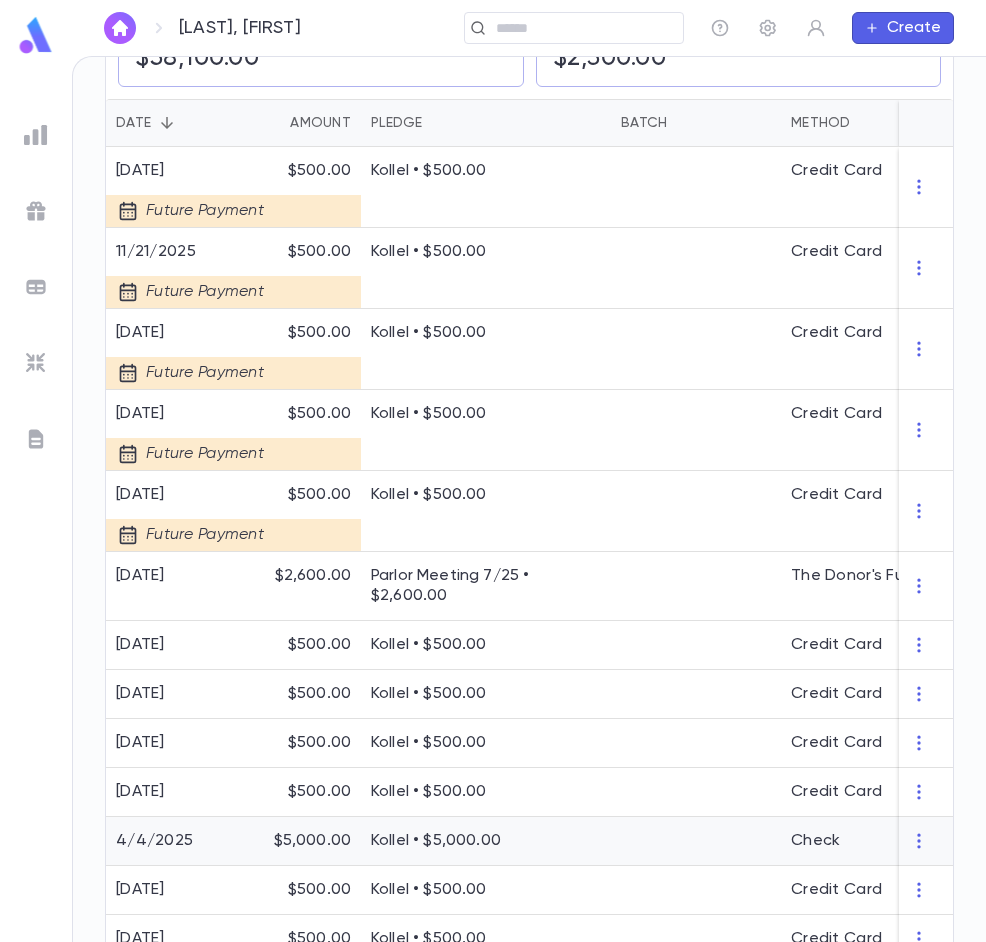 click on "4/4/2025" at bounding box center (173, 841) 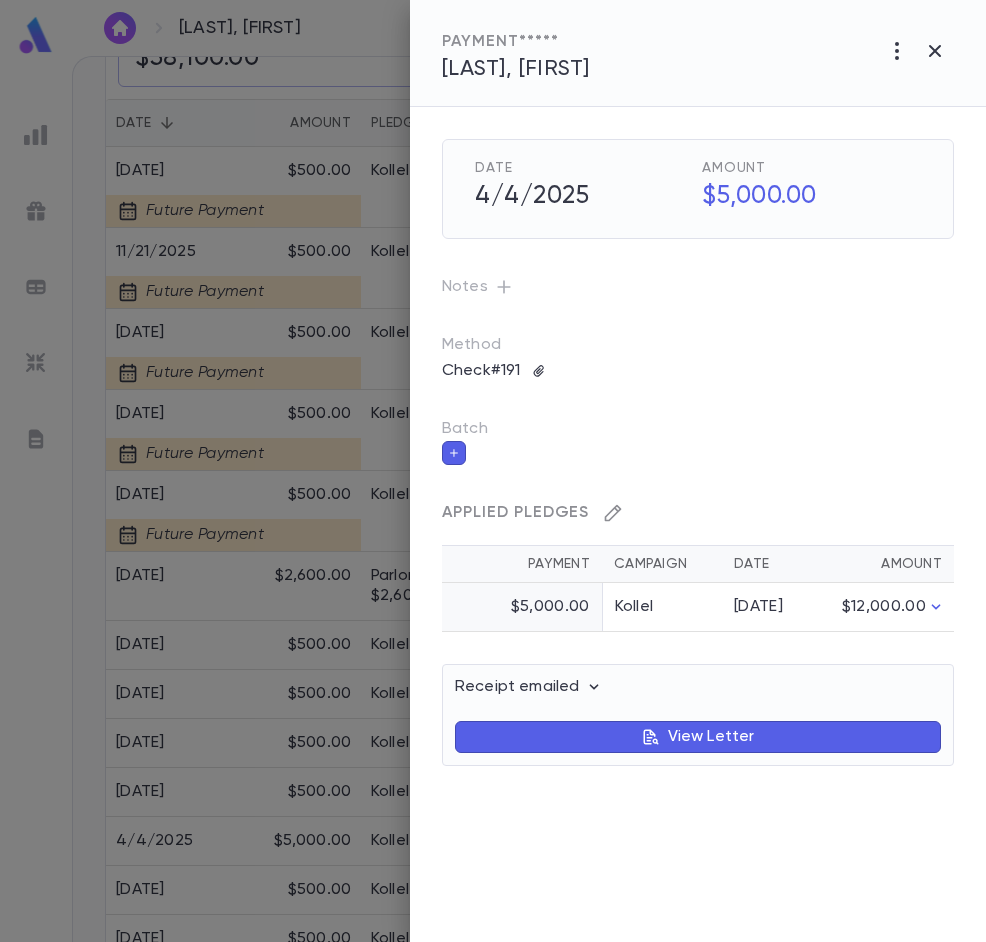 click 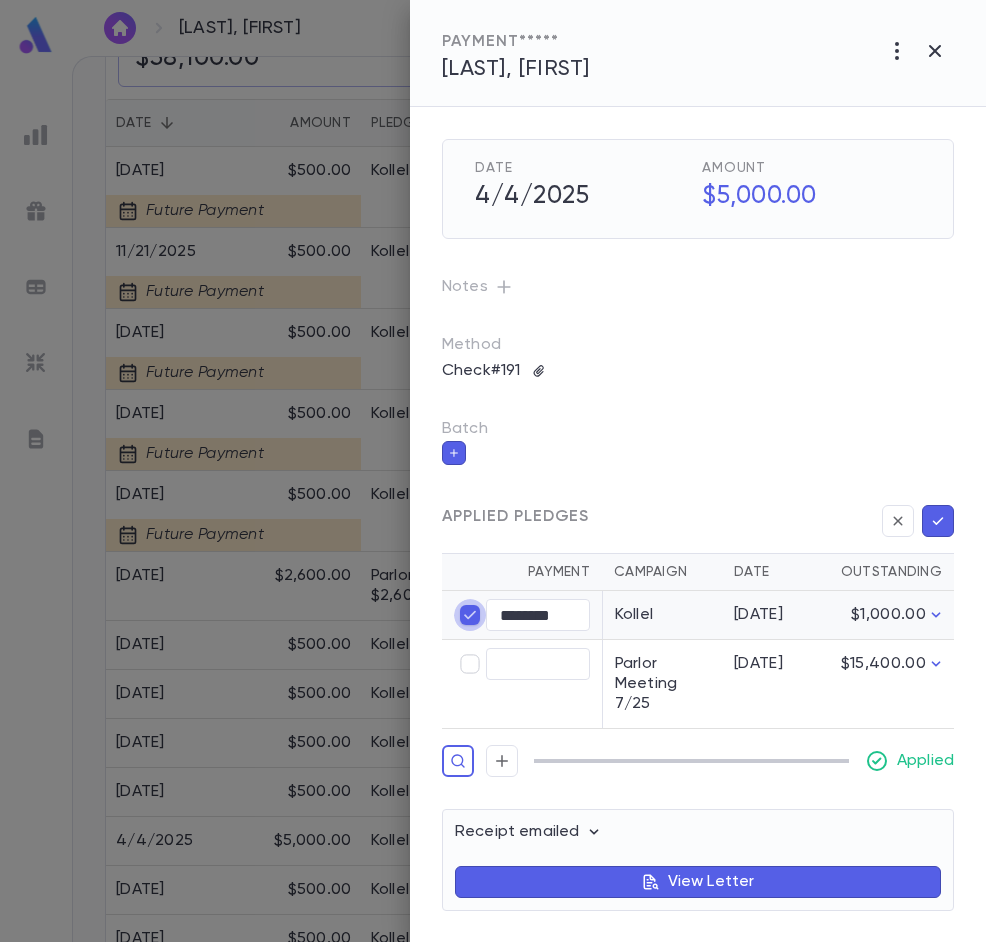 type on "****" 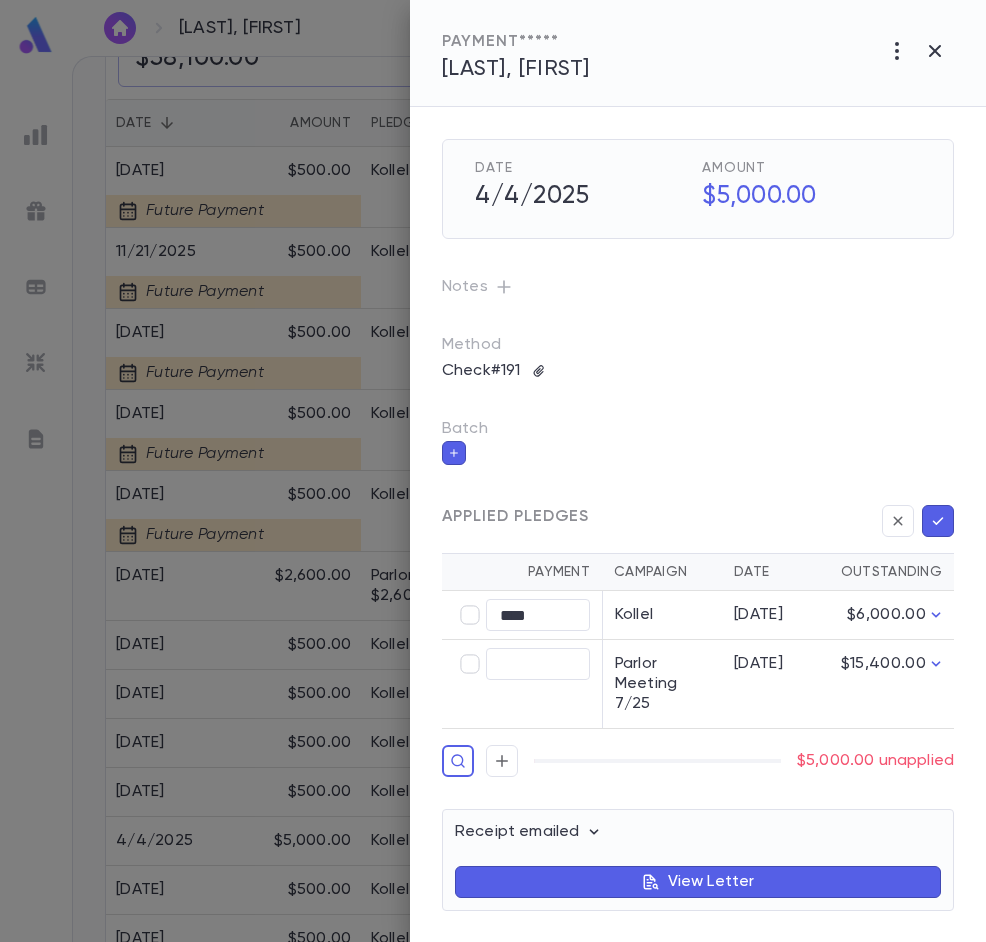 type on "********" 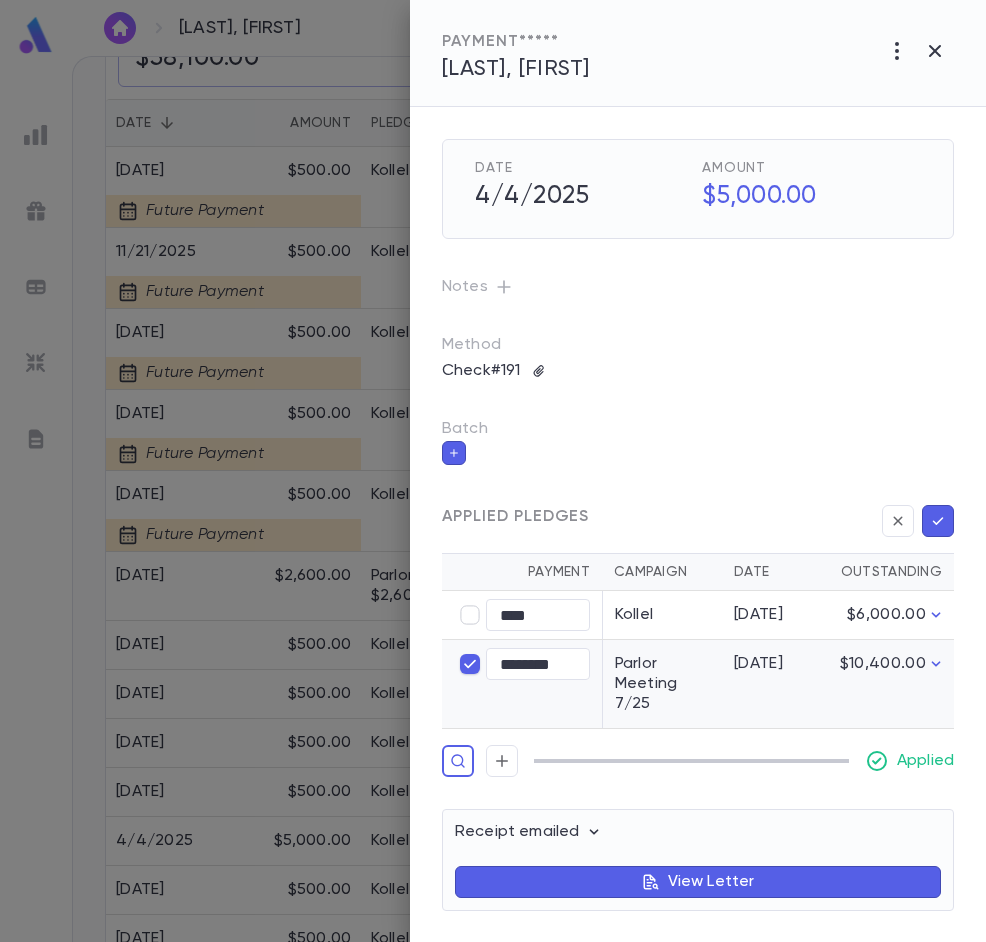 click 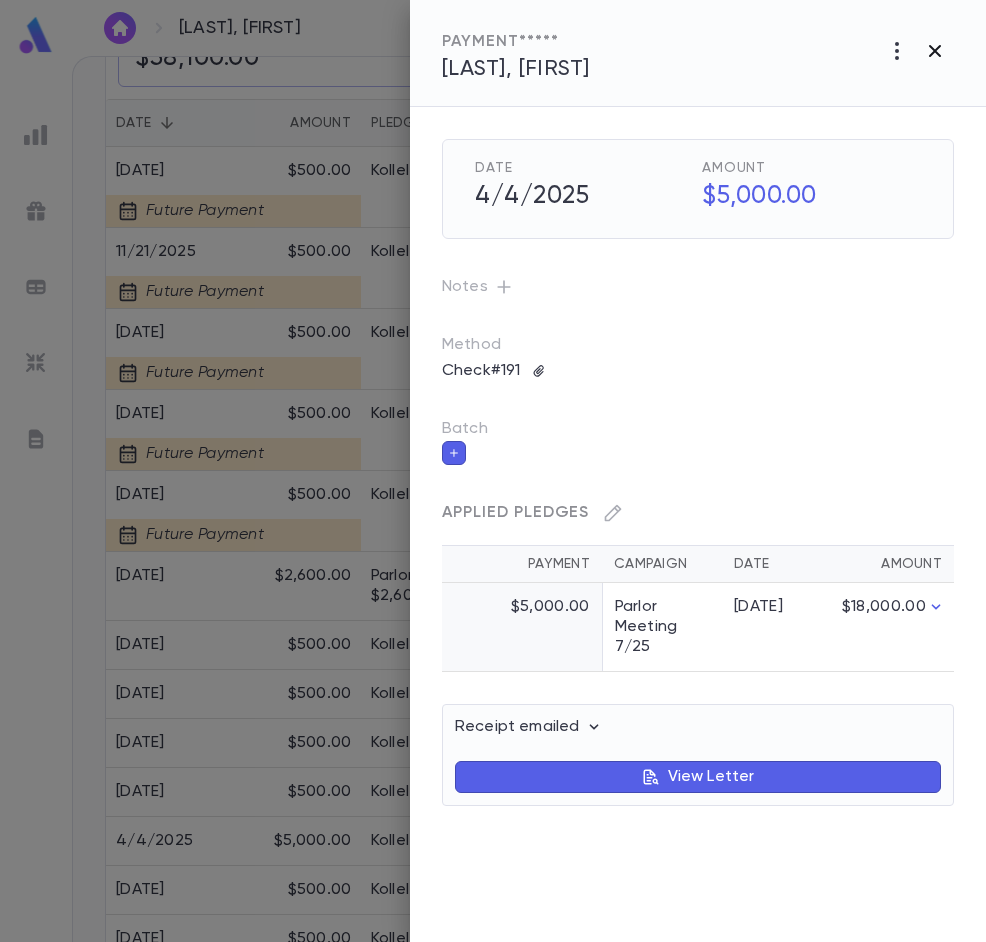 click 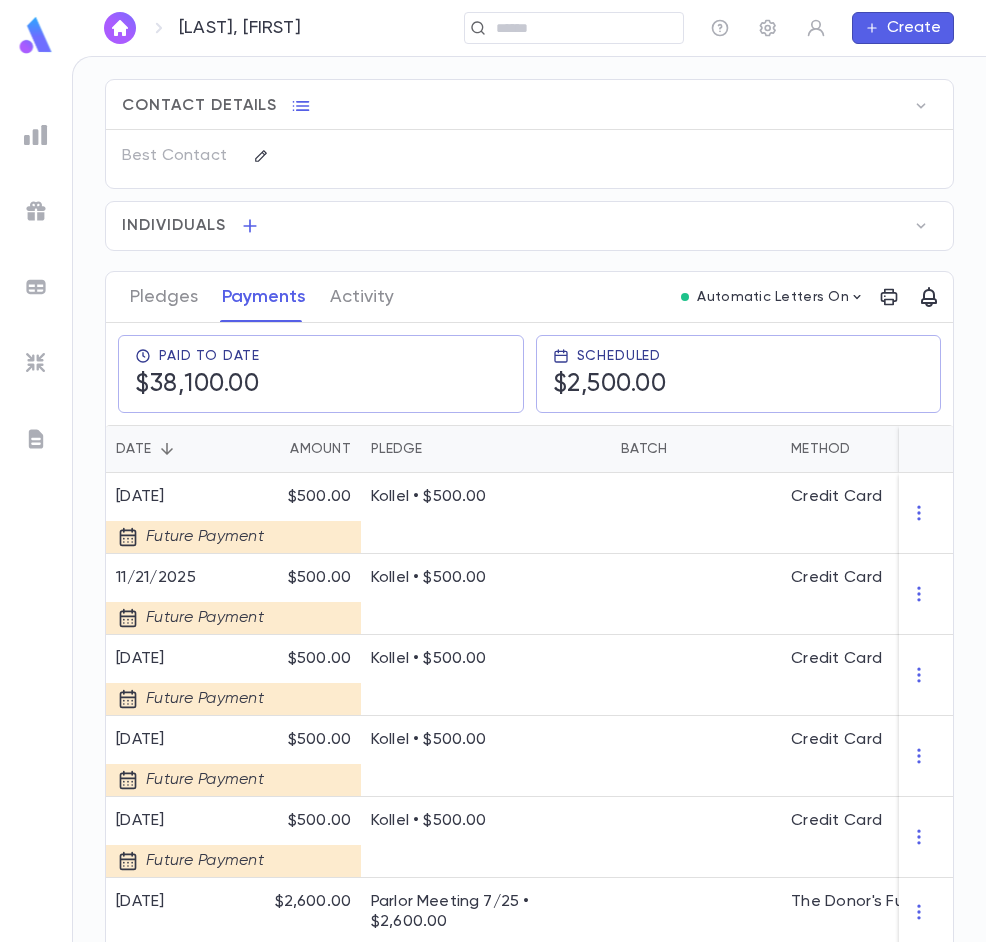 scroll, scrollTop: 0, scrollLeft: 0, axis: both 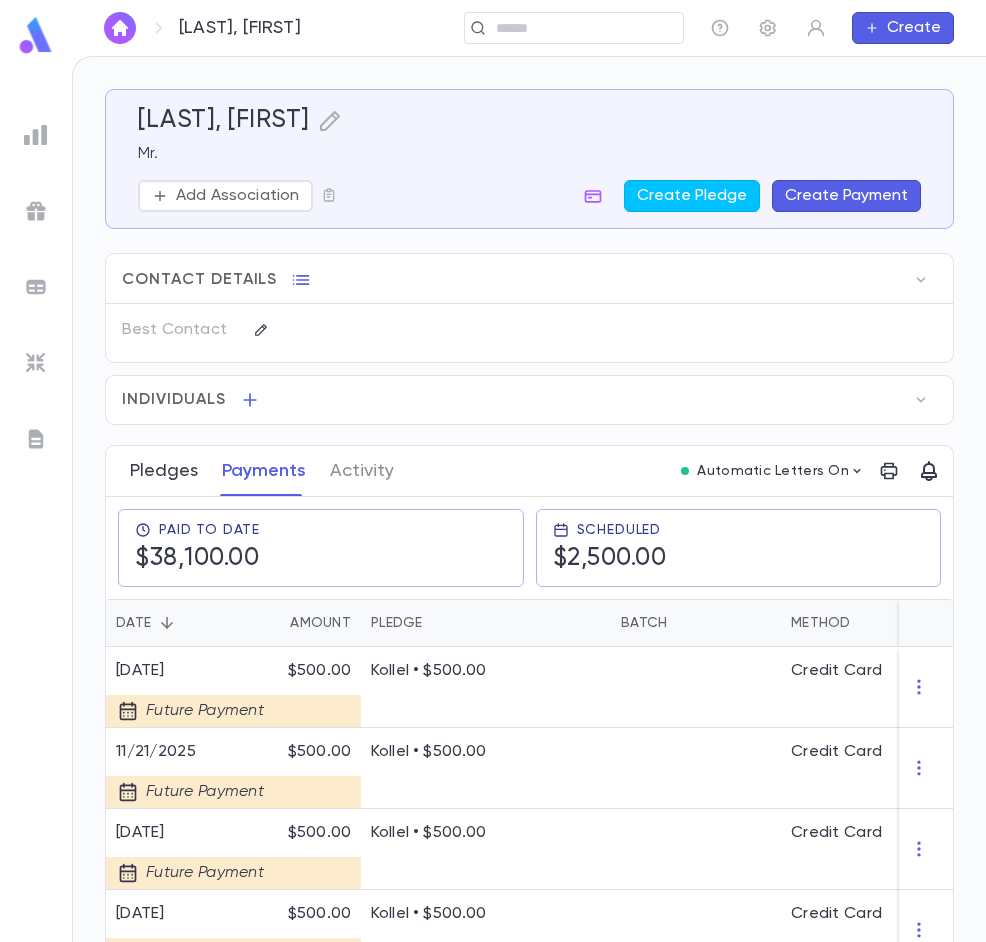 click on "Pledges" at bounding box center (164, 471) 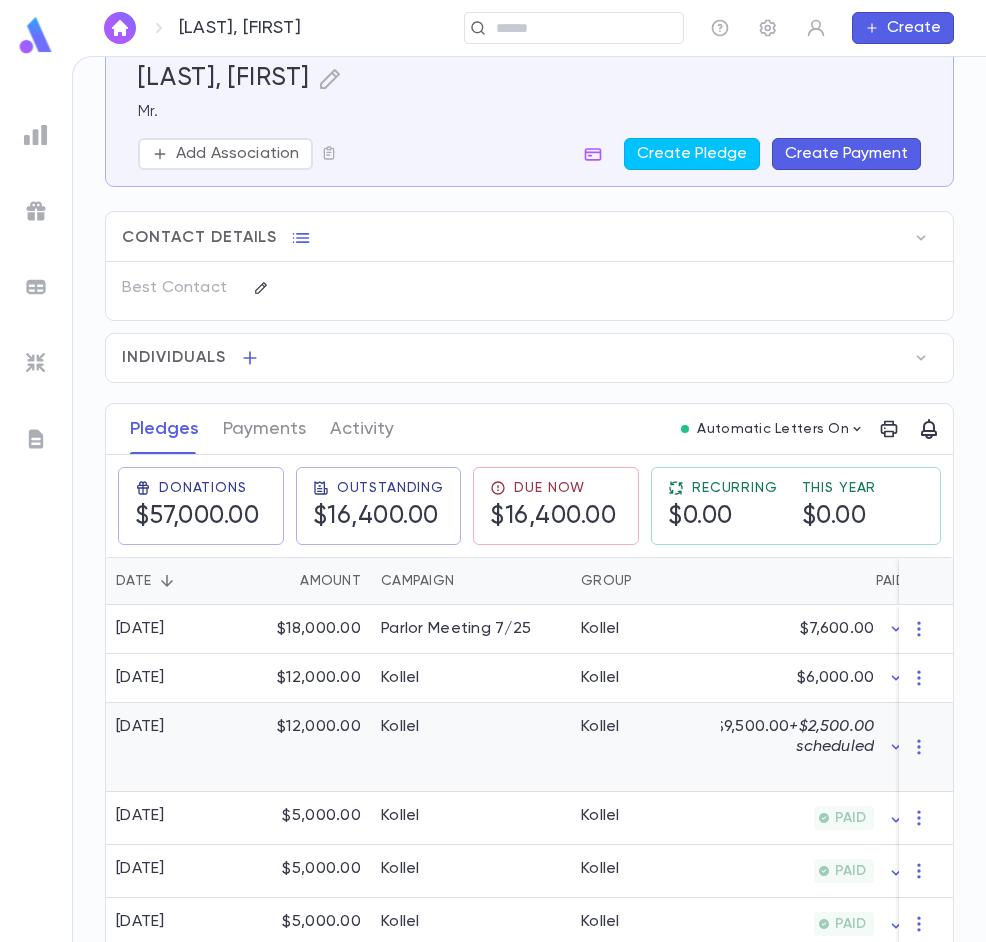 scroll, scrollTop: 60, scrollLeft: 0, axis: vertical 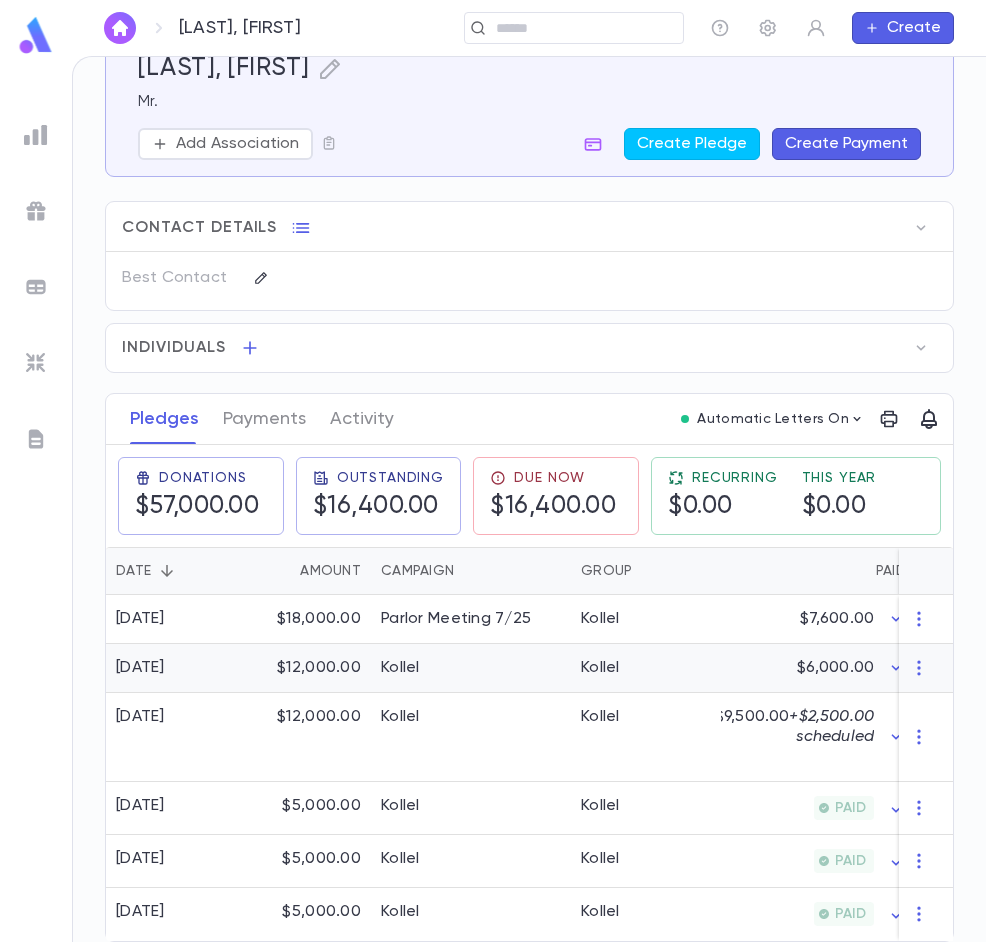 click on "$12,000.00" at bounding box center [306, 668] 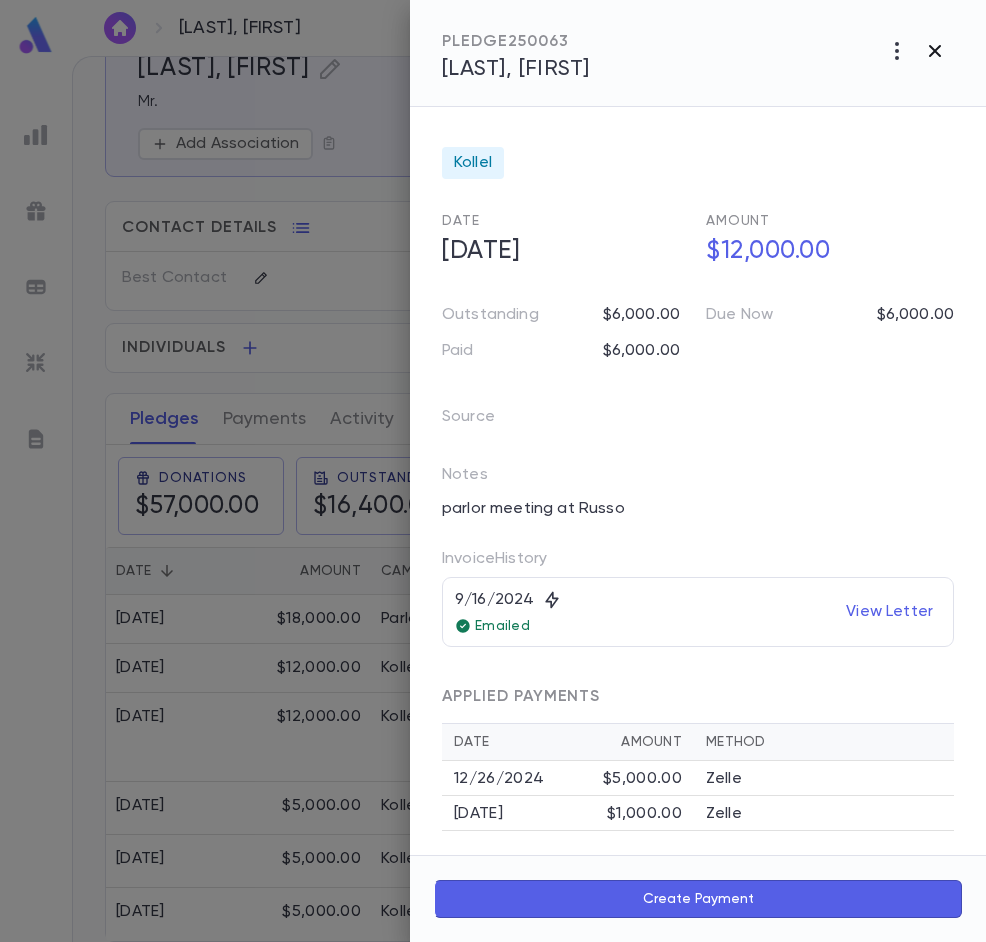 click 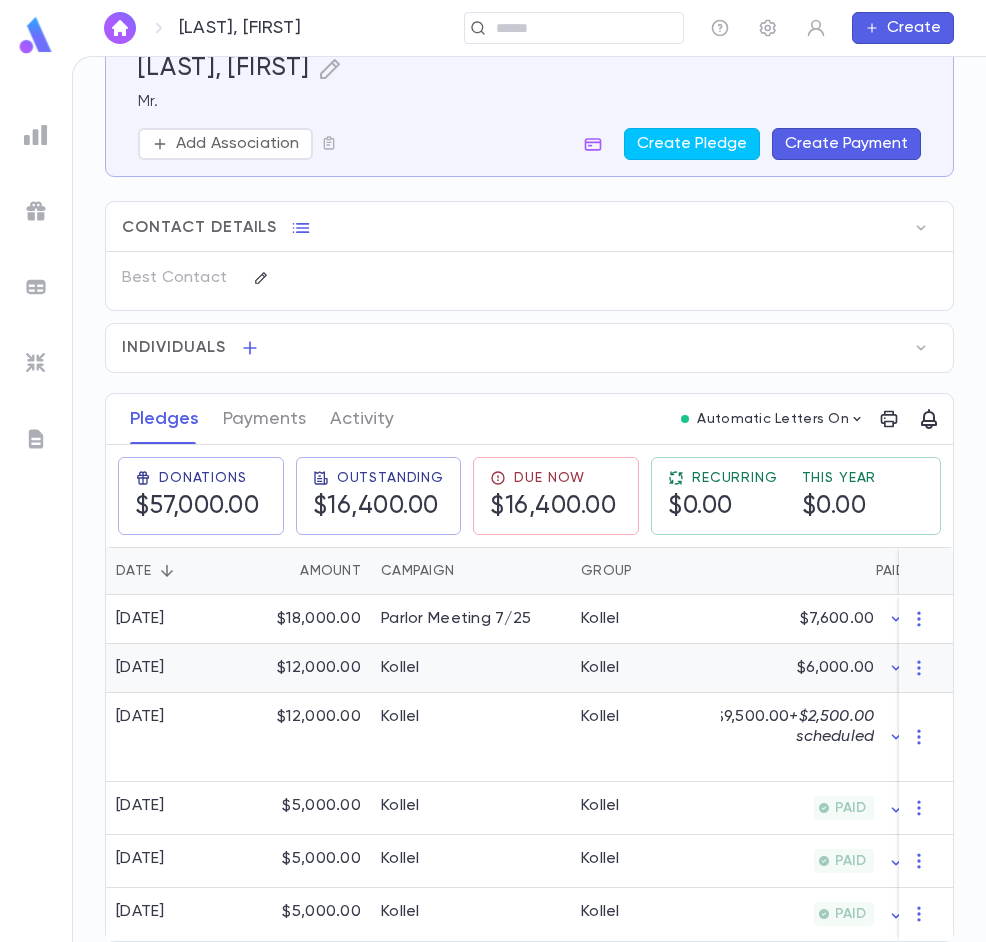 click on "[DATE]" at bounding box center (140, 668) 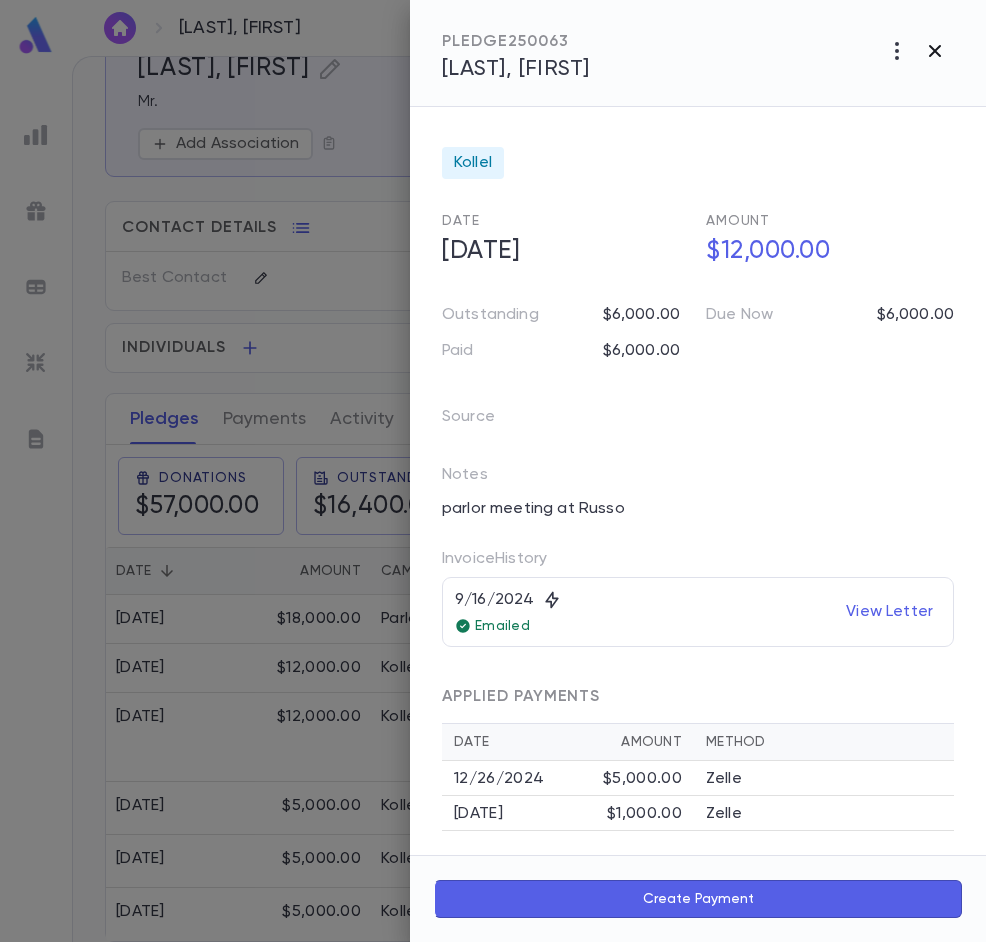 click 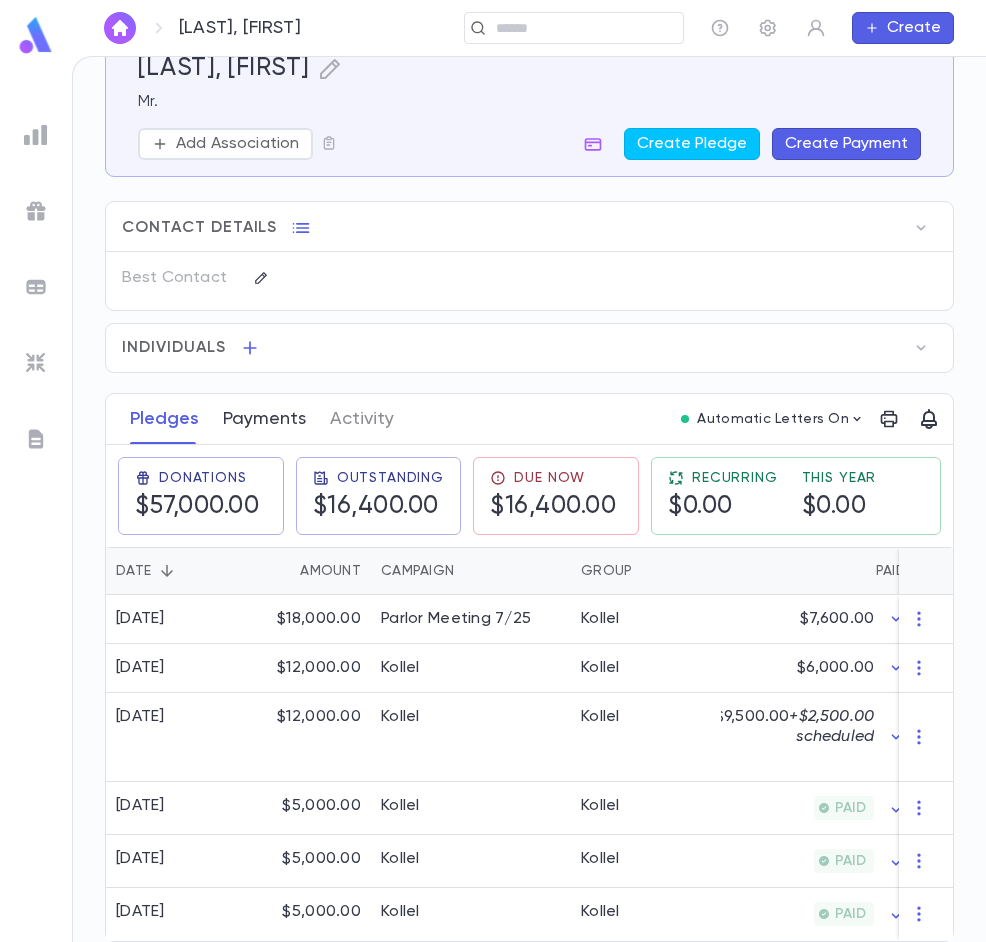 click on "Payments" at bounding box center [264, 419] 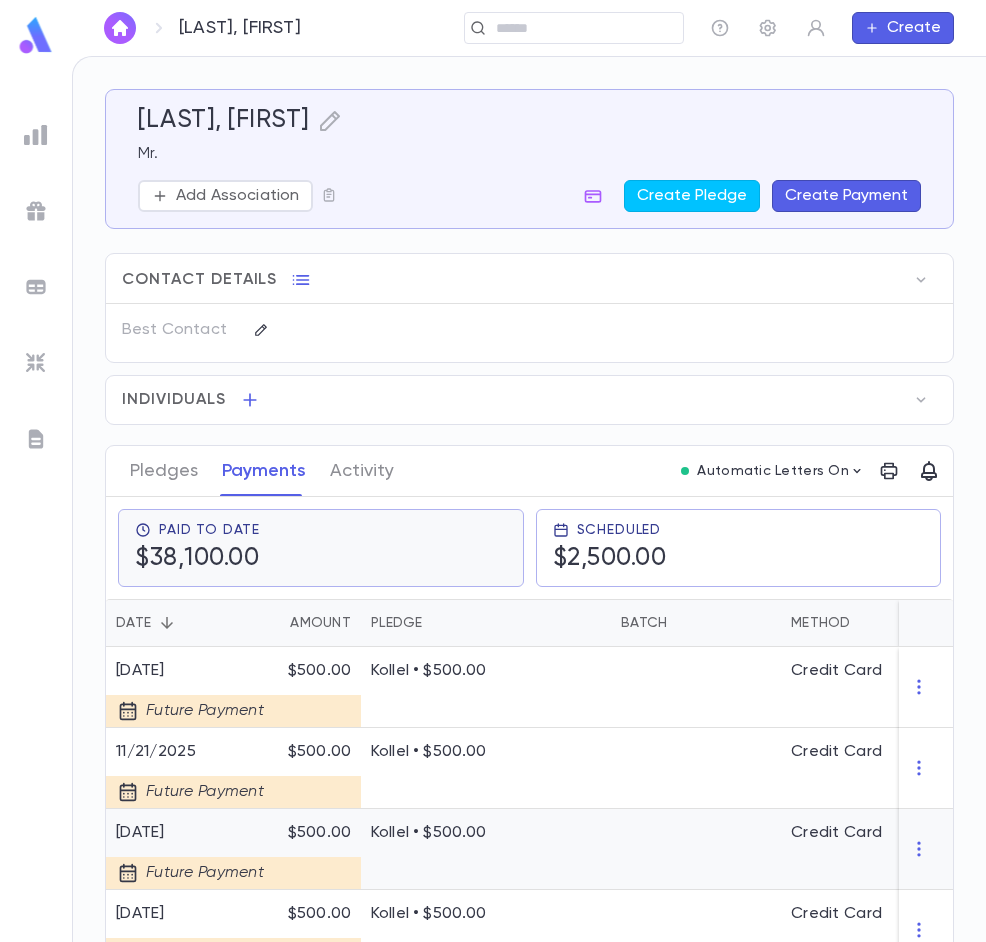 scroll, scrollTop: 0, scrollLeft: 0, axis: both 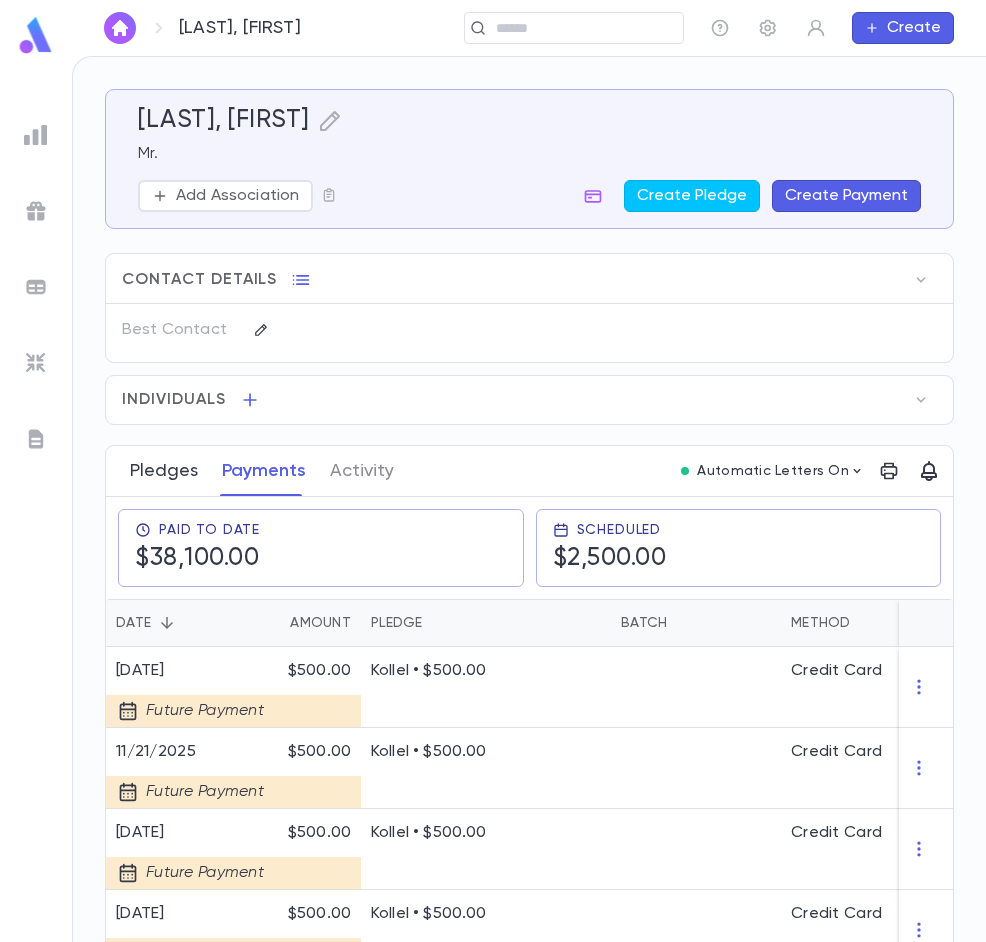 click on "Pledges" at bounding box center [164, 471] 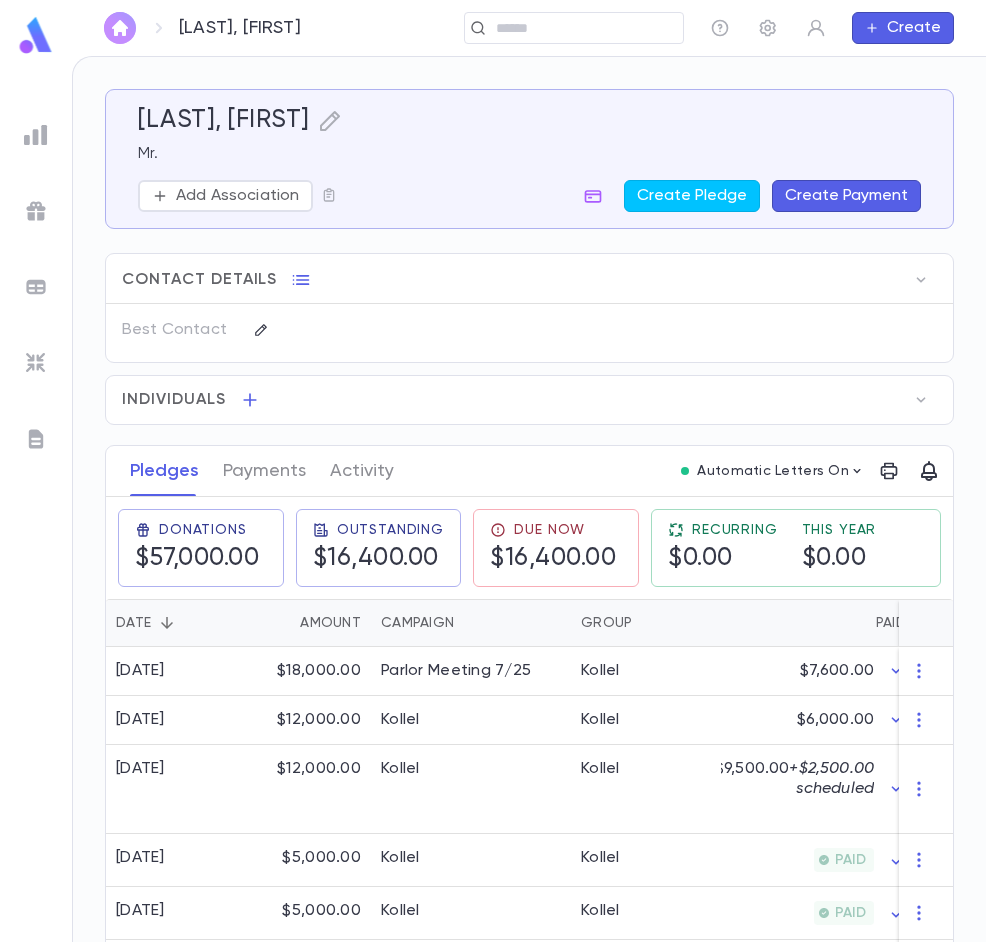click at bounding box center (120, 28) 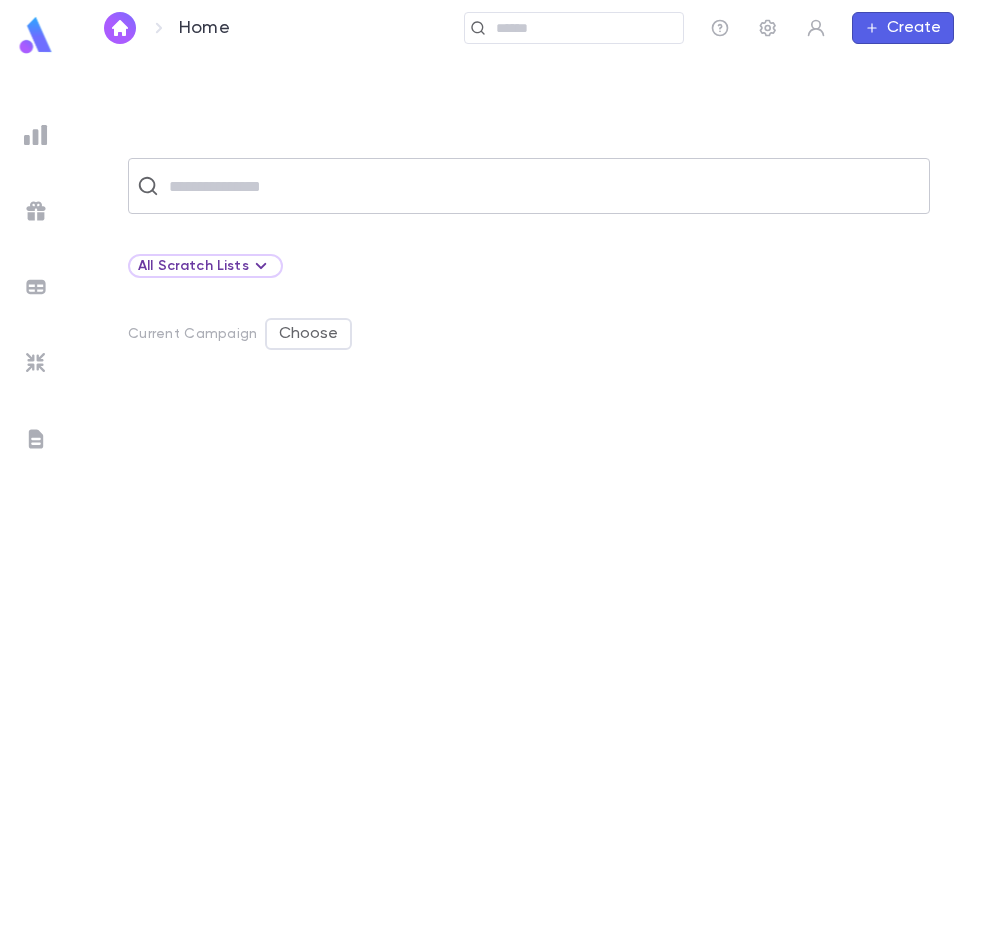 click at bounding box center [542, 186] 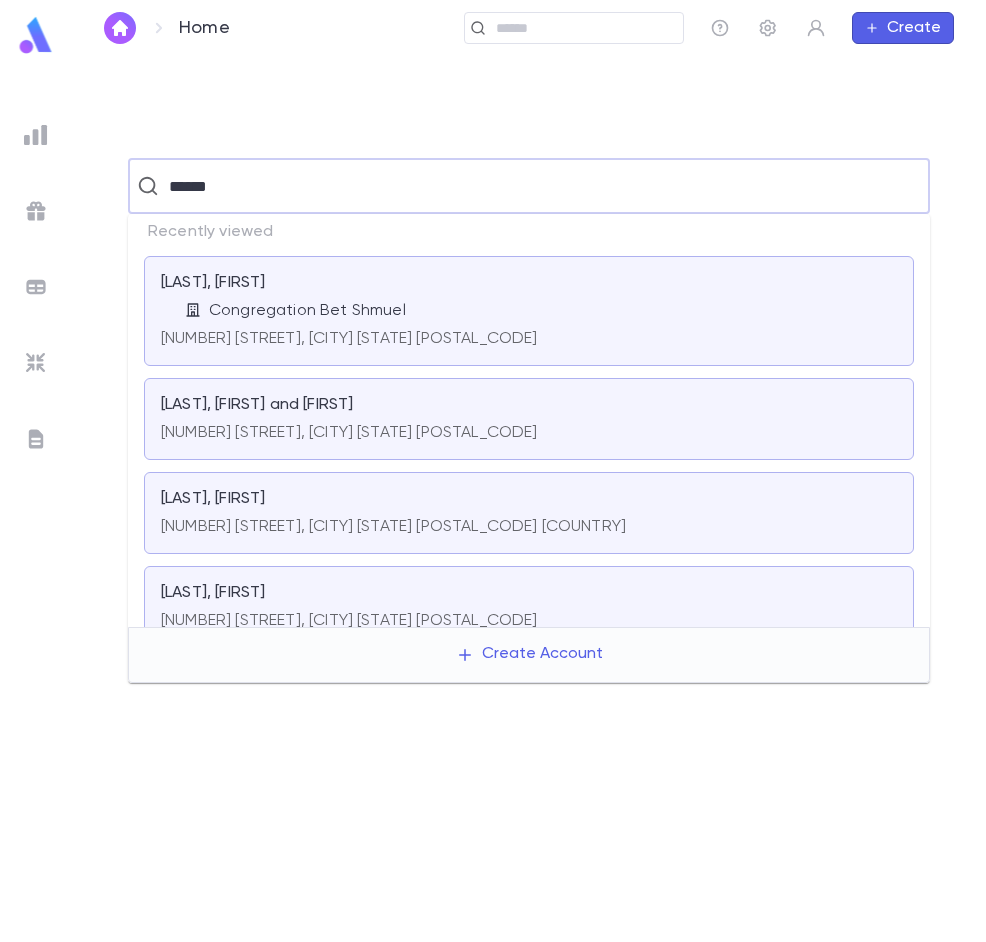 type on "******" 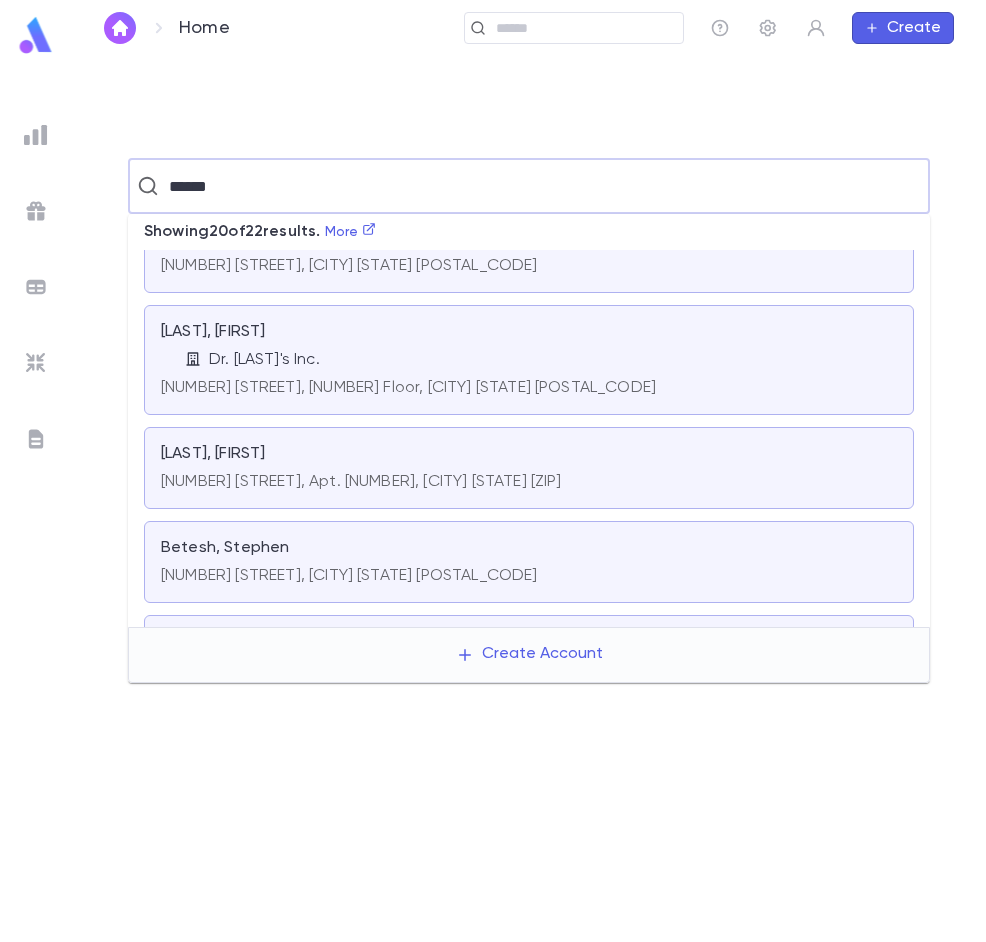 scroll, scrollTop: 400, scrollLeft: 0, axis: vertical 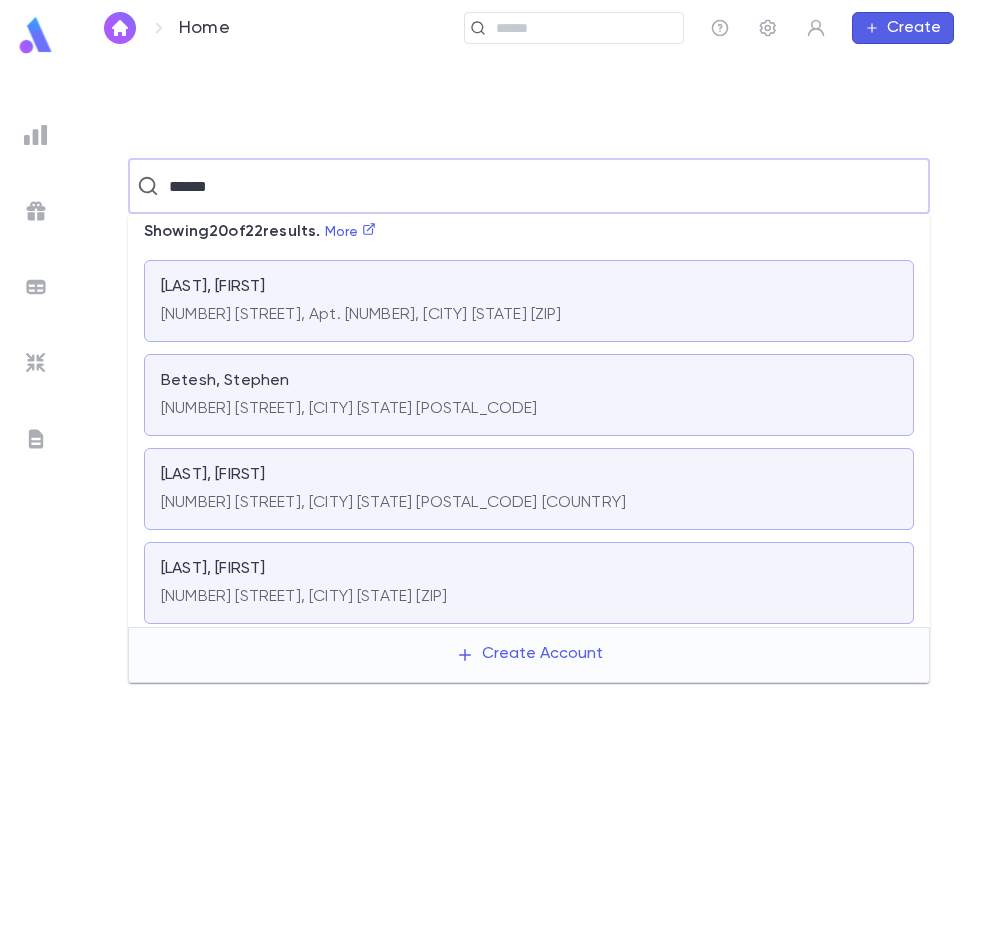 click on "[LAST], [FIRST]" at bounding box center [529, 475] 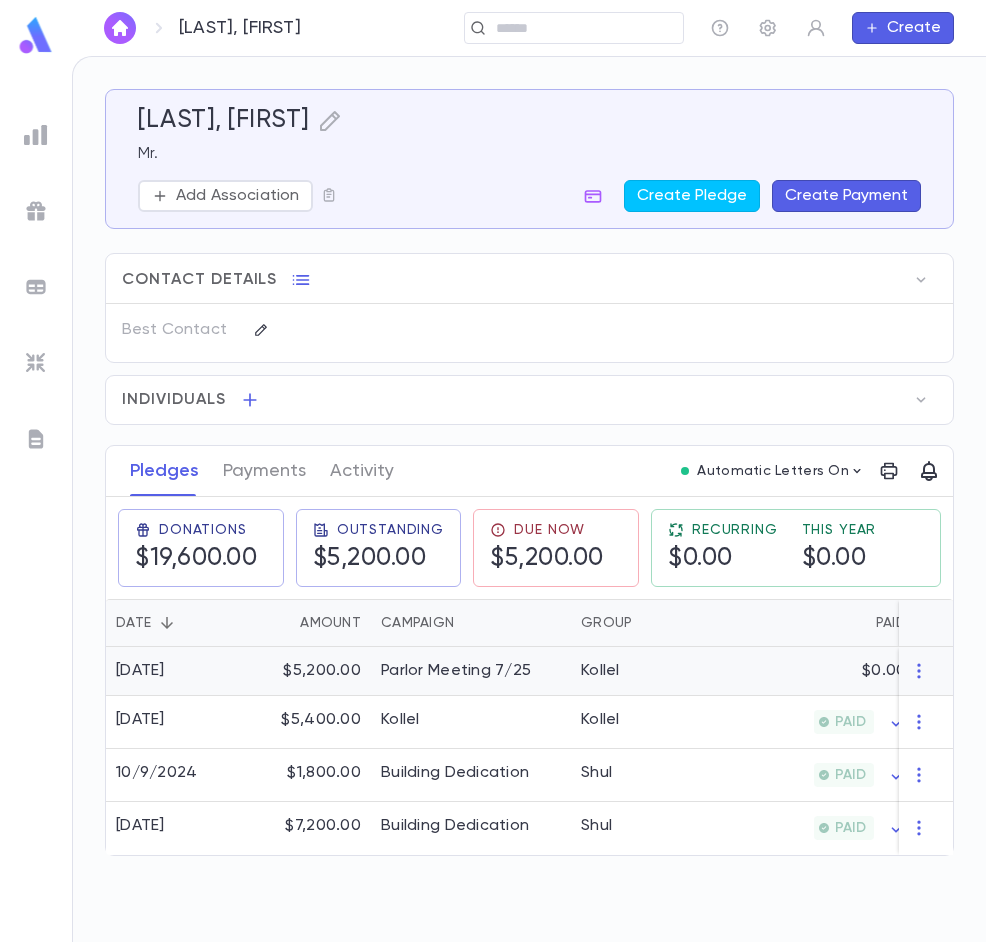 click on "$5,200.00" at bounding box center (306, 671) 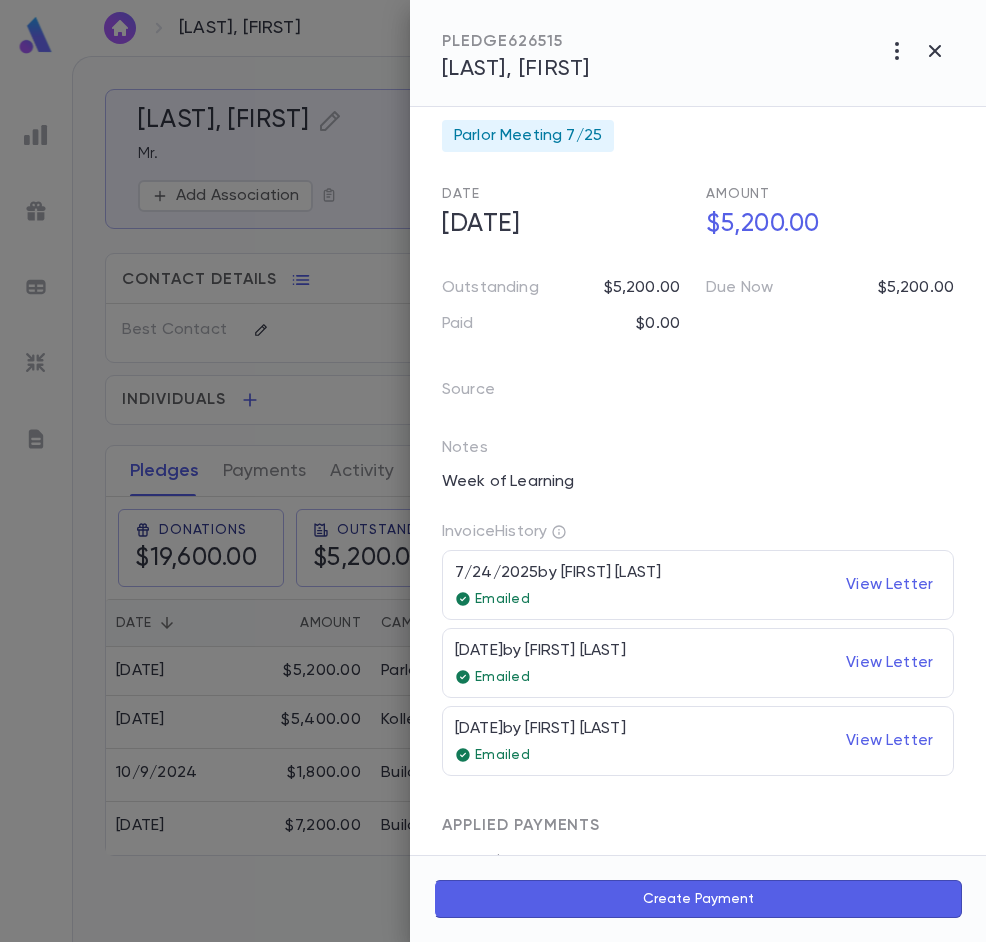 scroll, scrollTop: 0, scrollLeft: 0, axis: both 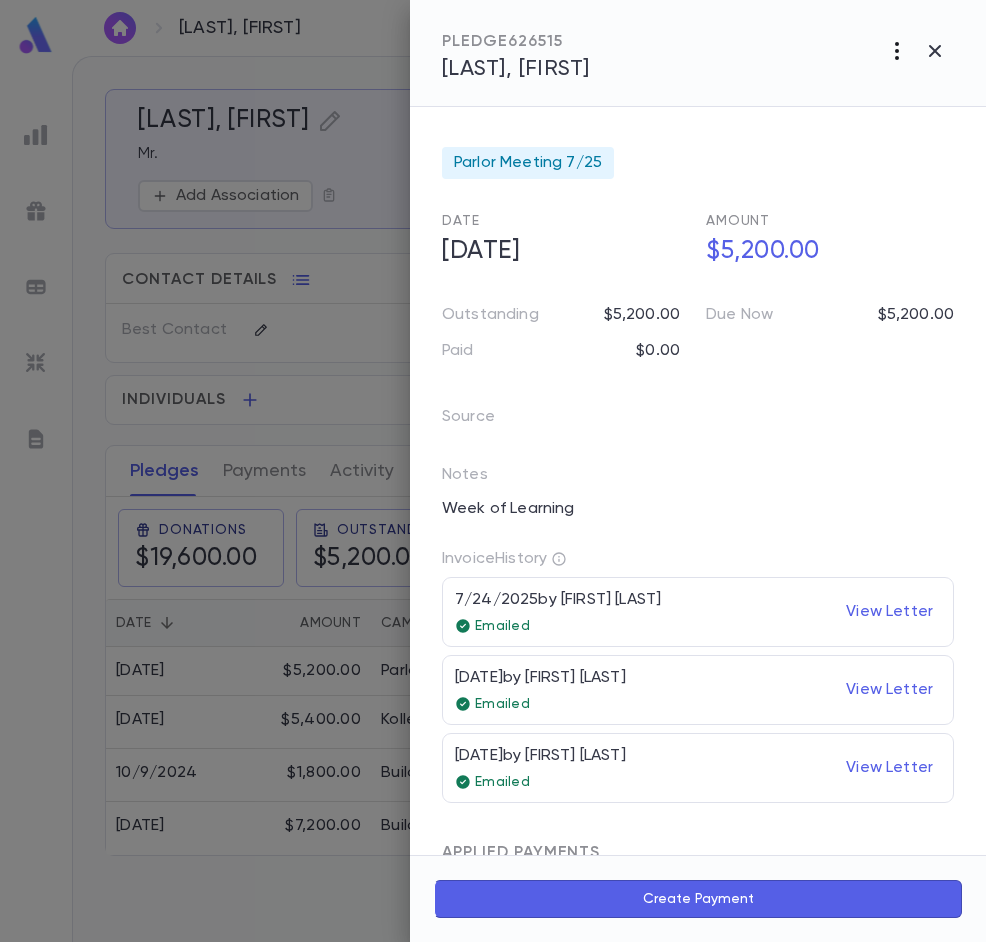 click 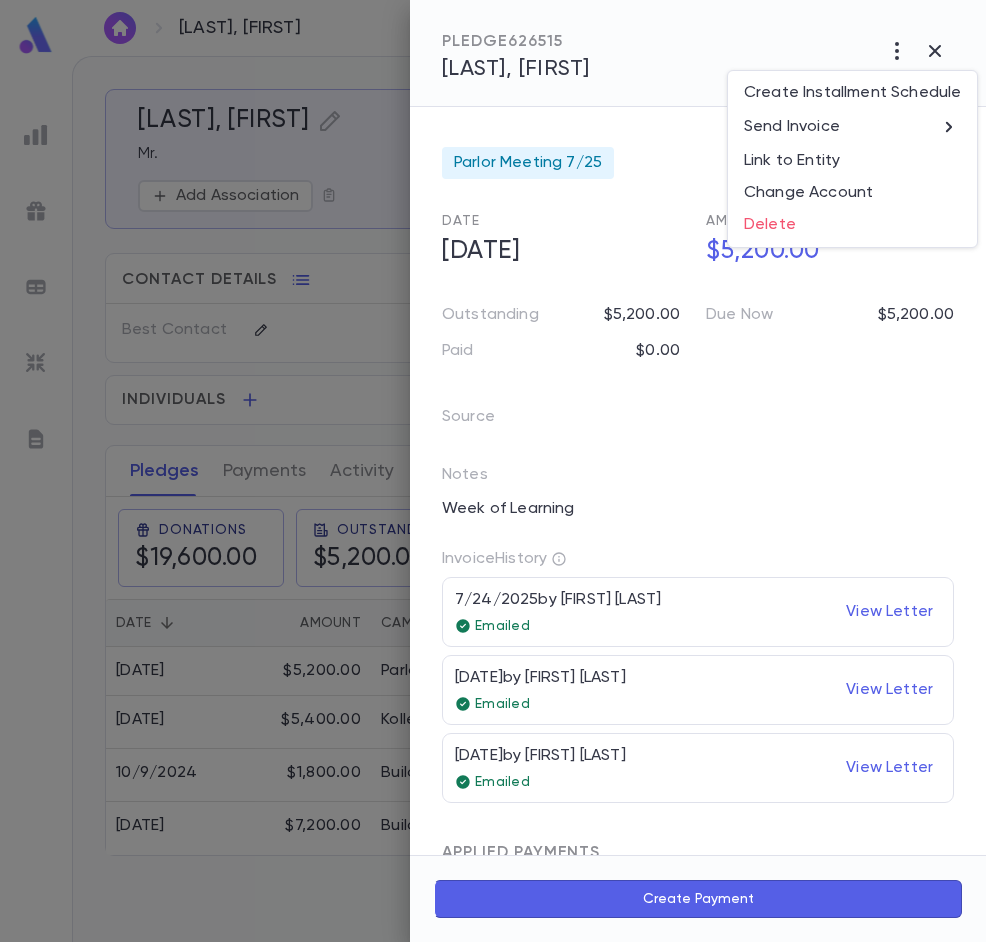 drag, startPoint x: 818, startPoint y: 129, endPoint x: 662, endPoint y: 124, distance: 156.08011 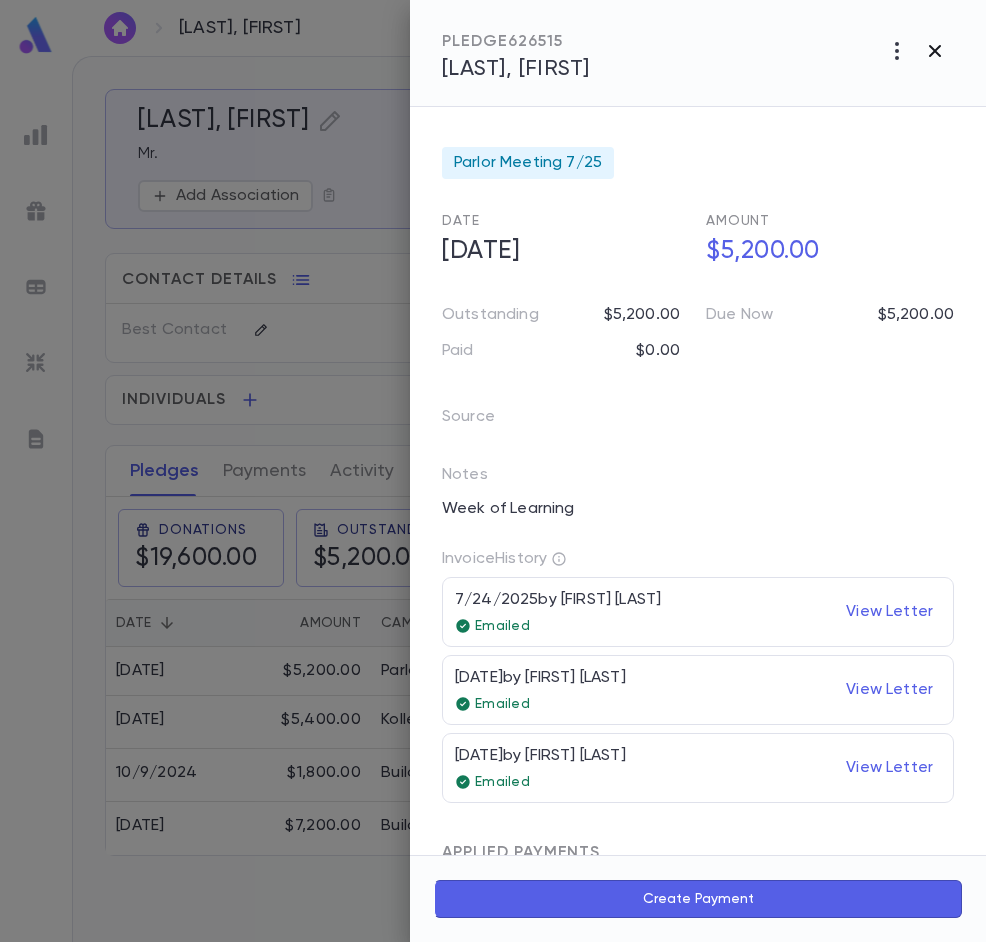 click 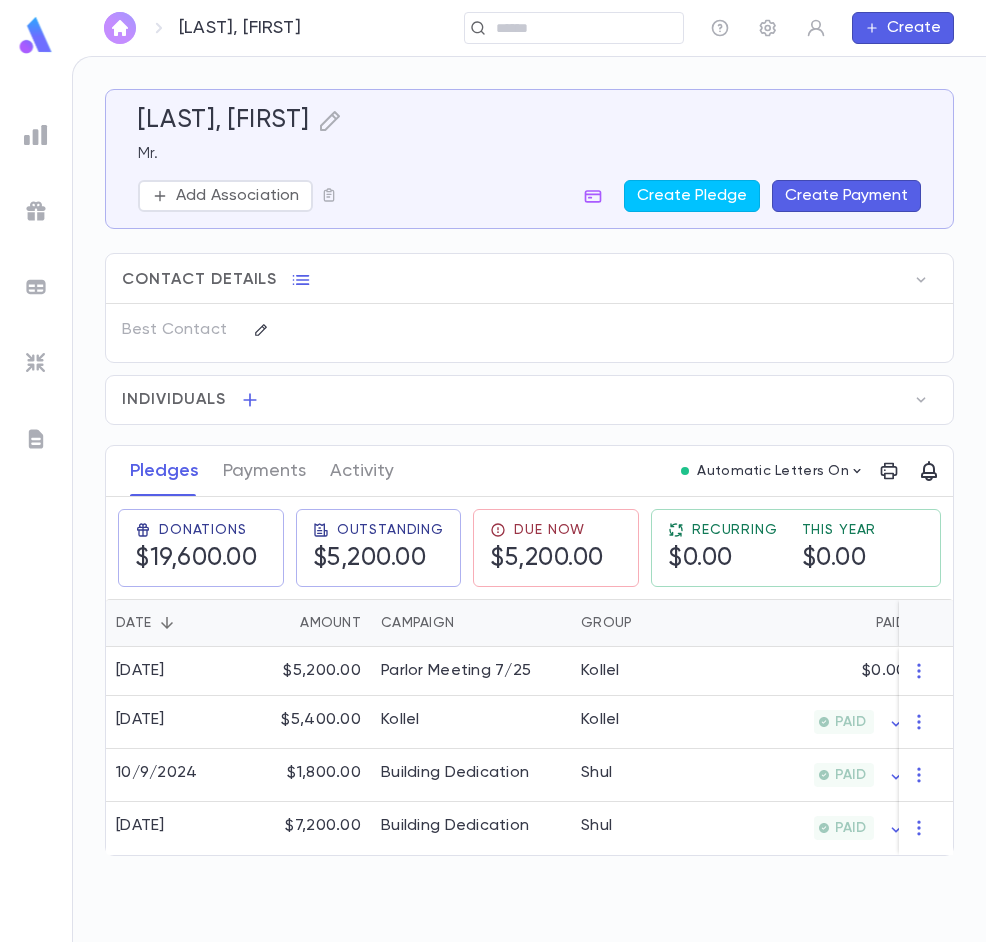 click at bounding box center [120, 28] 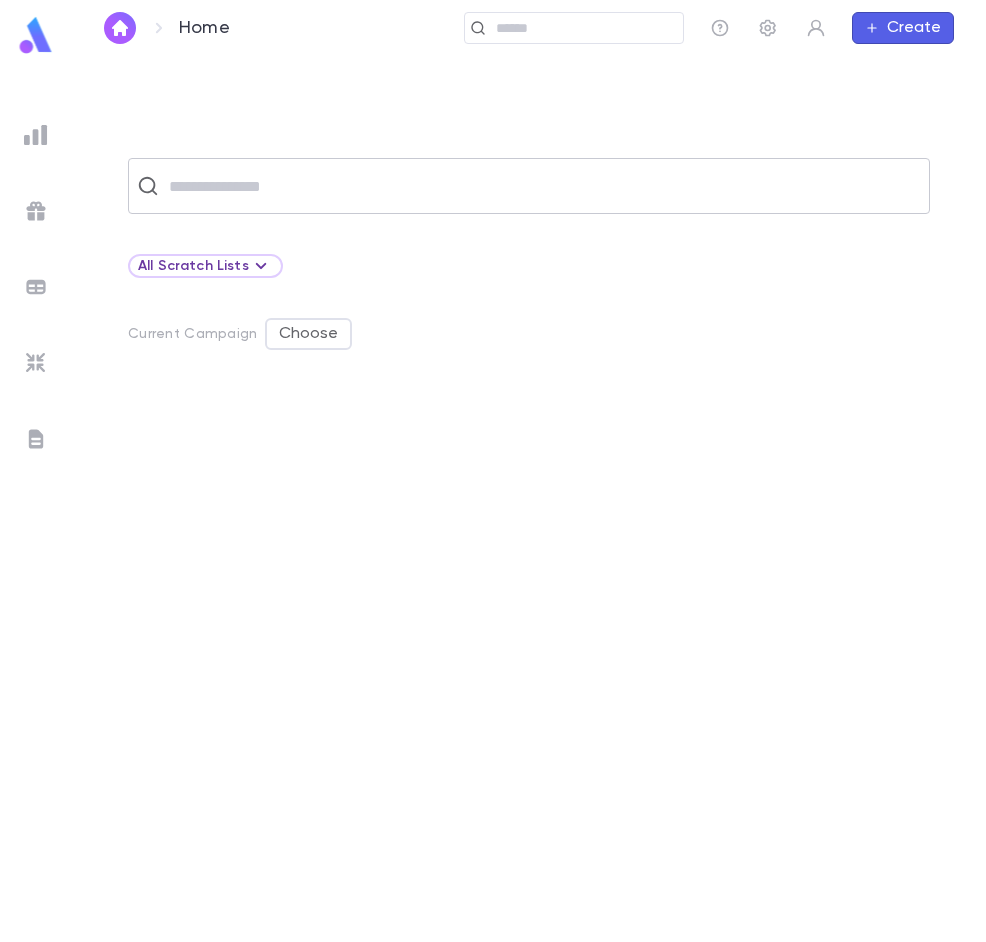 click at bounding box center [542, 186] 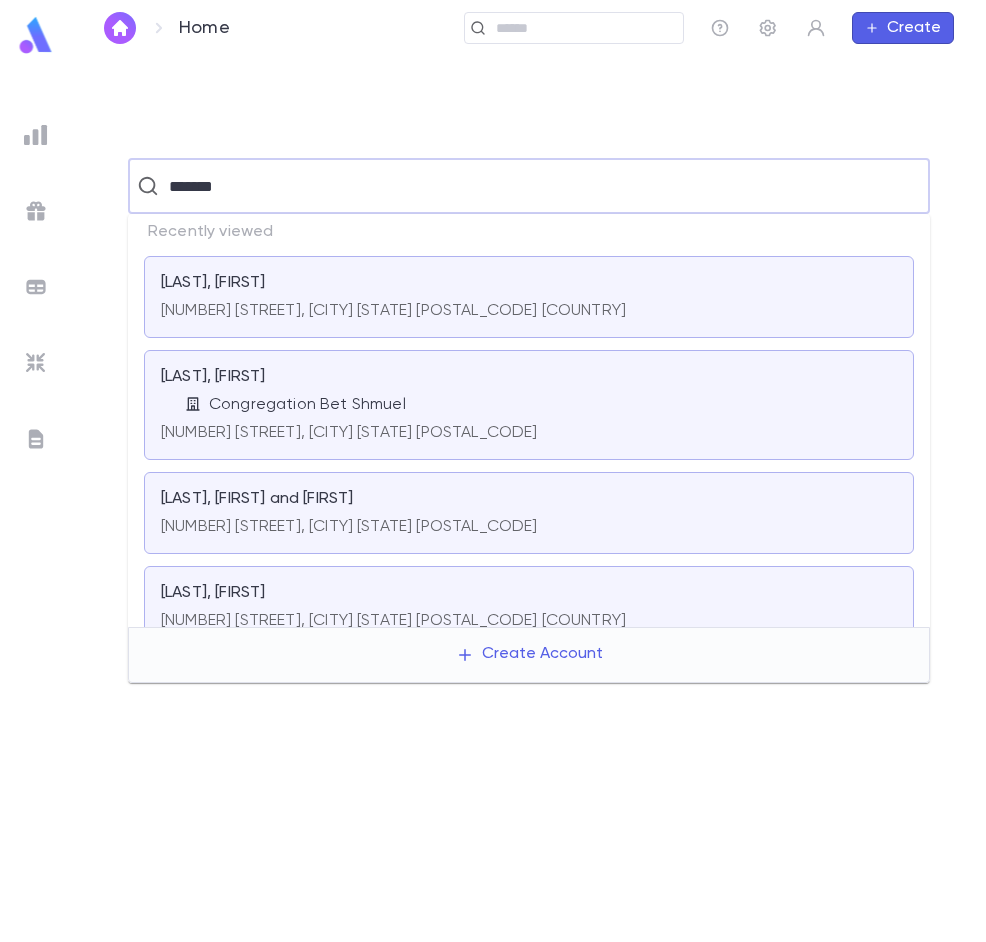 type on "*******" 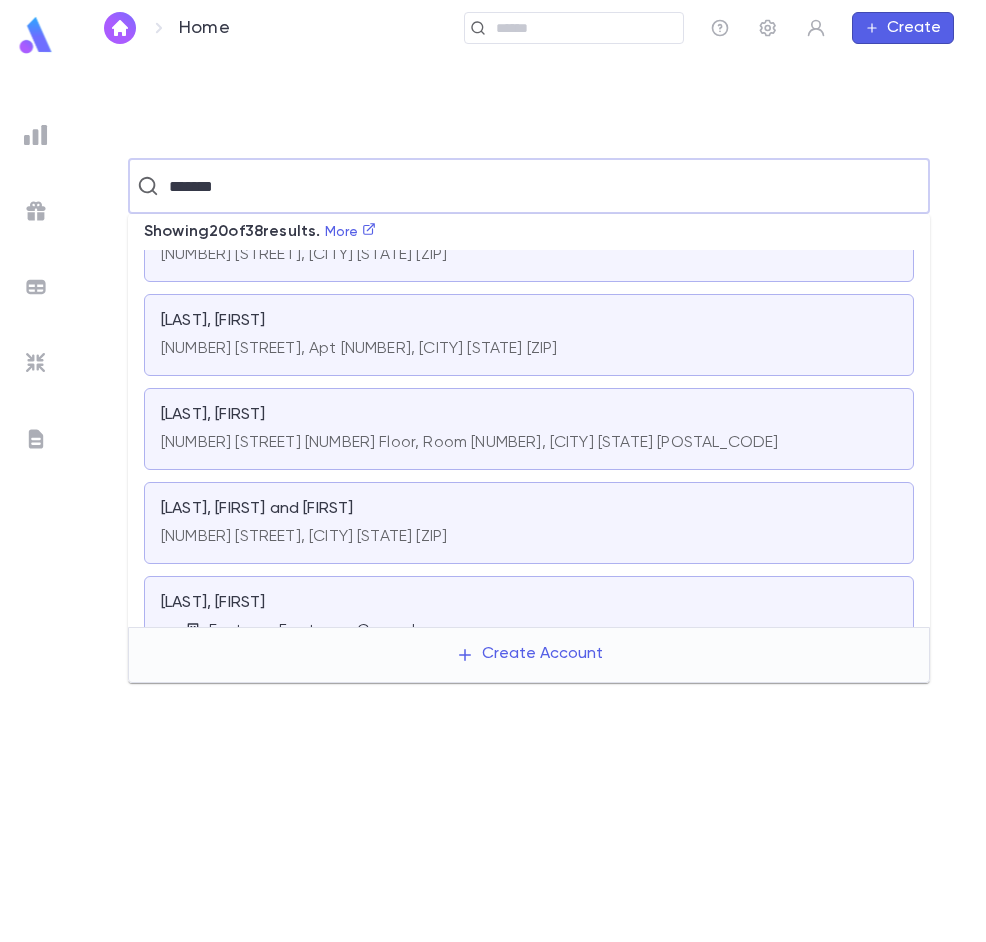 scroll, scrollTop: 1100, scrollLeft: 0, axis: vertical 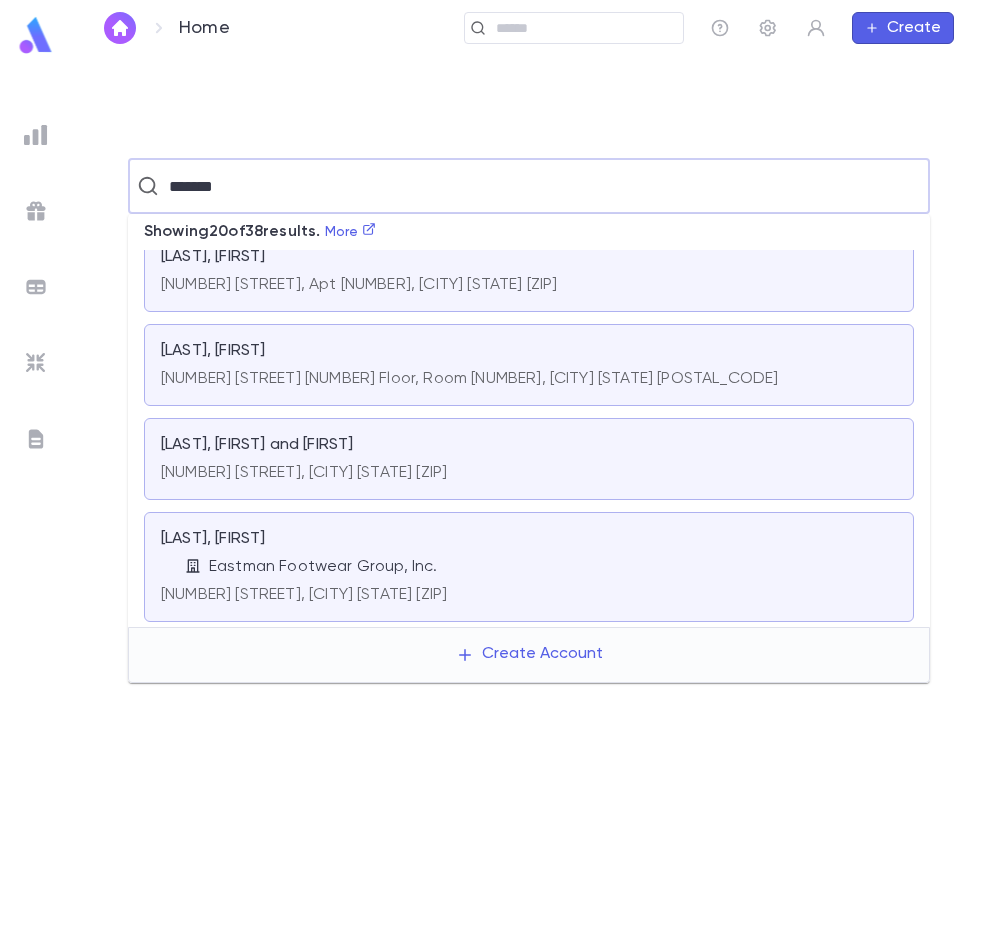 click on "[NUMBER] [STREET] [NUMBER] Floor,  Room [NUMBER], [CITY] [STATE] [POSTAL_CODE]" at bounding box center [469, 379] 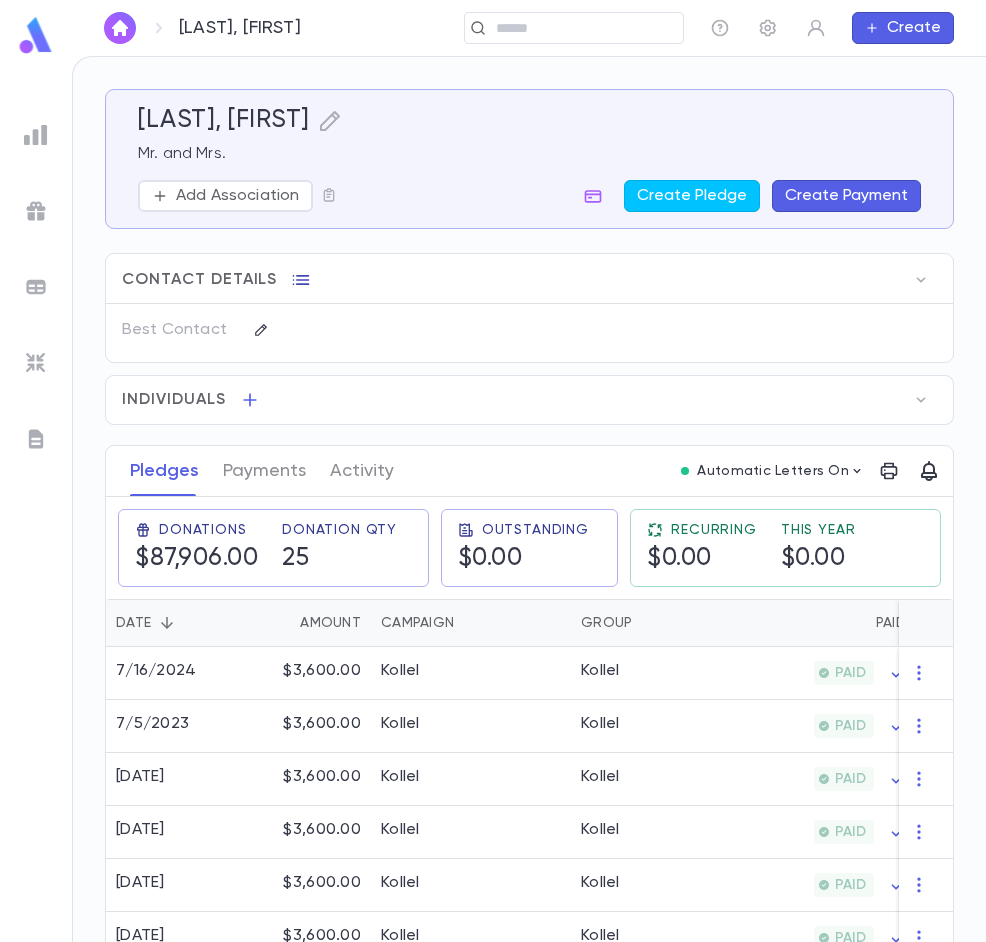 click 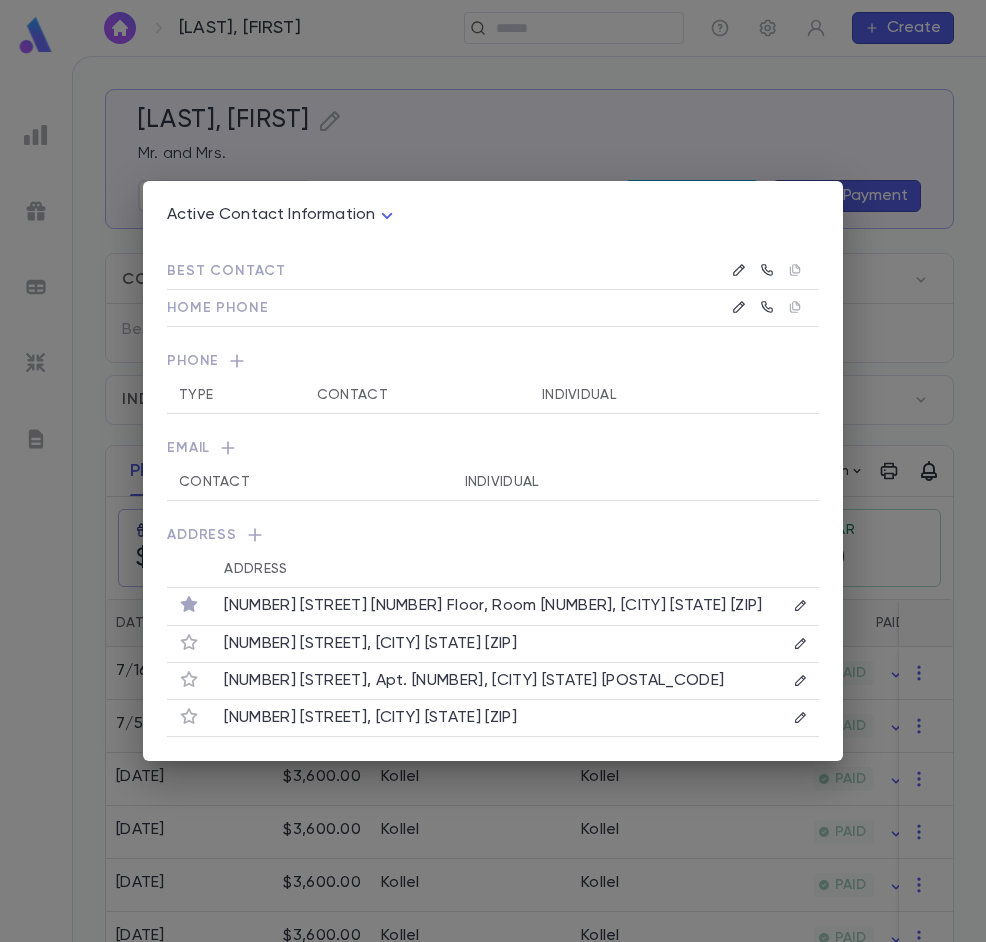click on "Active Contact Information **** Best Contact Home Phone Phone Type Contact Individual Email Contact Individual [EMAIL] [LAST] [FIRST] Address Address [NUMBER] [STREET] [NUMBER] Floor, Room [NUMBER], [CITY] [STATE] [POSTAL_CODE] [NUMBER] [STREET], [CITY] [STATE] [POSTAL_CODE] [NUMBER] [STREET], Apt. [NUMBER], [CITY] [STATE] [POSTAL_CODE] [NUMBER] [STREET], [CITY] [STATE] [POSTAL_CODE]" at bounding box center [493, 471] 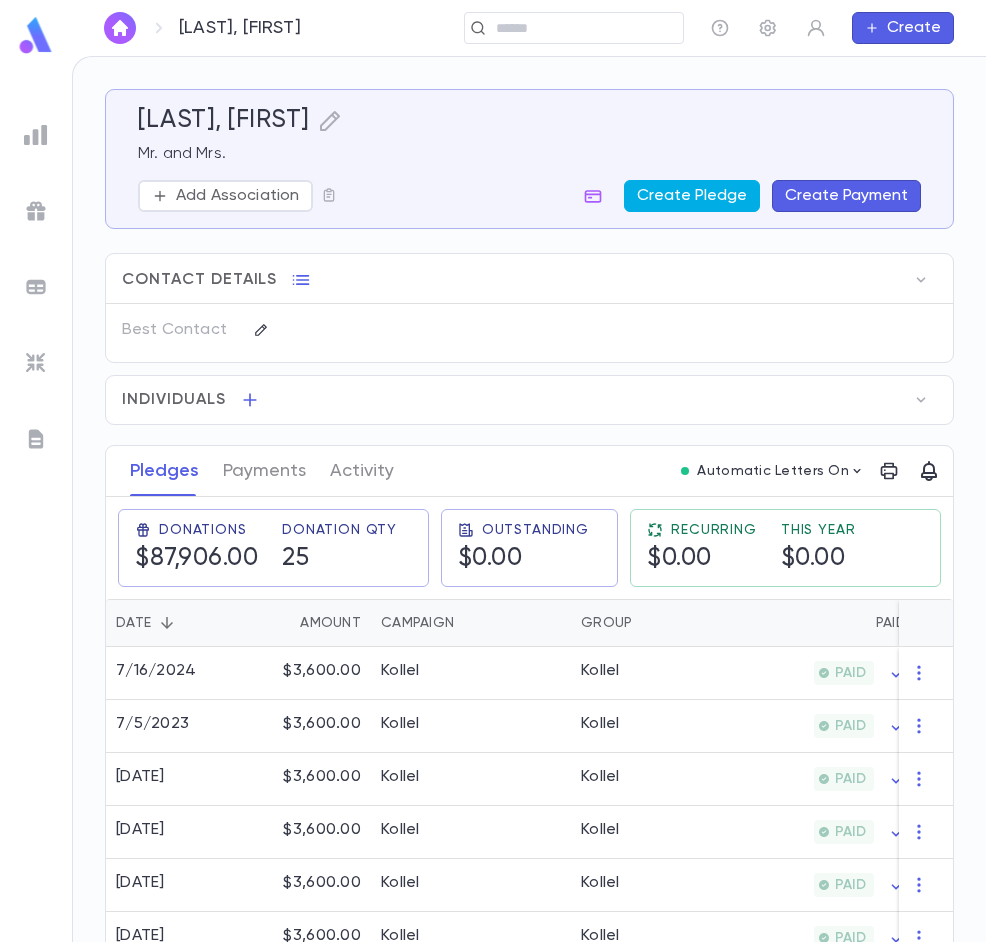 click on "Create Pledge" at bounding box center [692, 196] 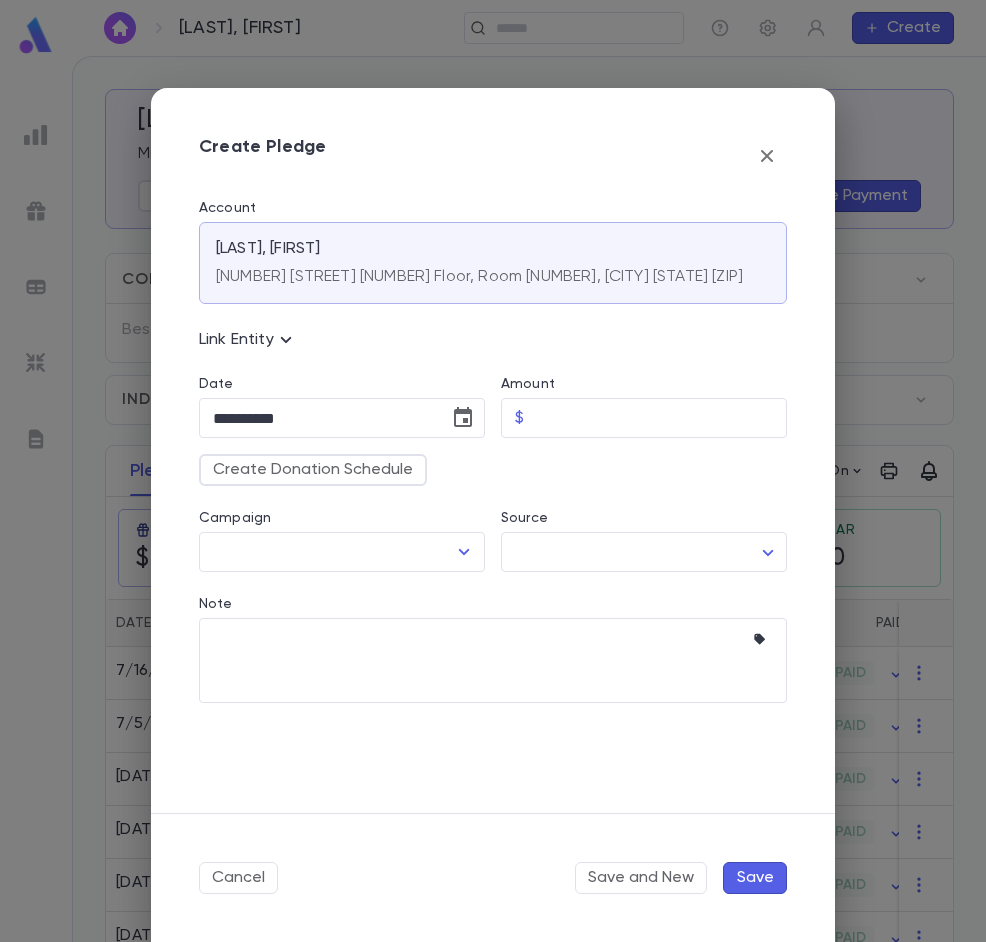 drag, startPoint x: 654, startPoint y: 404, endPoint x: 670, endPoint y: 397, distance: 17.464249 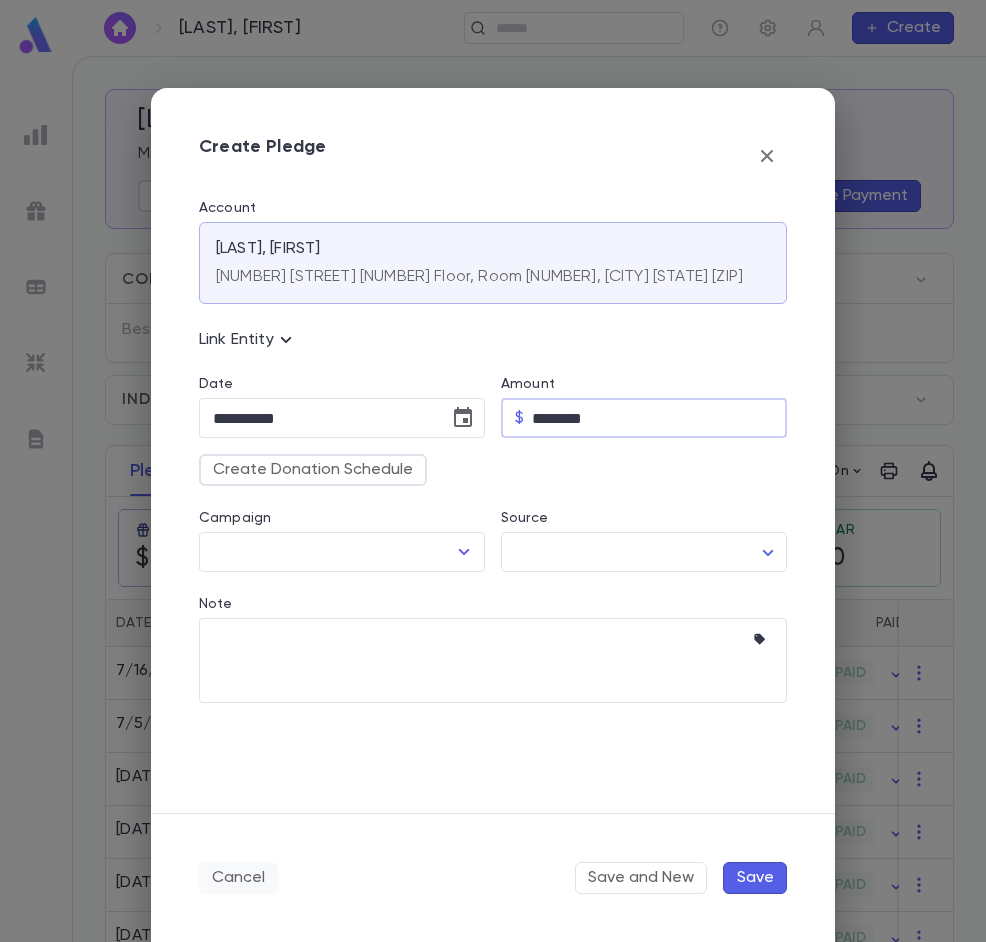 type on "********" 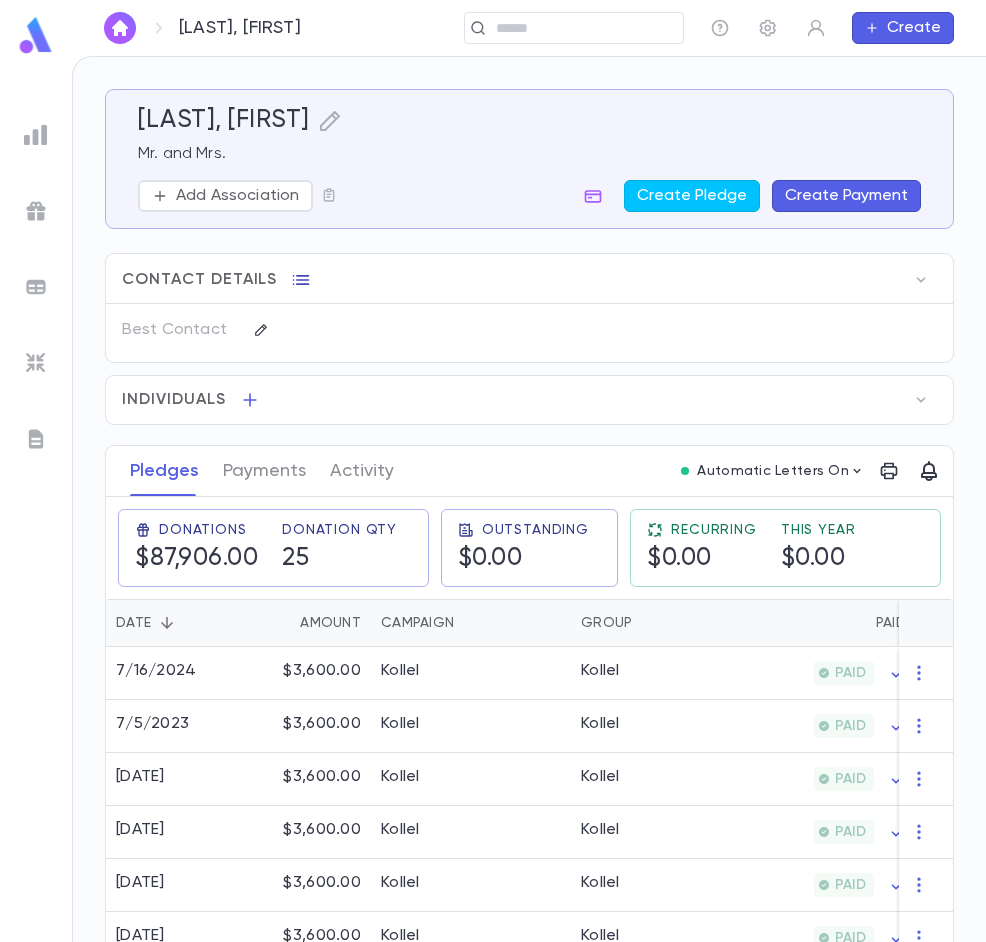 click 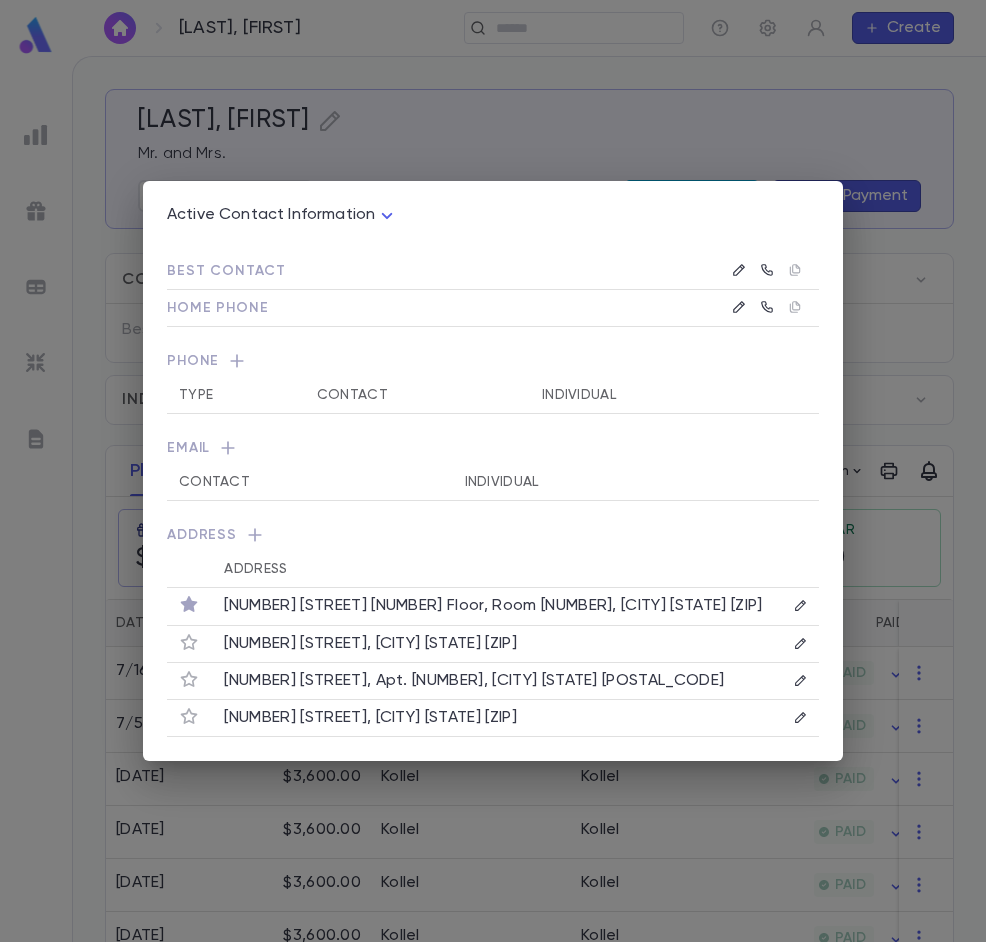 click 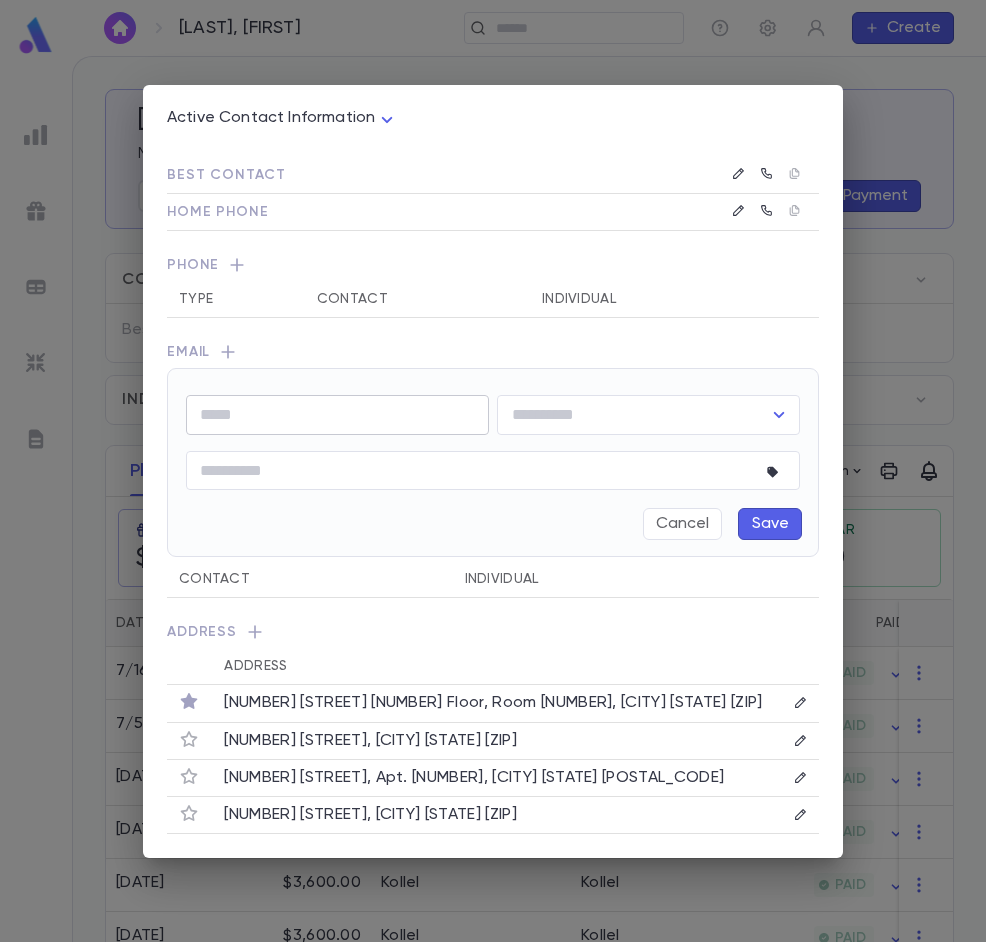 click at bounding box center [337, 414] 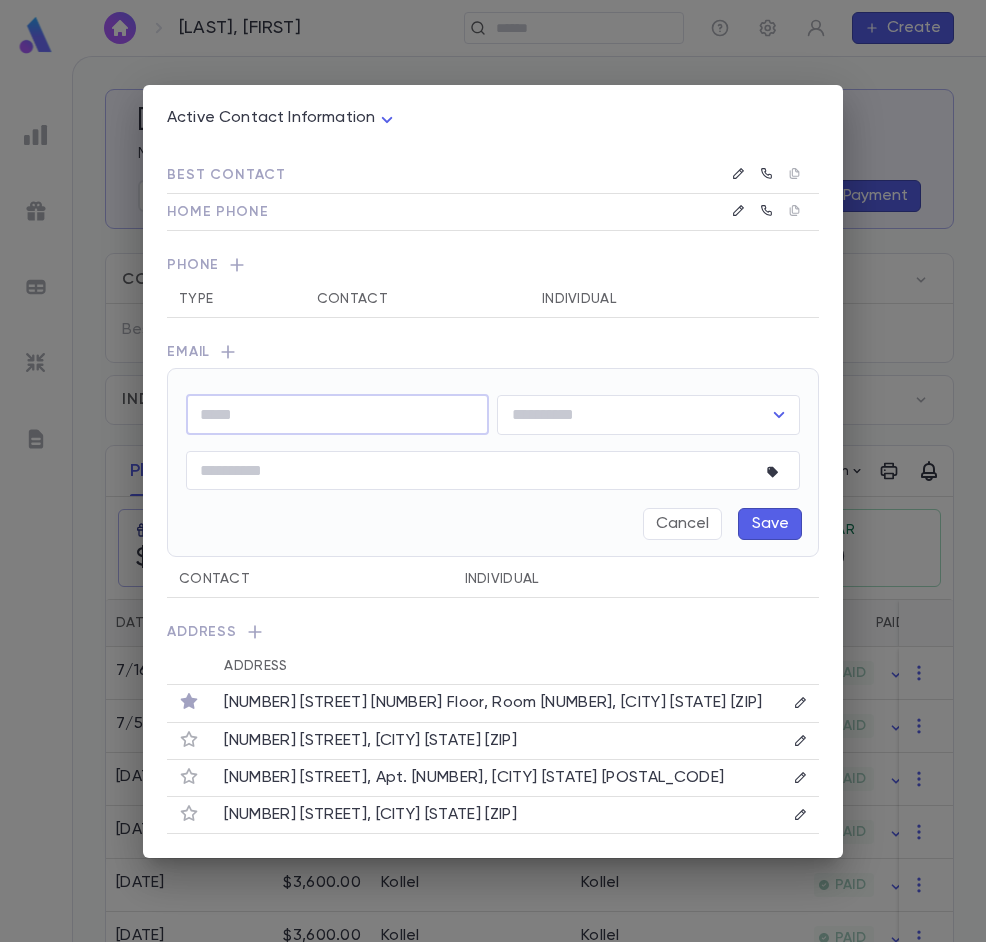 paste on "**********" 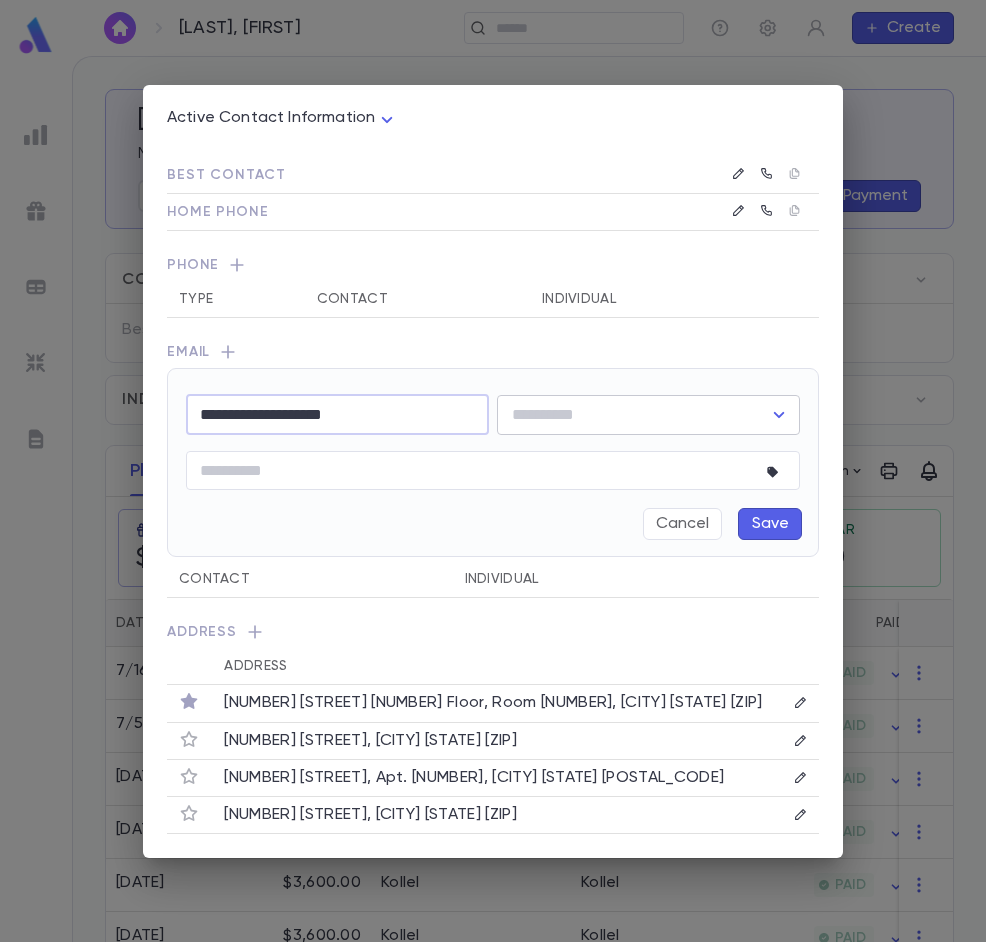 type on "**********" 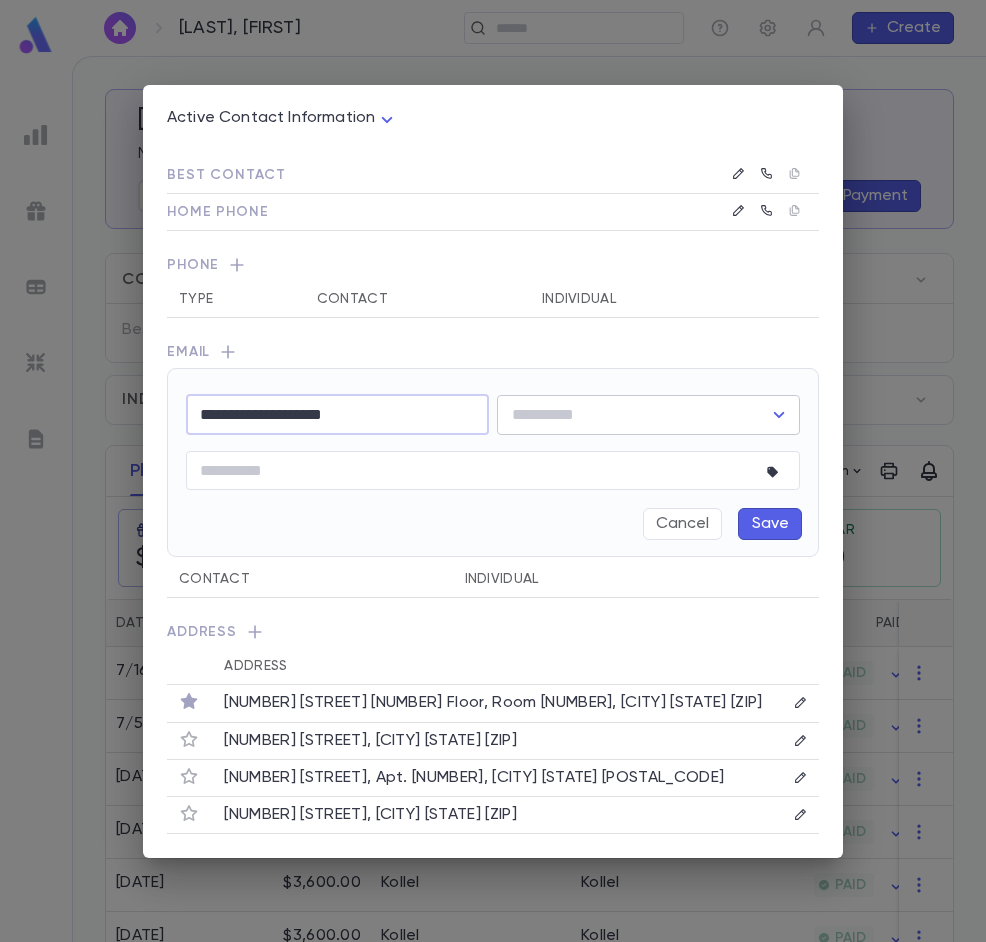 click at bounding box center [633, 415] 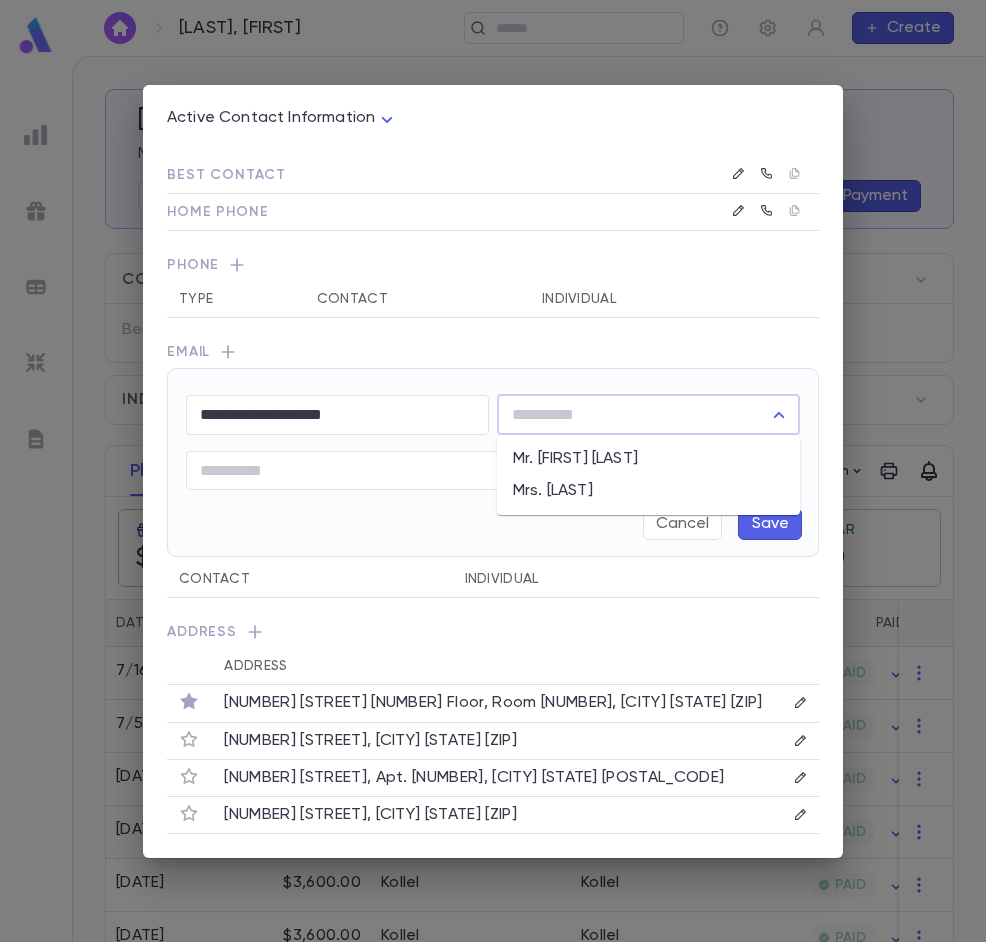 click on "Mr. [FIRST] [LAST]" at bounding box center (648, 459) 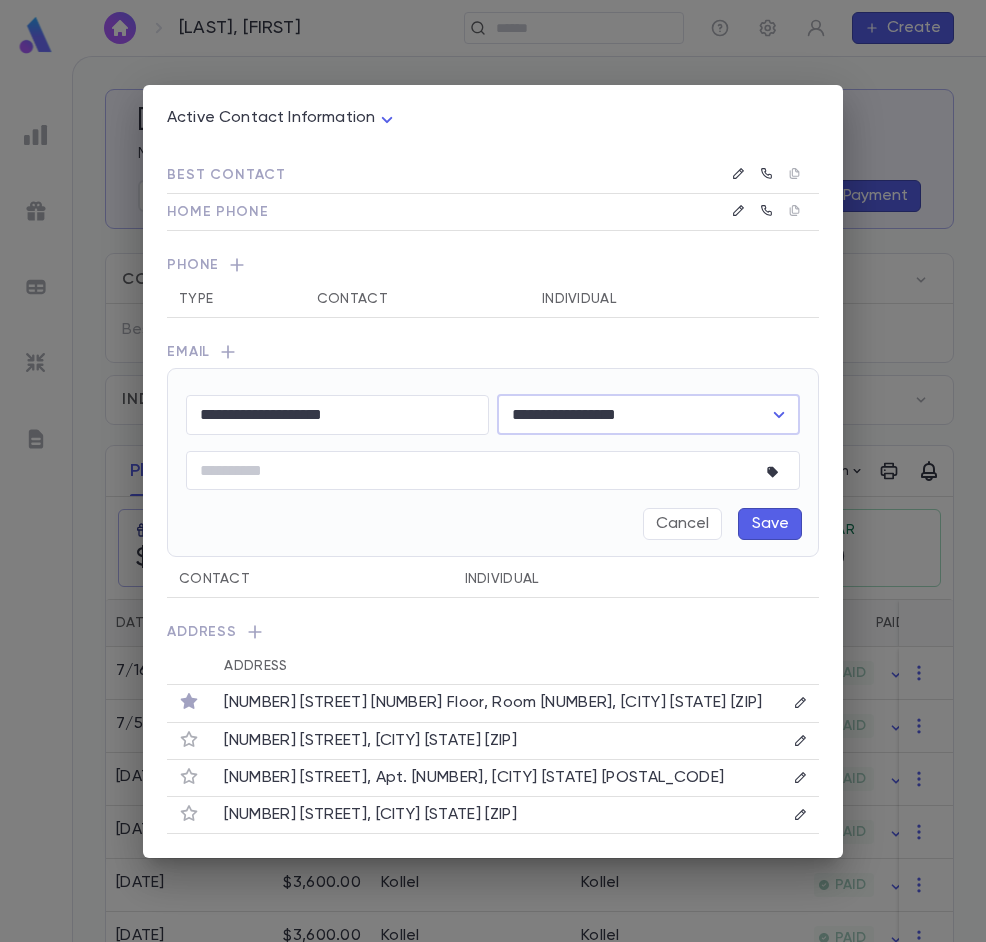 click on "Save" at bounding box center [770, 524] 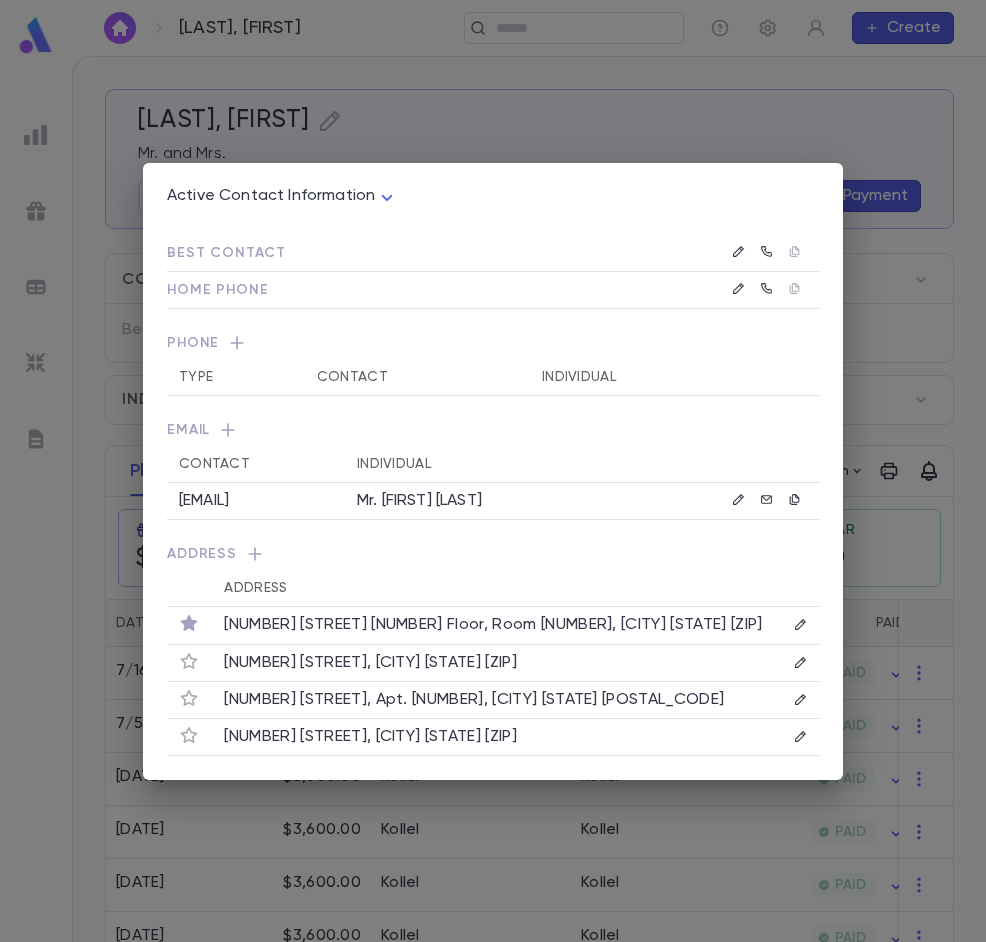 click on "Active Contact Information **** Best Contact Home Phone Phone Type Contact Individual Email Contact Individual [EMAIL] Mr. [FIRST] [LAST] Address Address [NUMBER] [STREET] [NUMBER] Floor, Room [NUMBER], [CITY] [STATE] [POSTAL_CODE] [NUMBER] [STREET], [CITY] [STATE] [POSTAL_CODE] [NUMBER] [STREET], Apt. [NUMBER], [CITY] [STATE] [POSTAL_CODE] [NUMBER] [STREET], [CITY] [STATE] [POSTAL_CODE]" at bounding box center [493, 471] 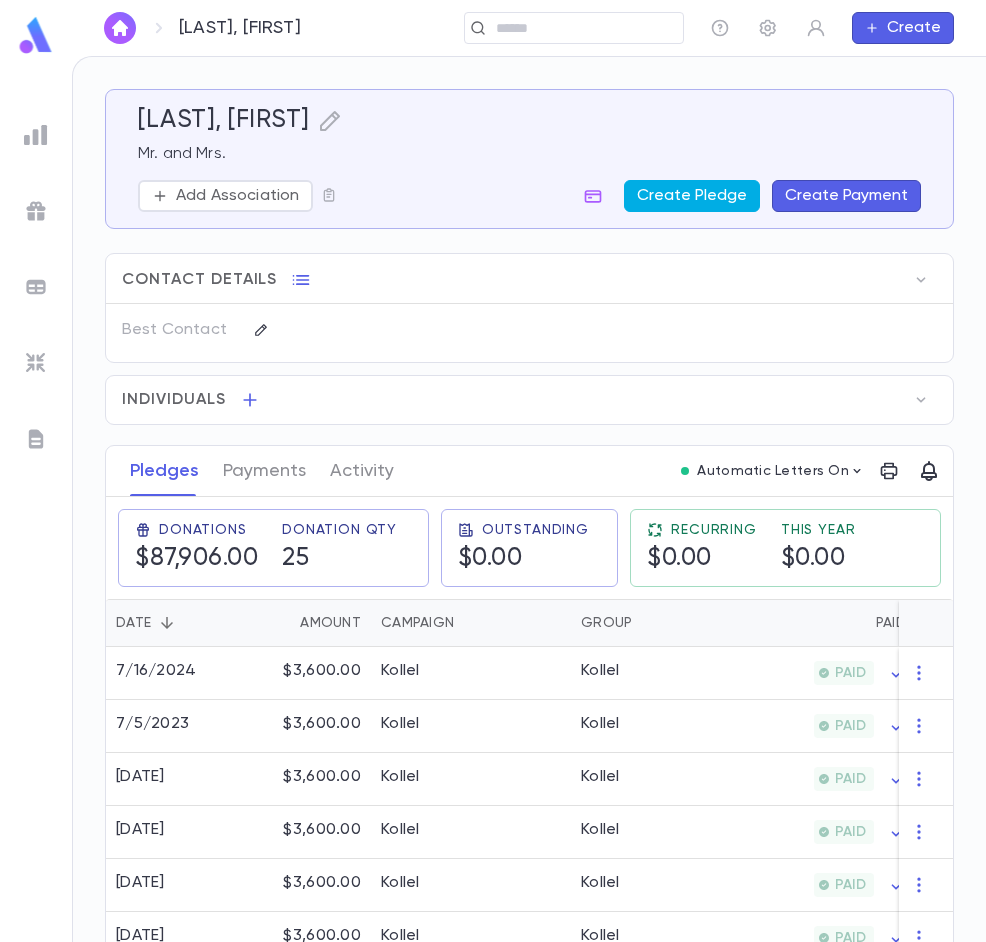 click on "Create Pledge" at bounding box center [692, 196] 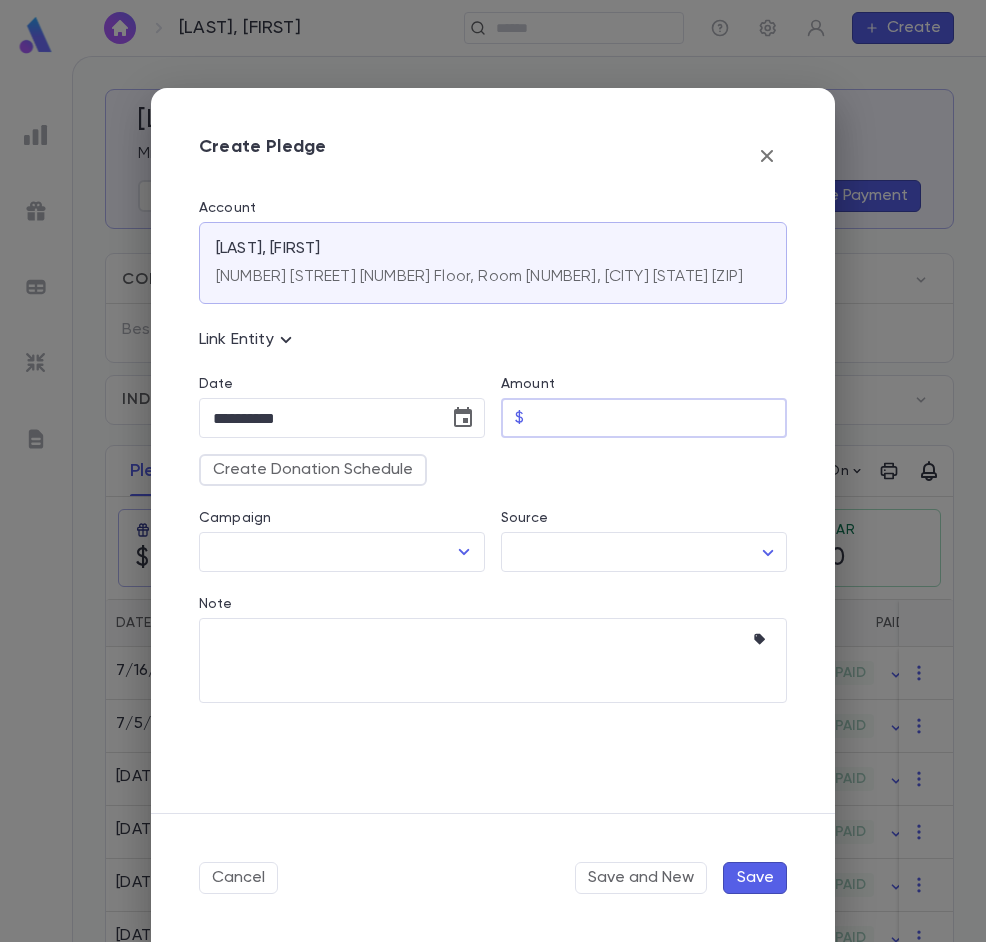 click on "Amount" at bounding box center [659, 418] 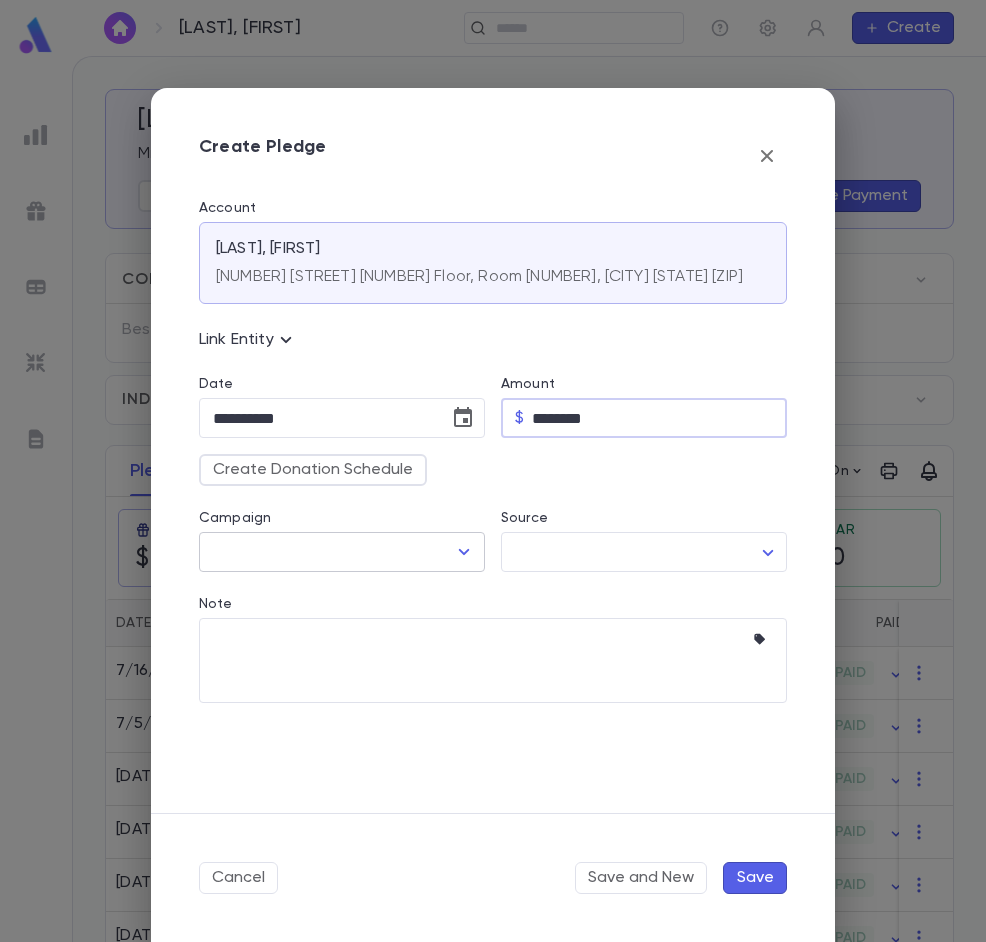 type on "********" 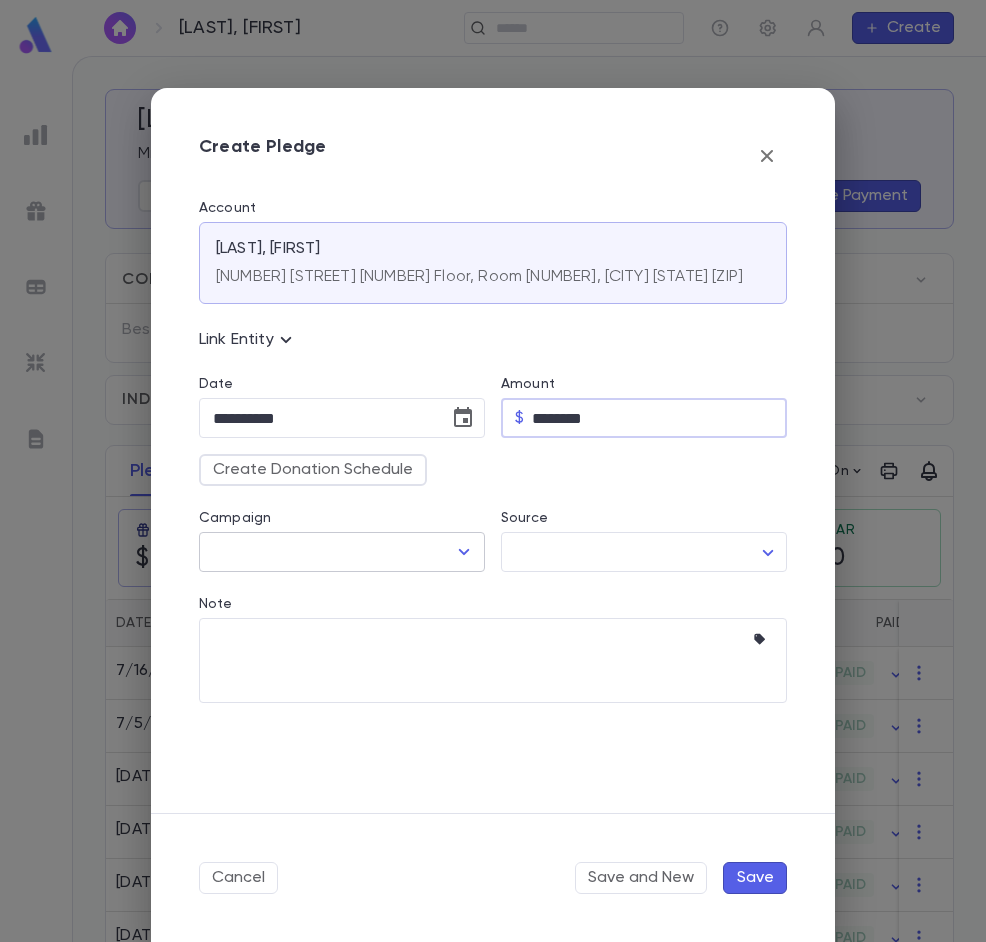 click on "Campaign" at bounding box center [327, 552] 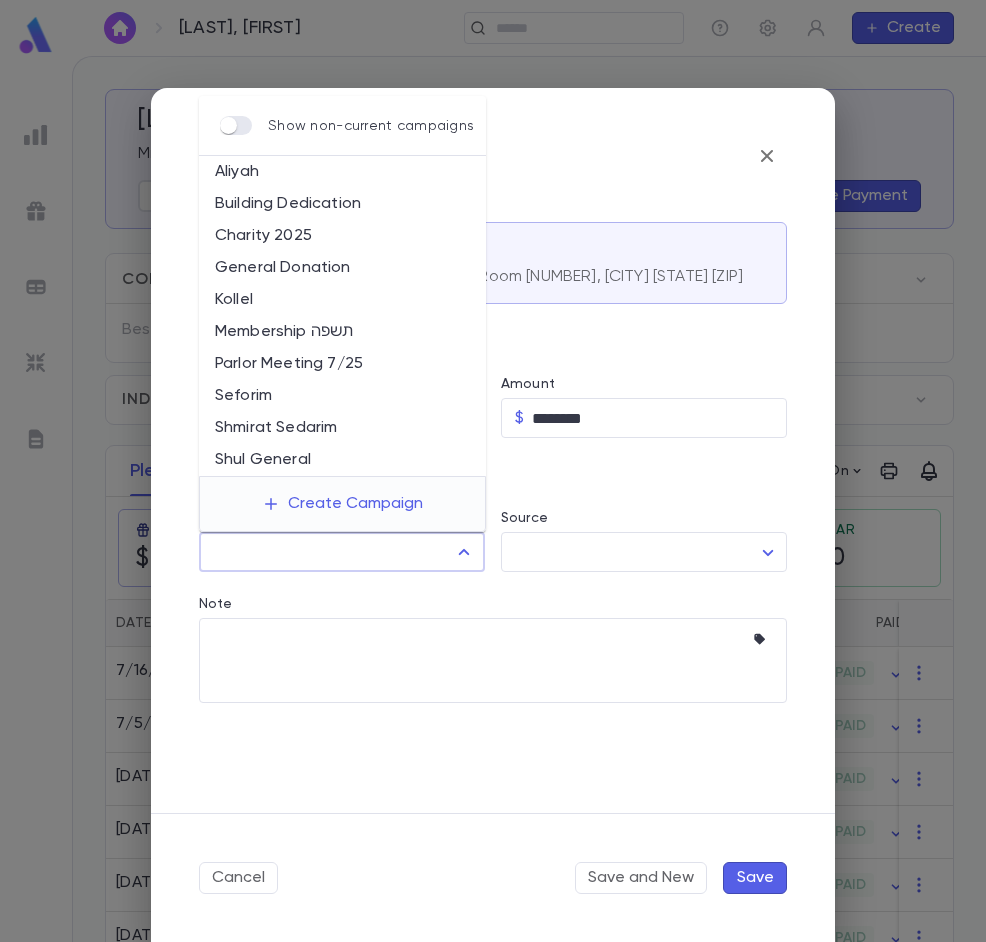 click on "Kollel" at bounding box center [342, 300] 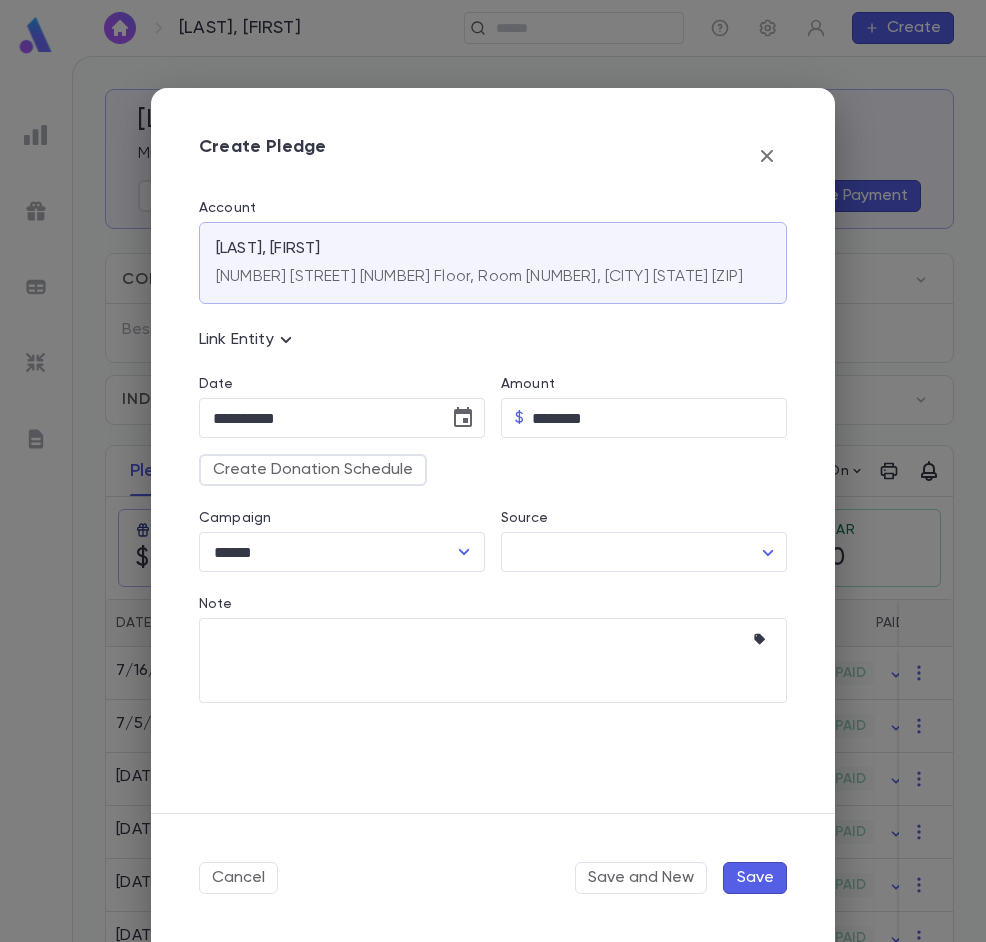 click on "Save" at bounding box center (755, 878) 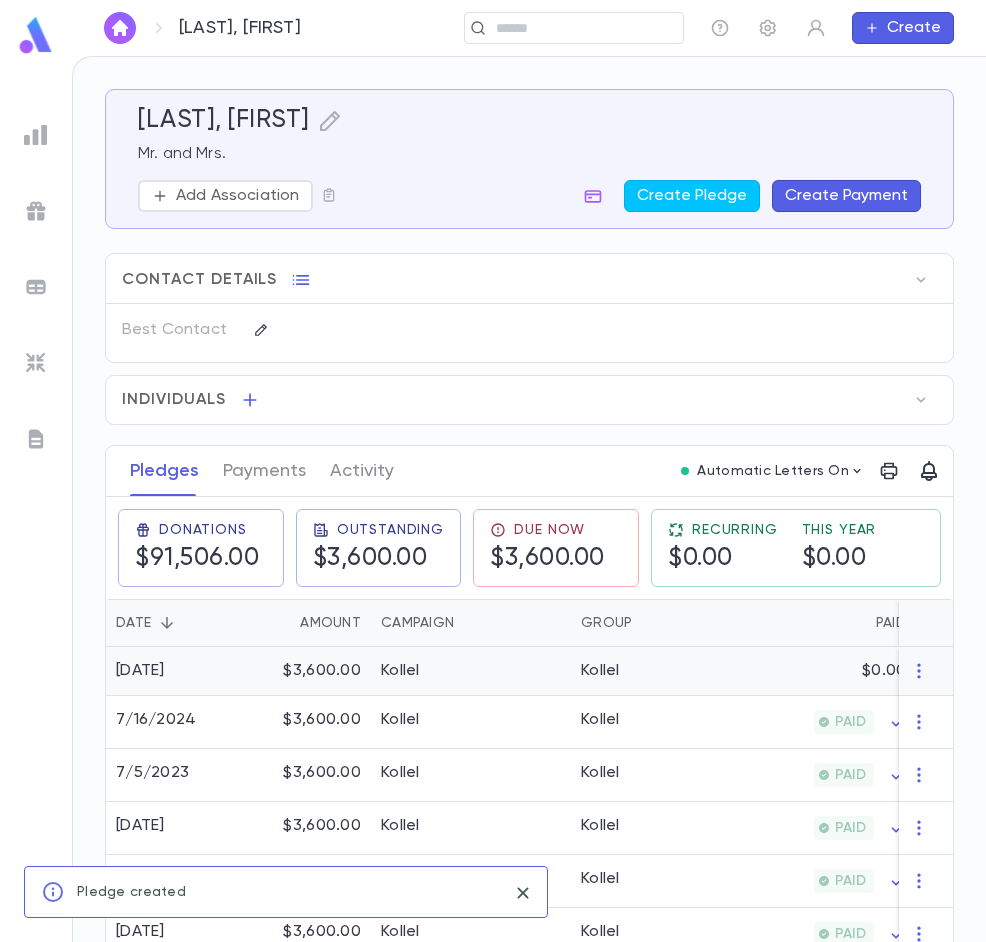 click on "$3,600.00" at bounding box center [306, 671] 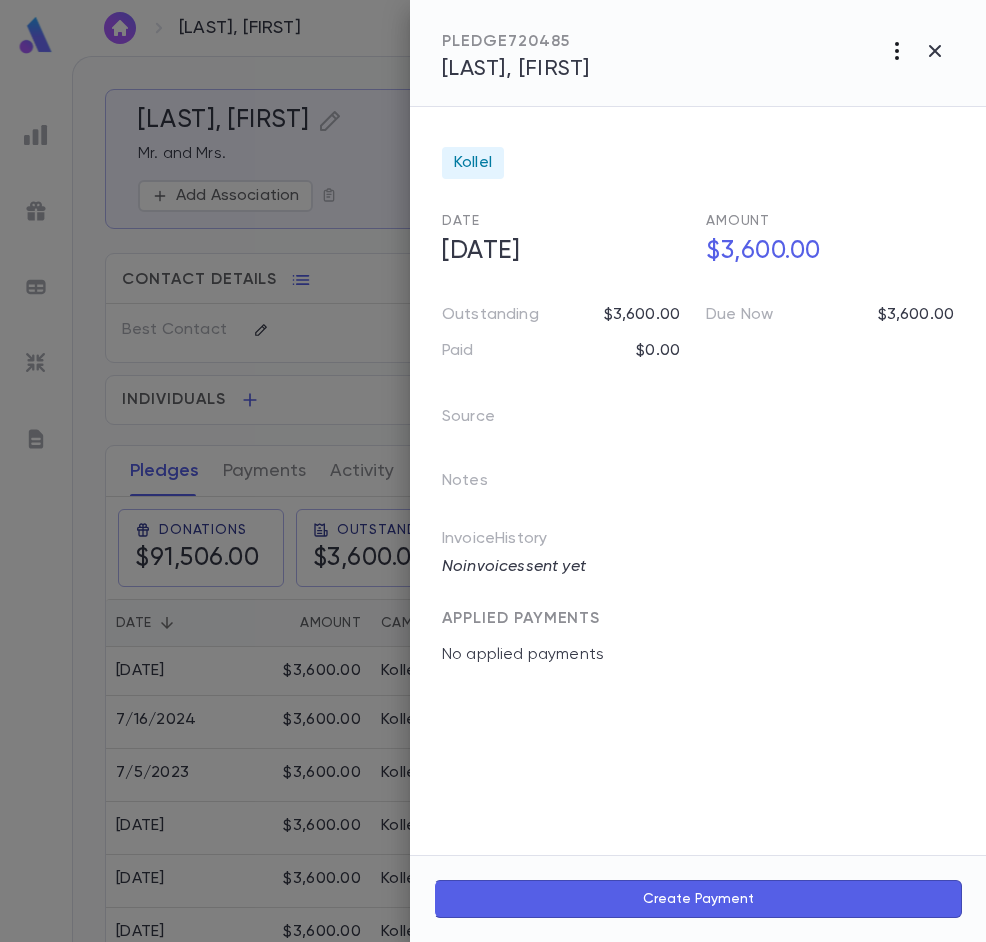 click 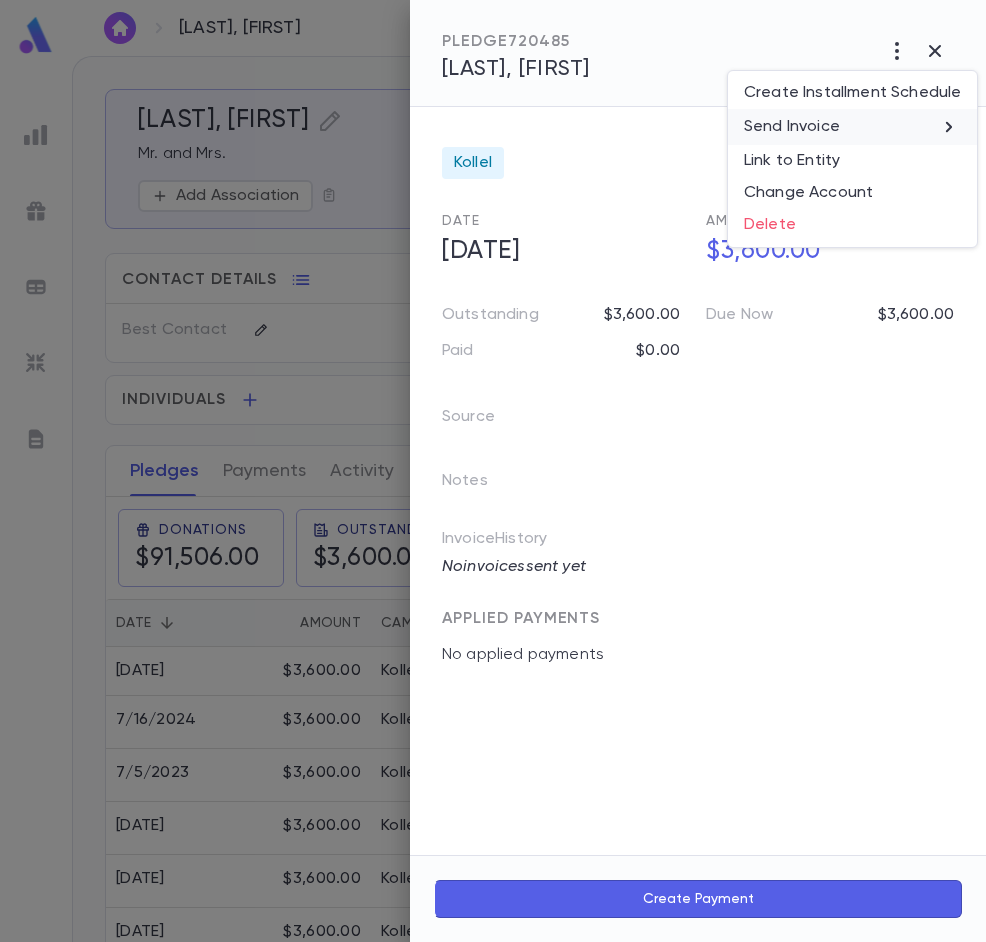 click on "Send   Invoice" at bounding box center (792, 127) 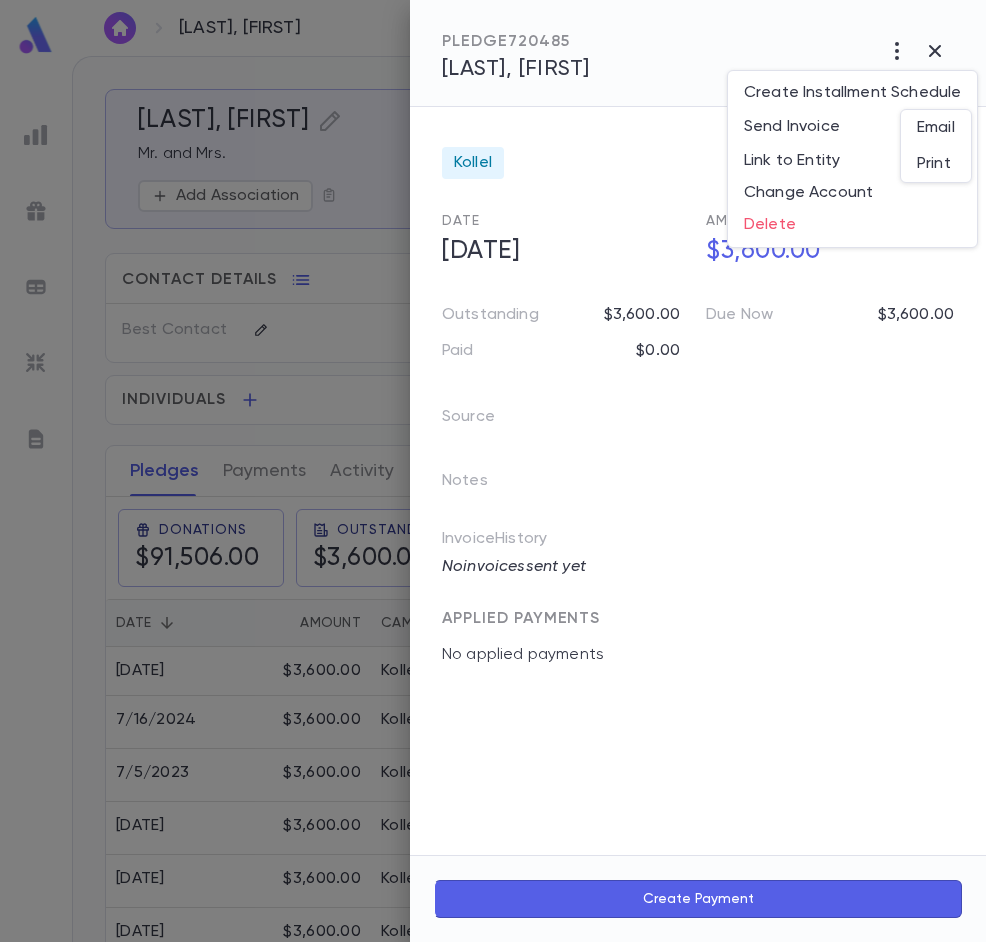 click on "Email" at bounding box center [936, 128] 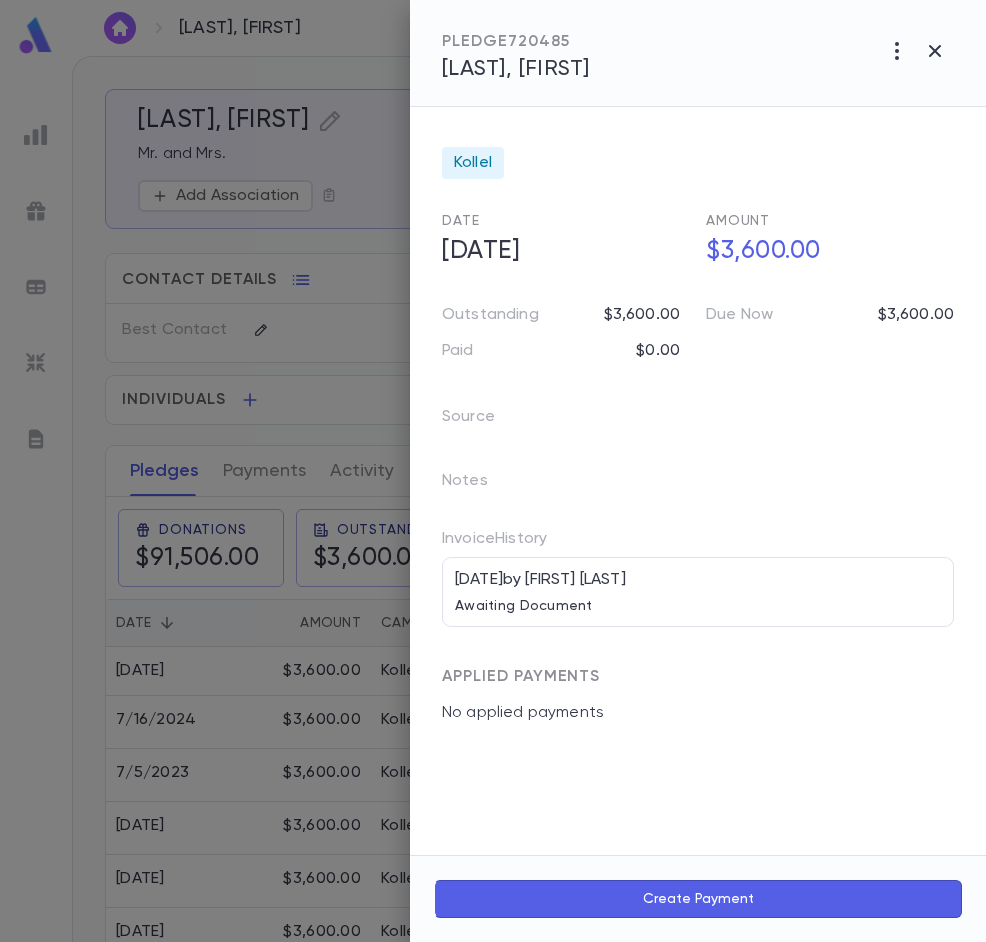 click at bounding box center (493, 471) 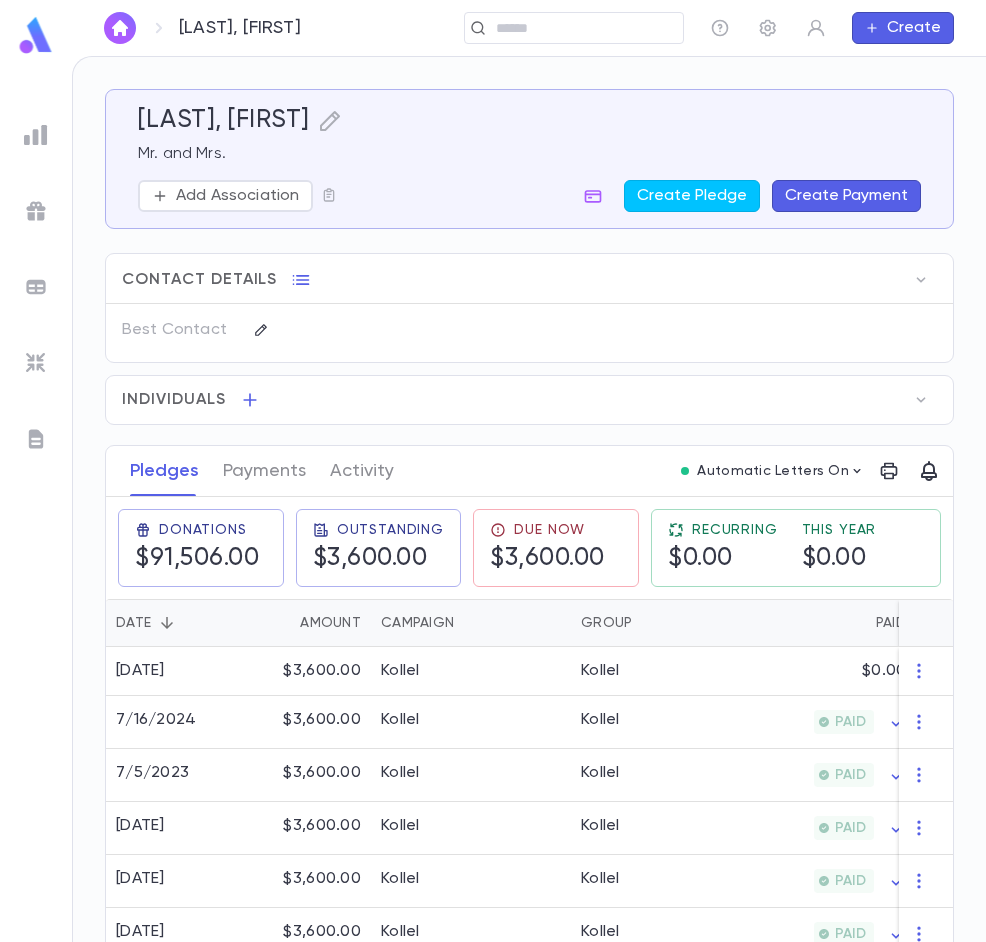 click at bounding box center (120, 28) 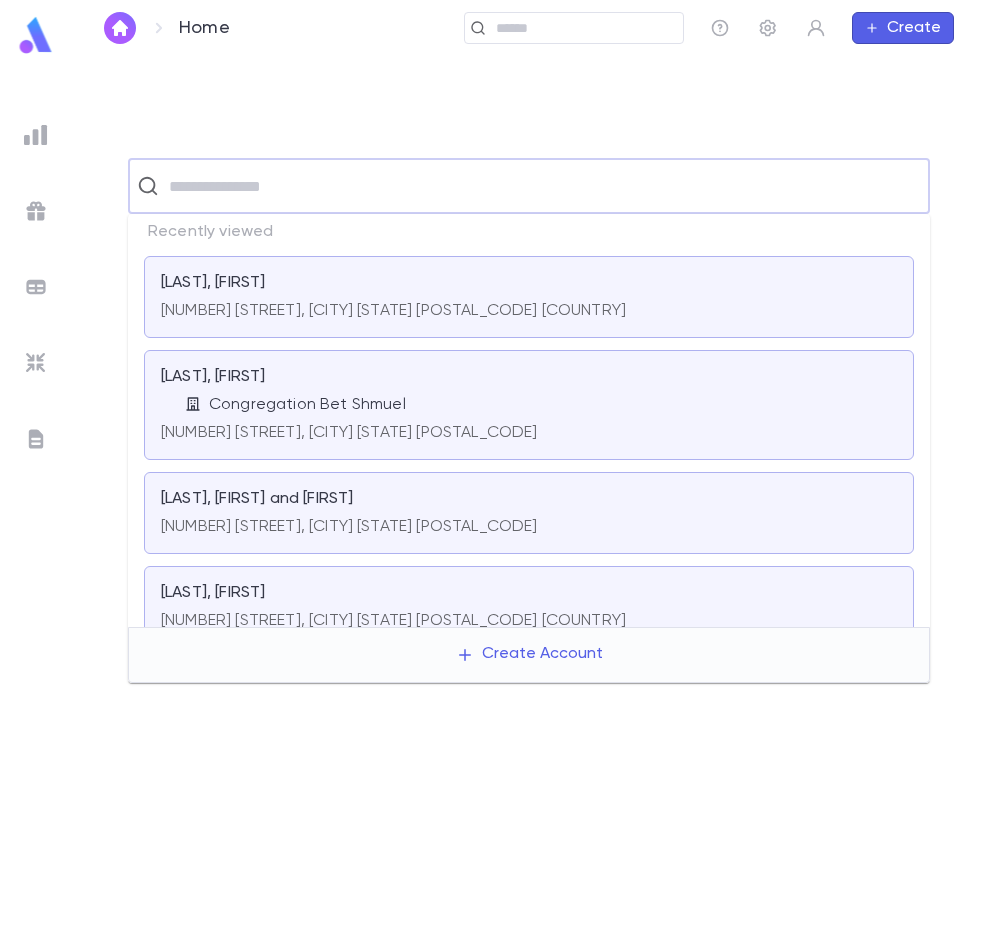 click at bounding box center (542, 186) 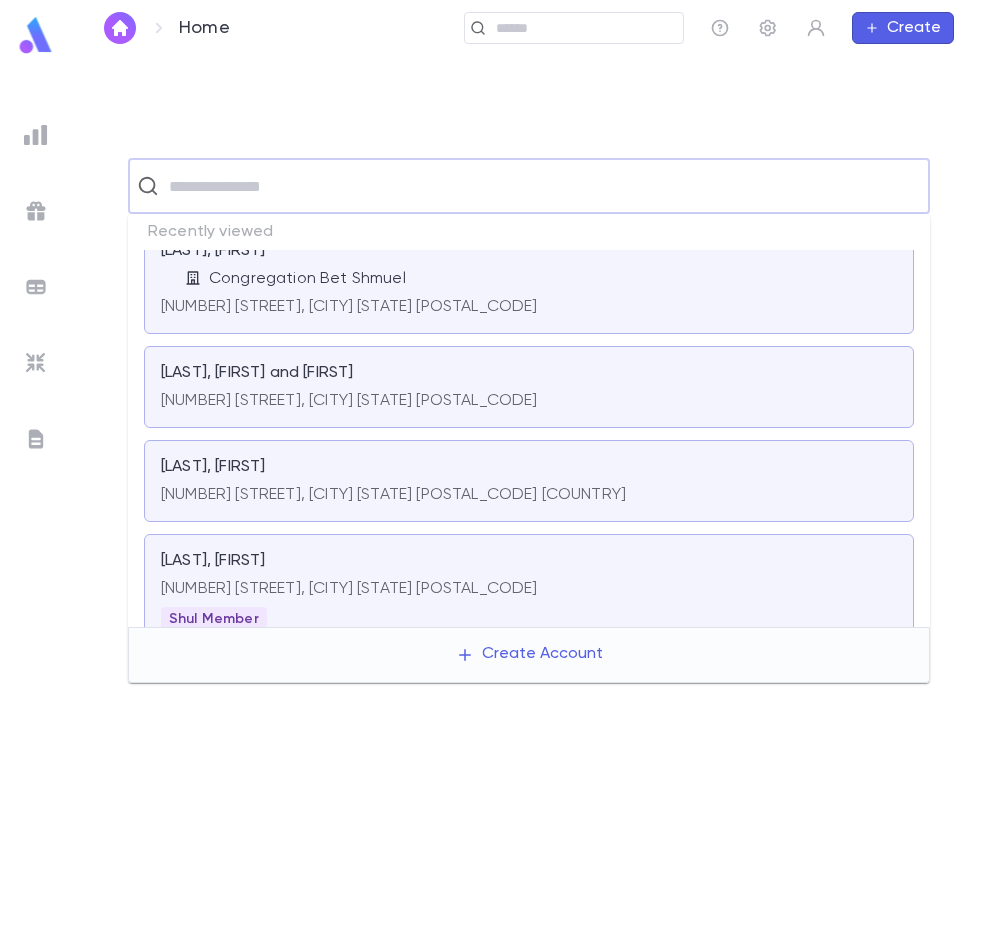 scroll, scrollTop: 300, scrollLeft: 0, axis: vertical 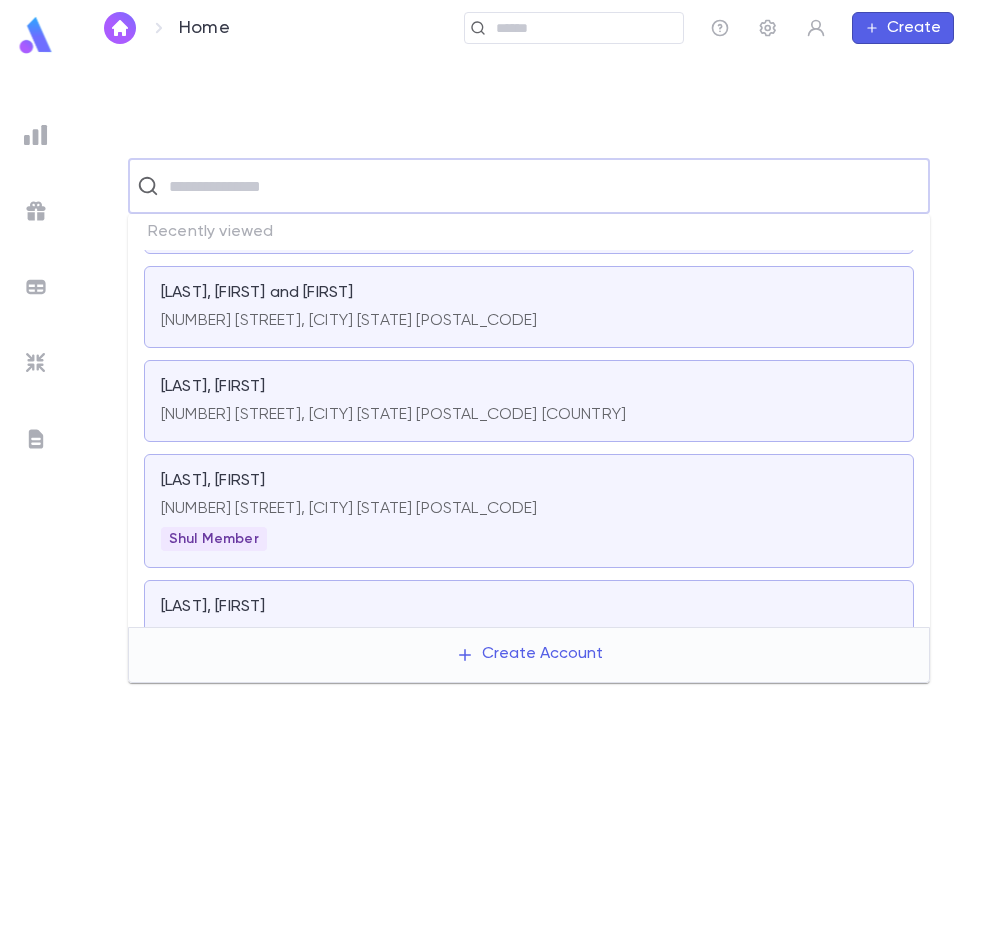 click on "[NUMBER] [STREET], [CITY] [STATE] [POSTAL_CODE]" at bounding box center [349, 317] 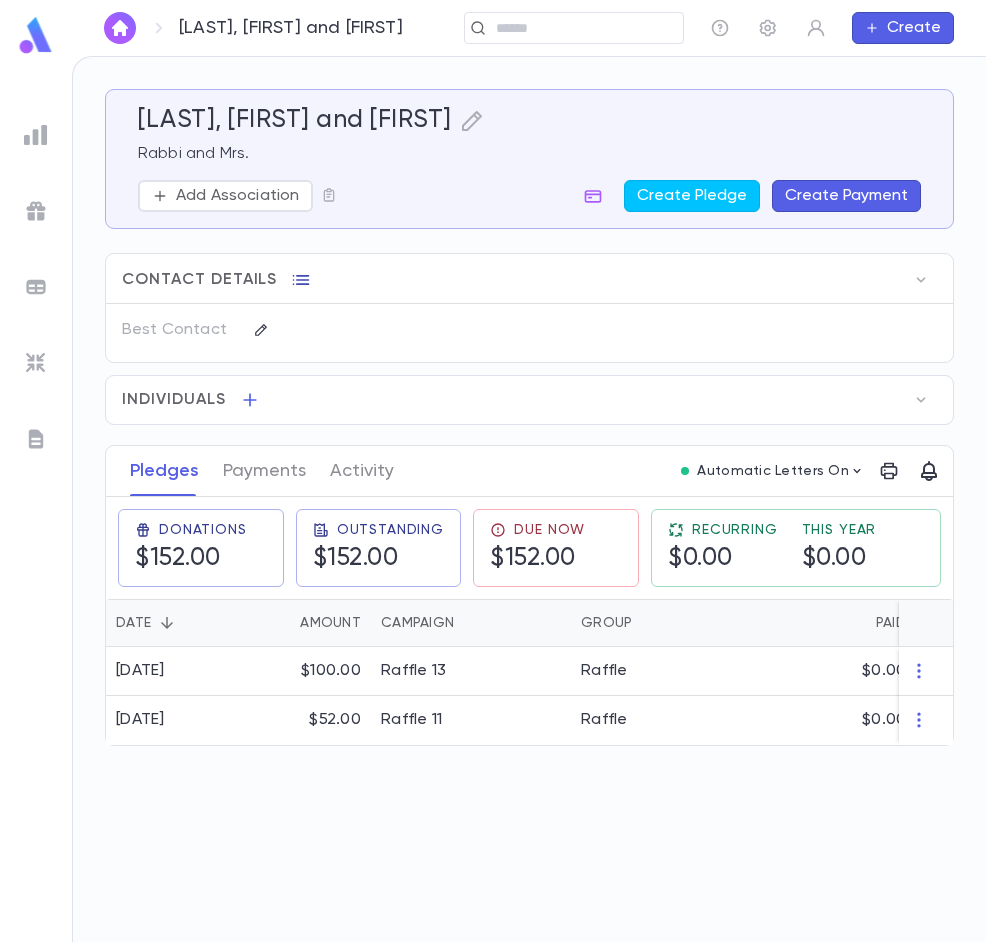 click 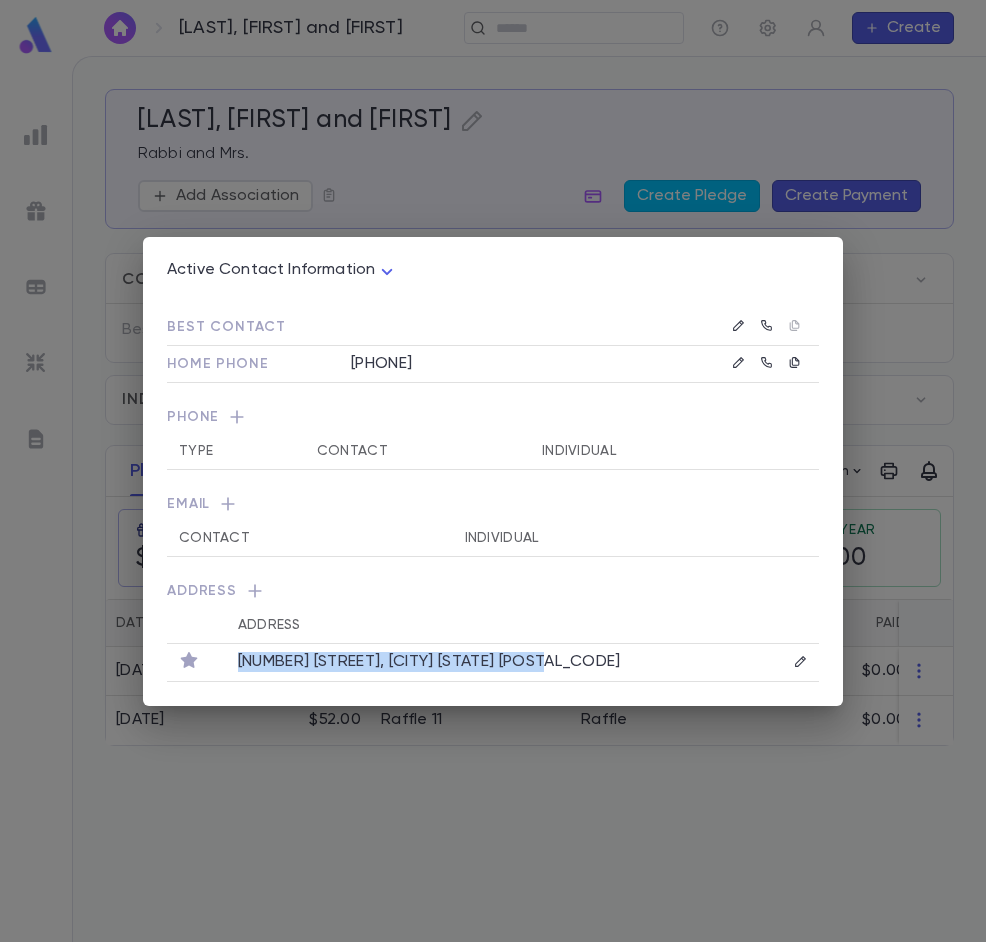 drag, startPoint x: 602, startPoint y: 662, endPoint x: 224, endPoint y: 656, distance: 378.0476 